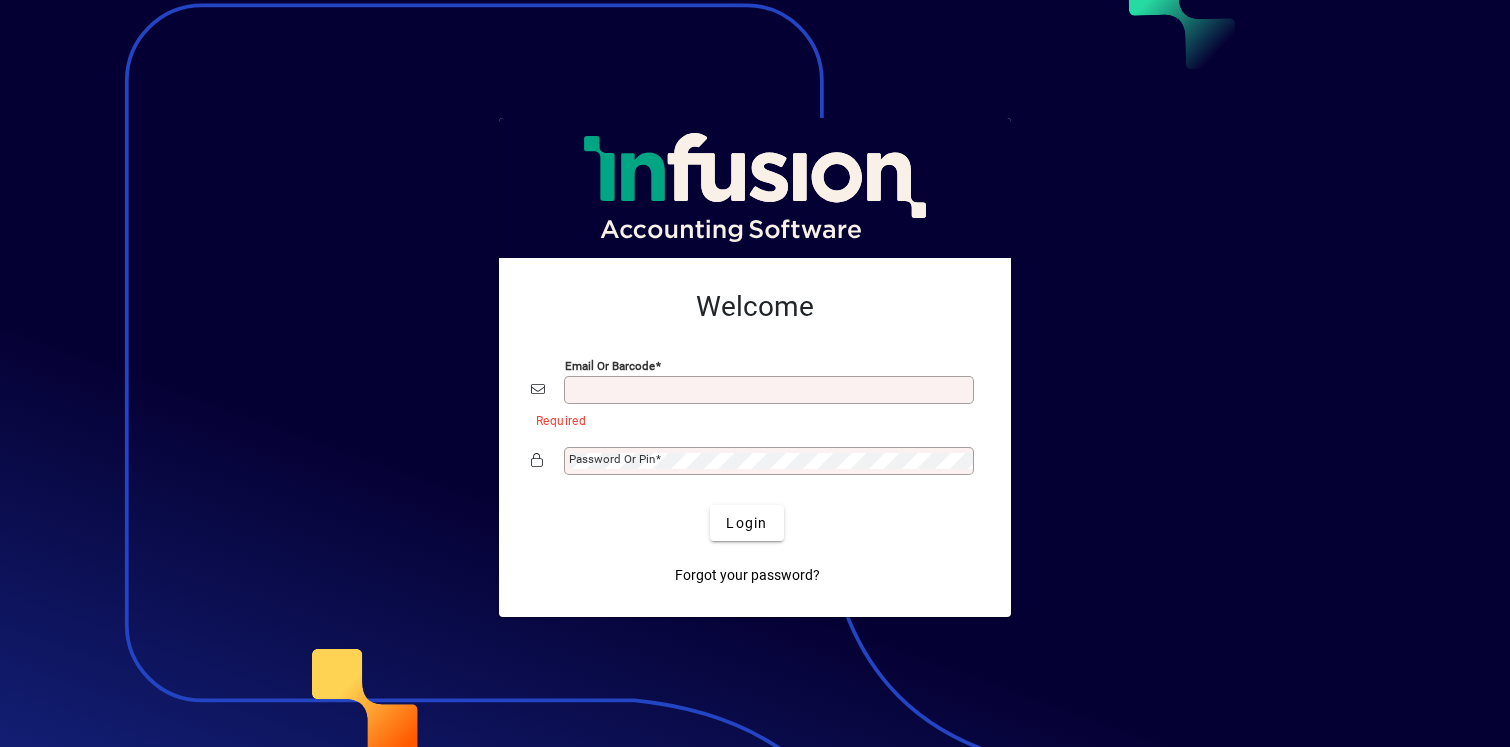 scroll, scrollTop: 0, scrollLeft: 0, axis: both 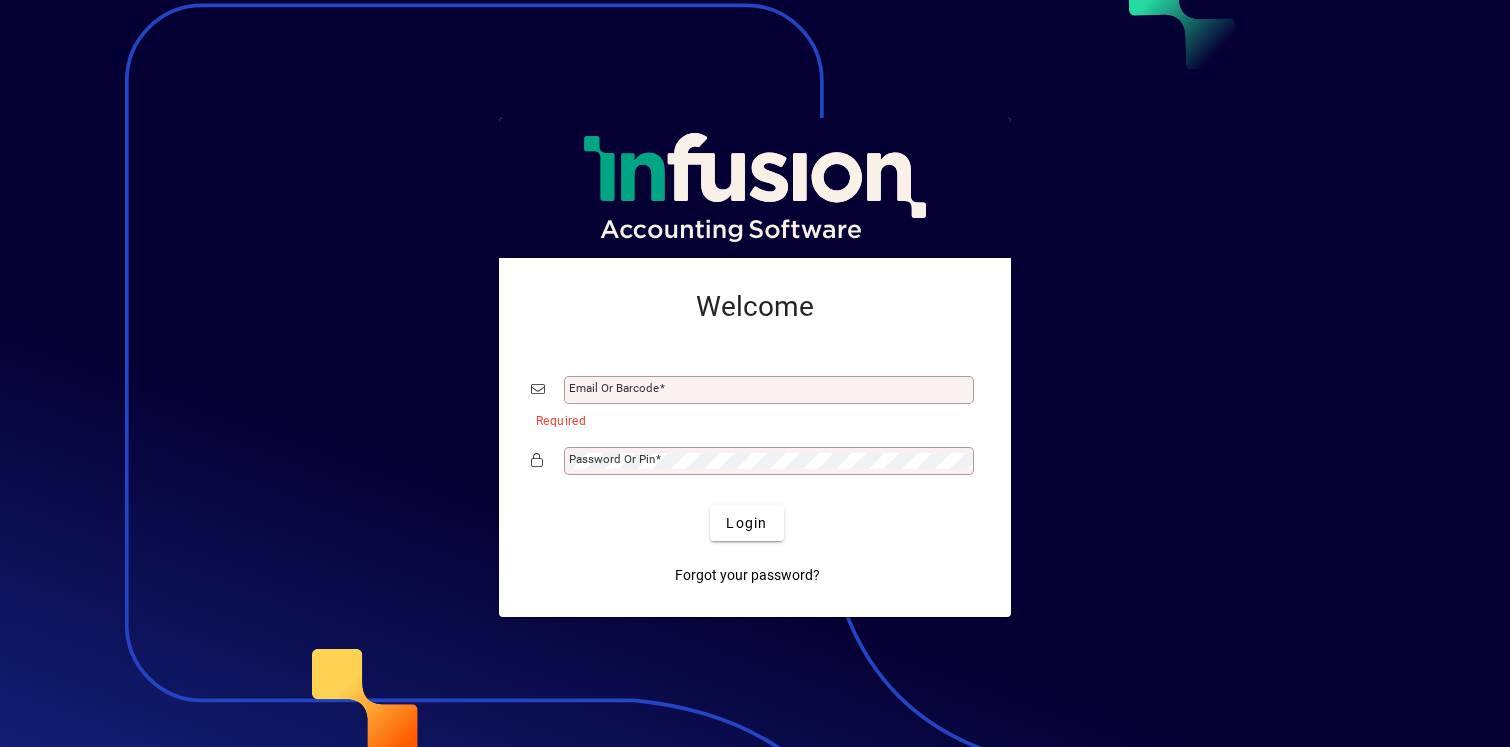 type on "**********" 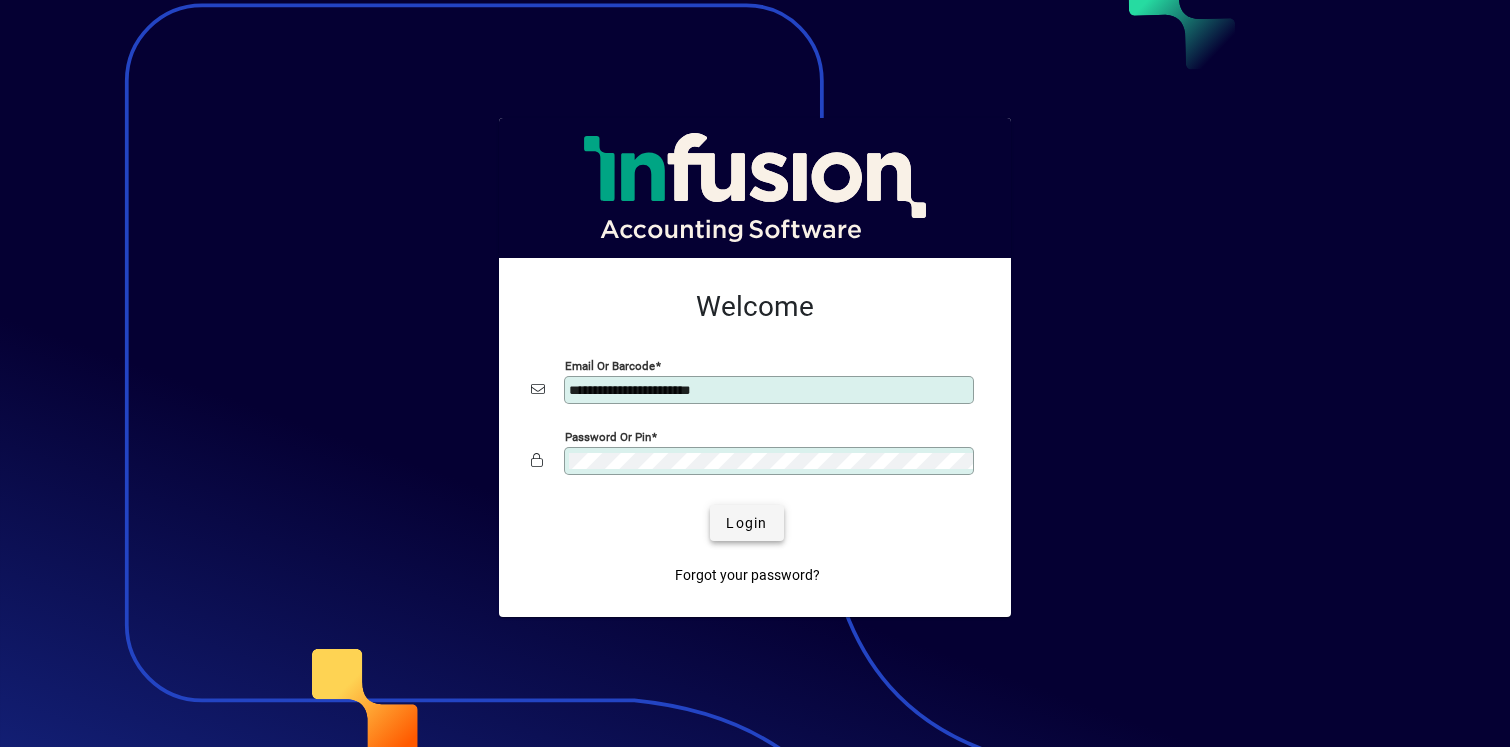 click on "Login" 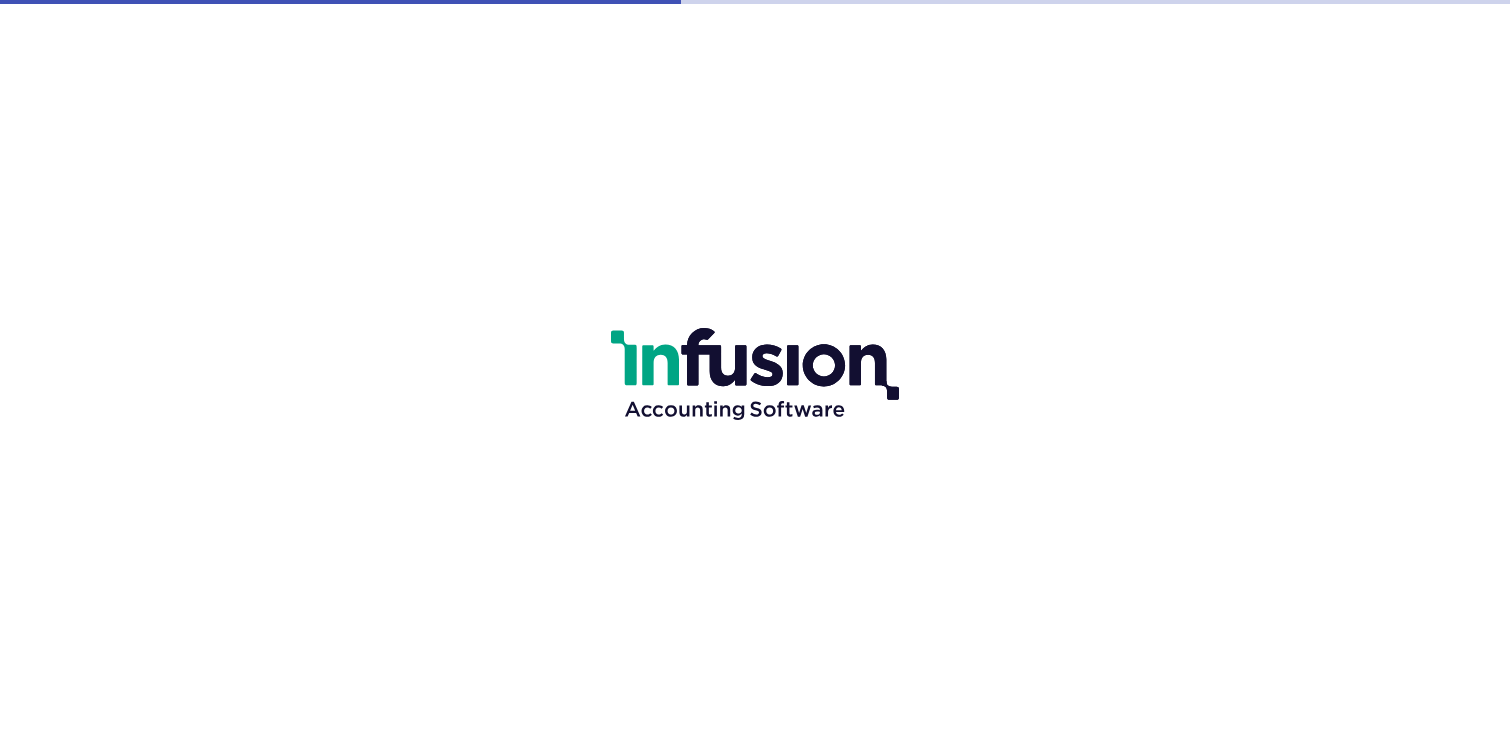scroll, scrollTop: 0, scrollLeft: 0, axis: both 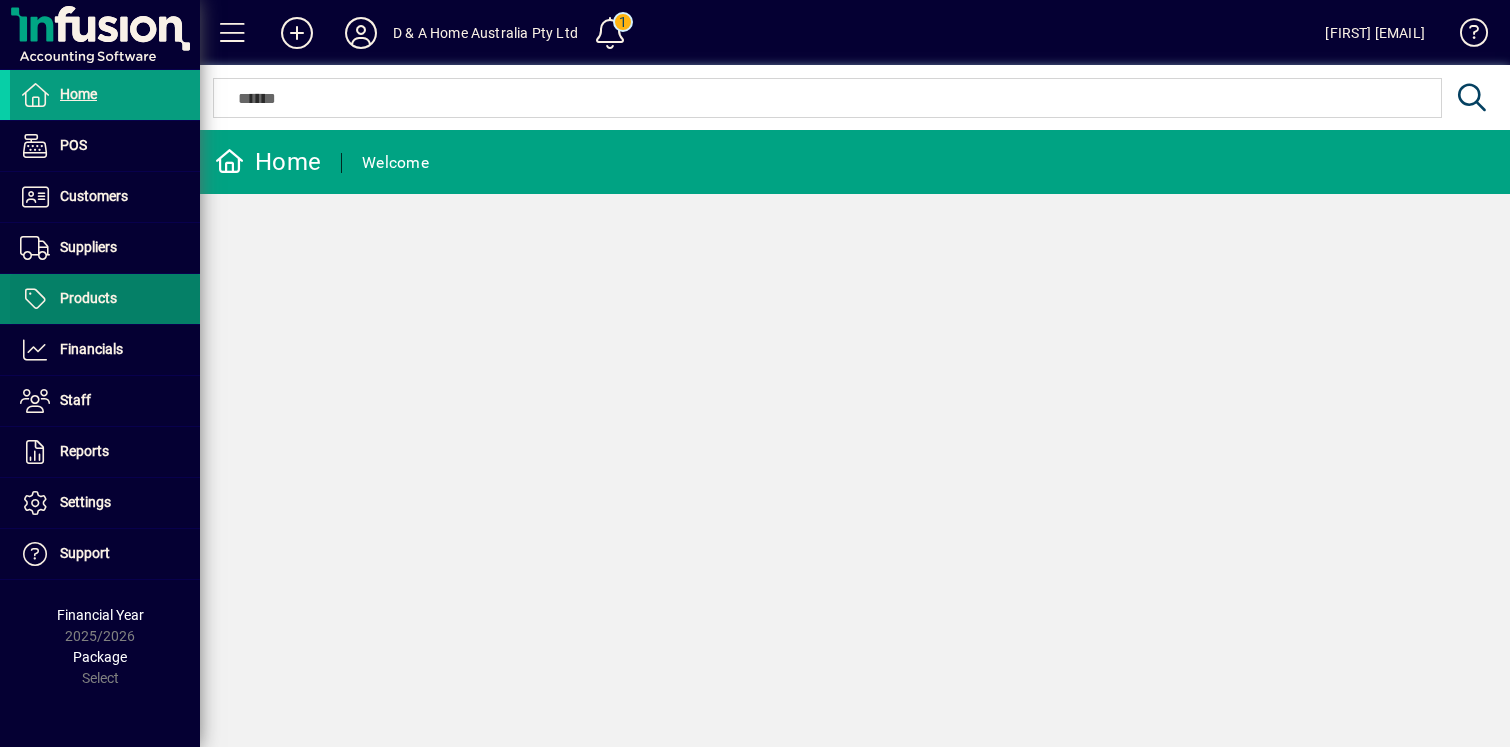 click at bounding box center [105, 299] 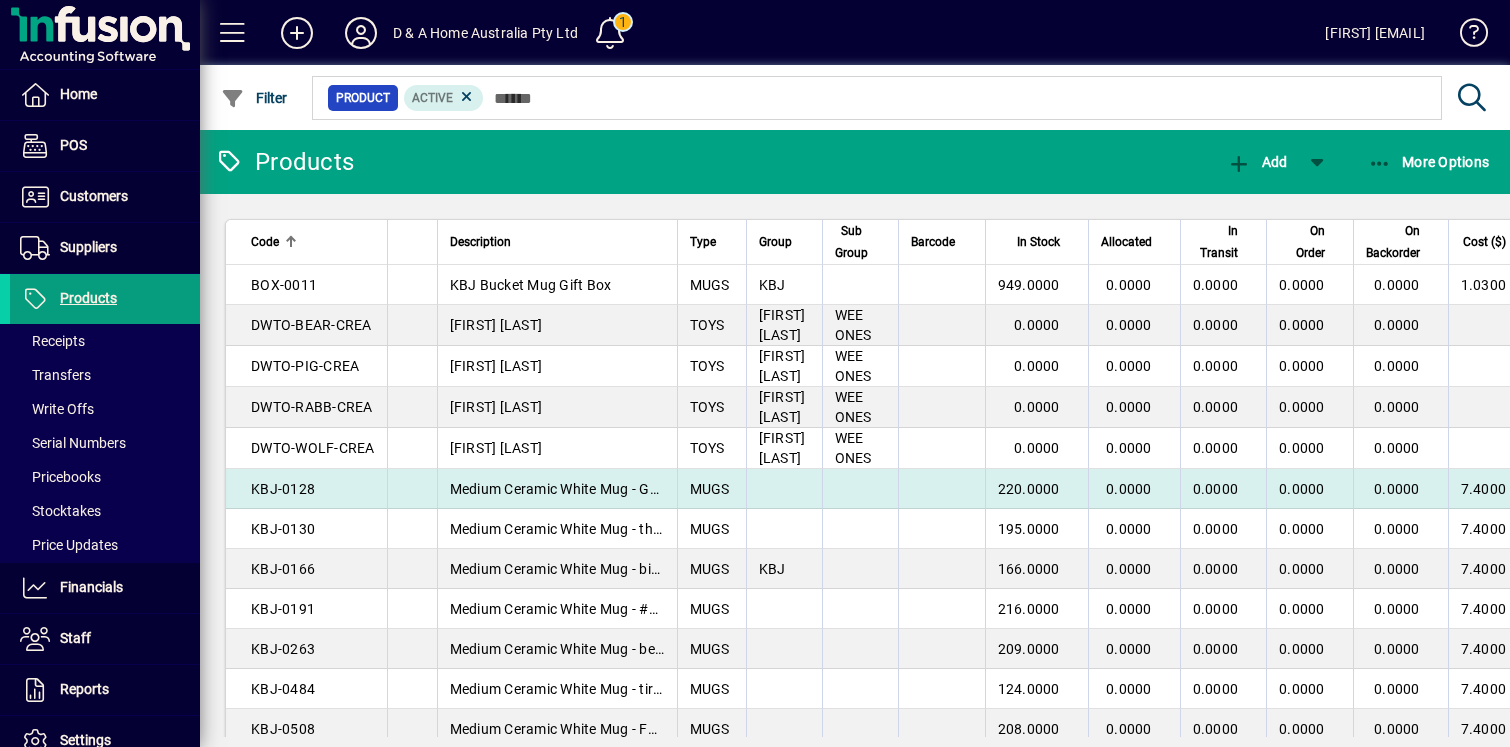 click at bounding box center (784, 489) 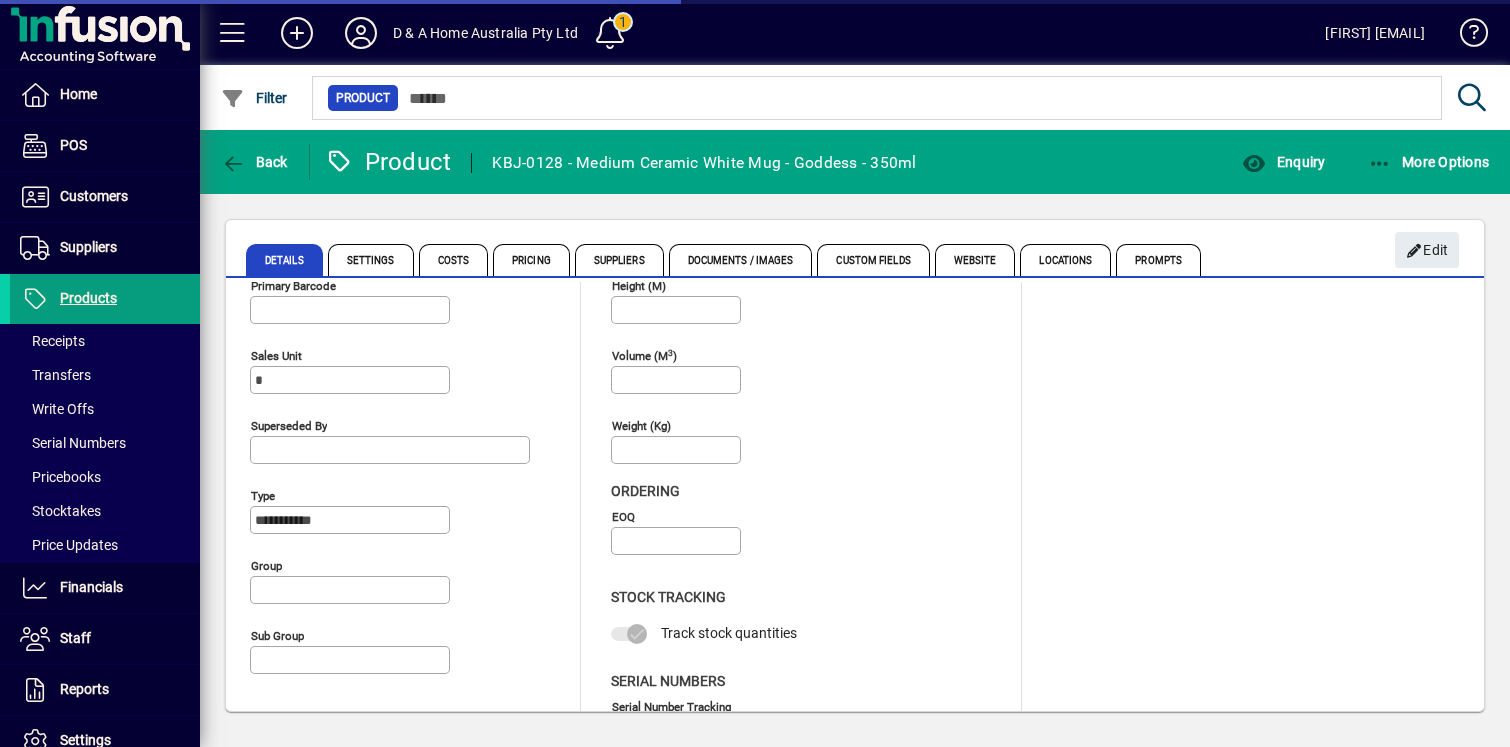 scroll, scrollTop: 252, scrollLeft: 0, axis: vertical 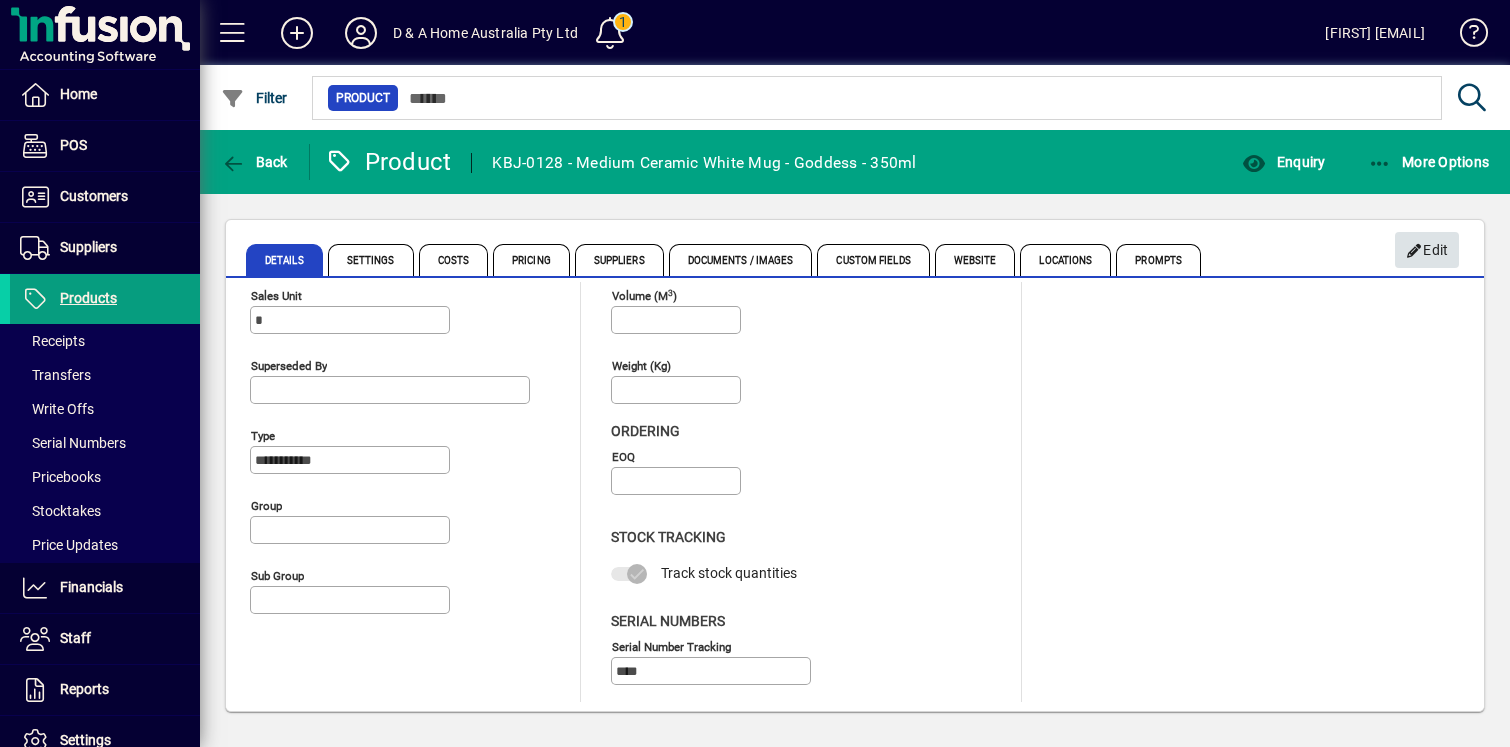 click on "Edit" 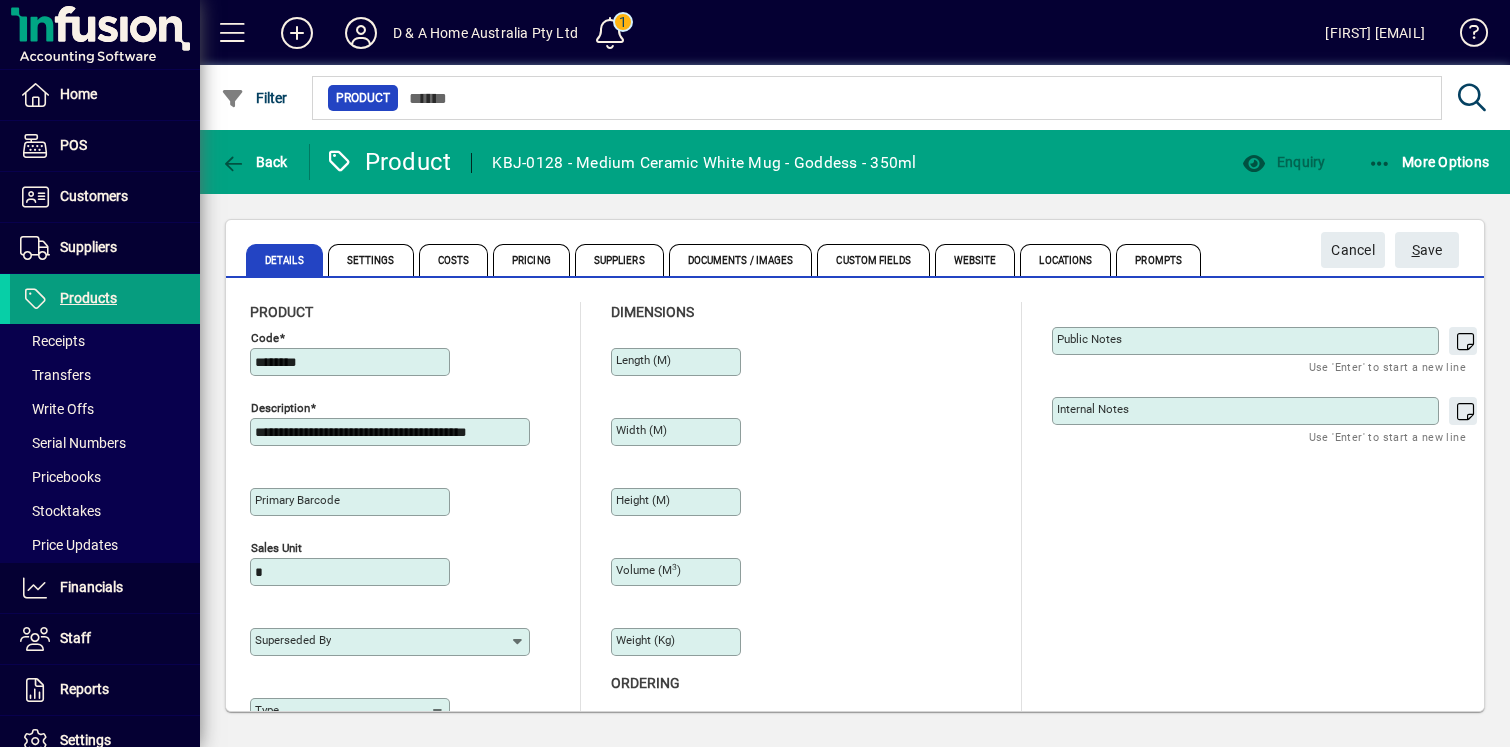 type on "**********" 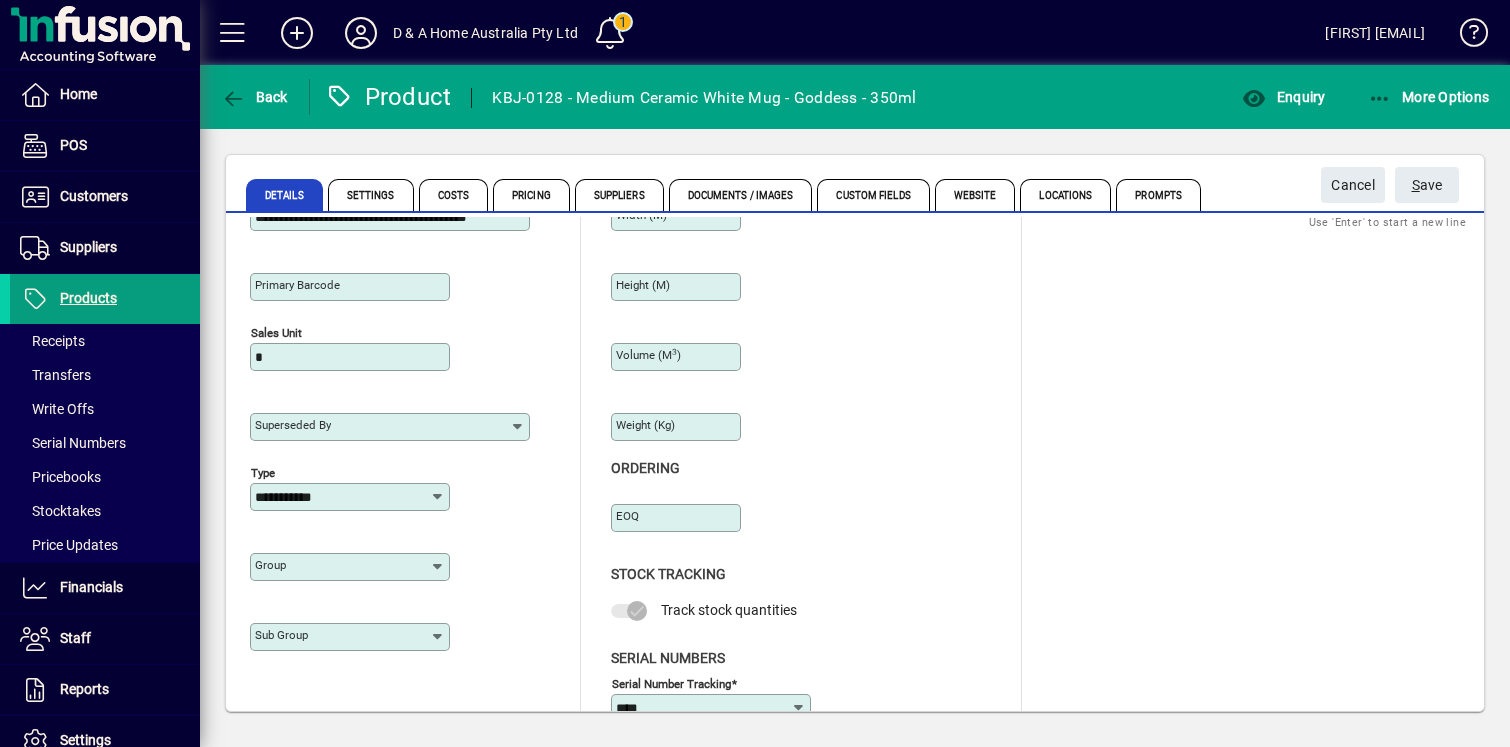 scroll, scrollTop: 187, scrollLeft: 0, axis: vertical 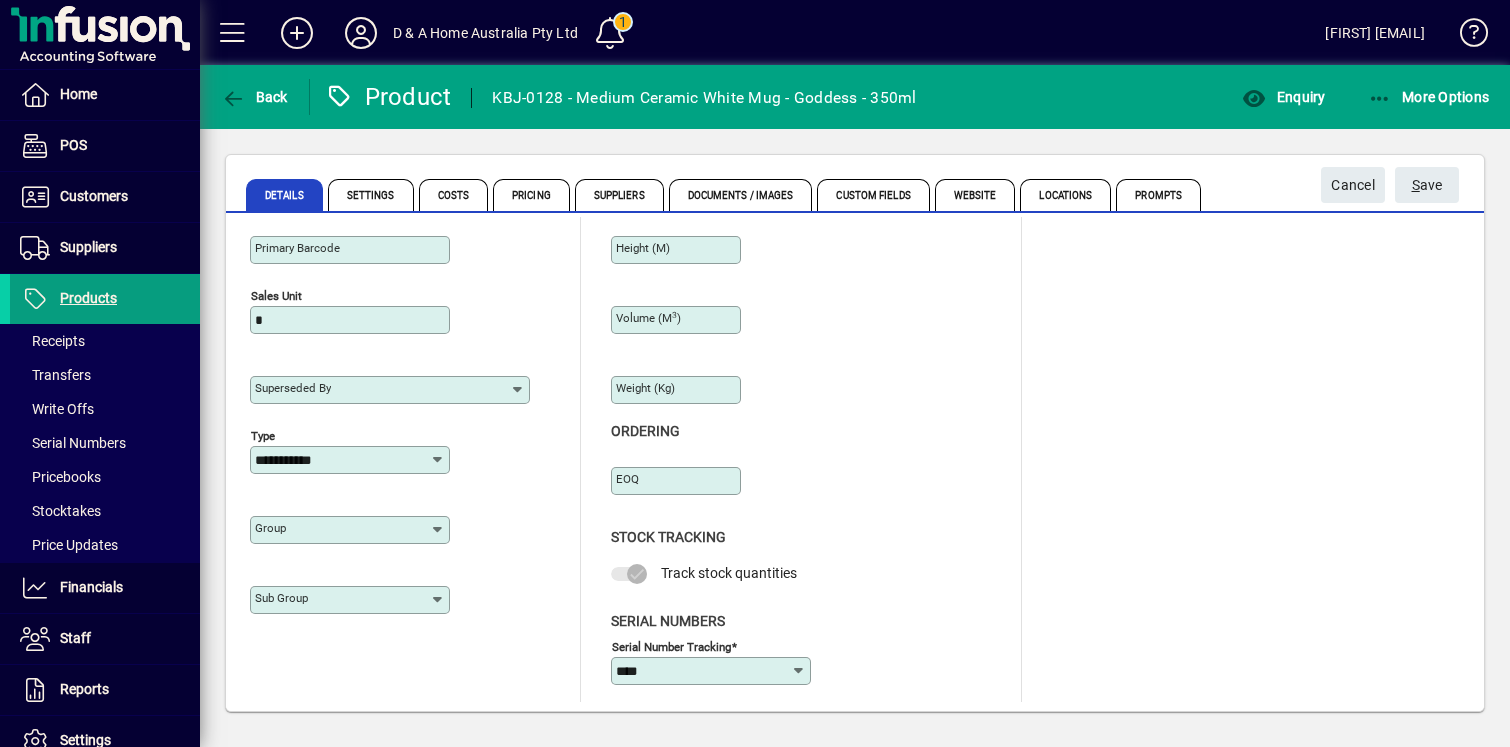 click on "Group" at bounding box center [342, 530] 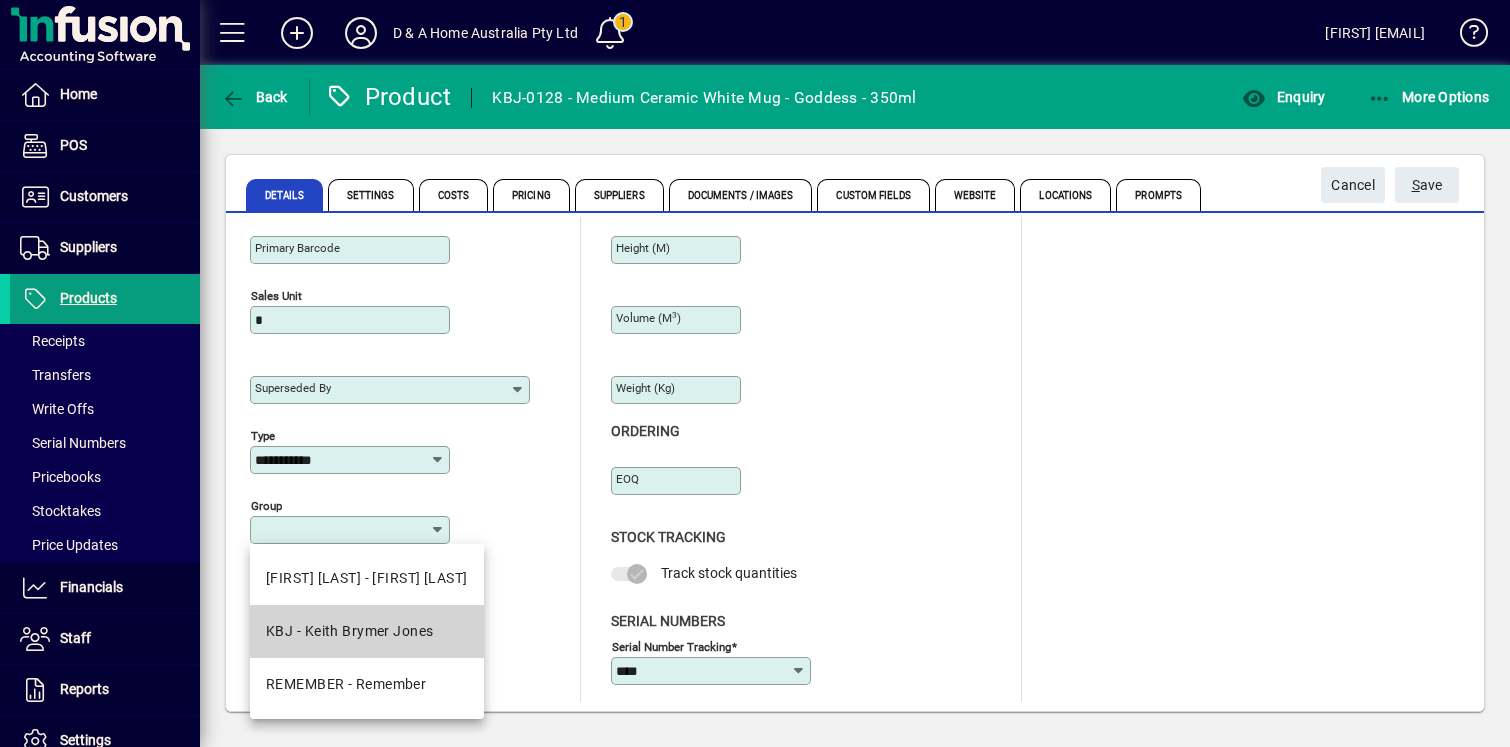click on "KBJ - Keith Brymer Jones" at bounding box center [350, 631] 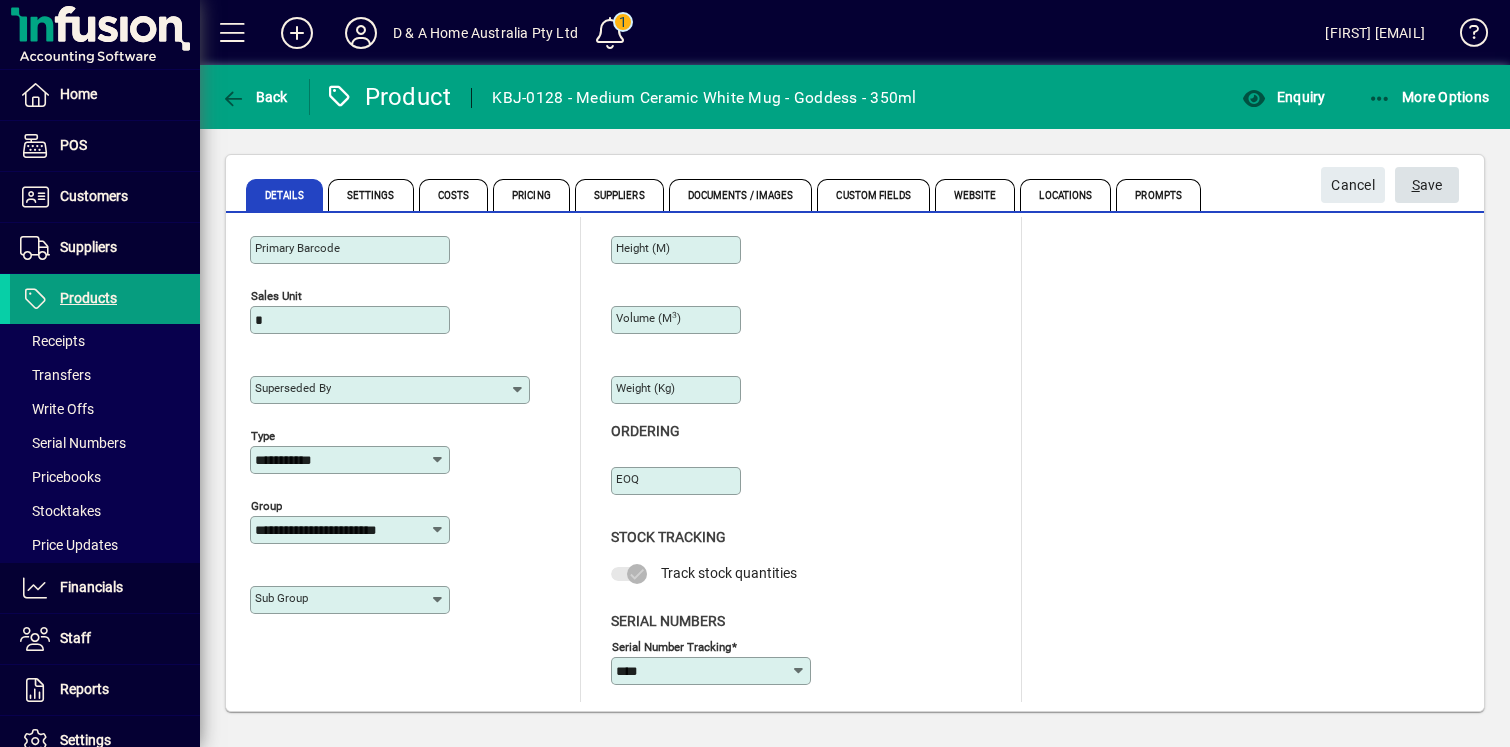 click on "S" 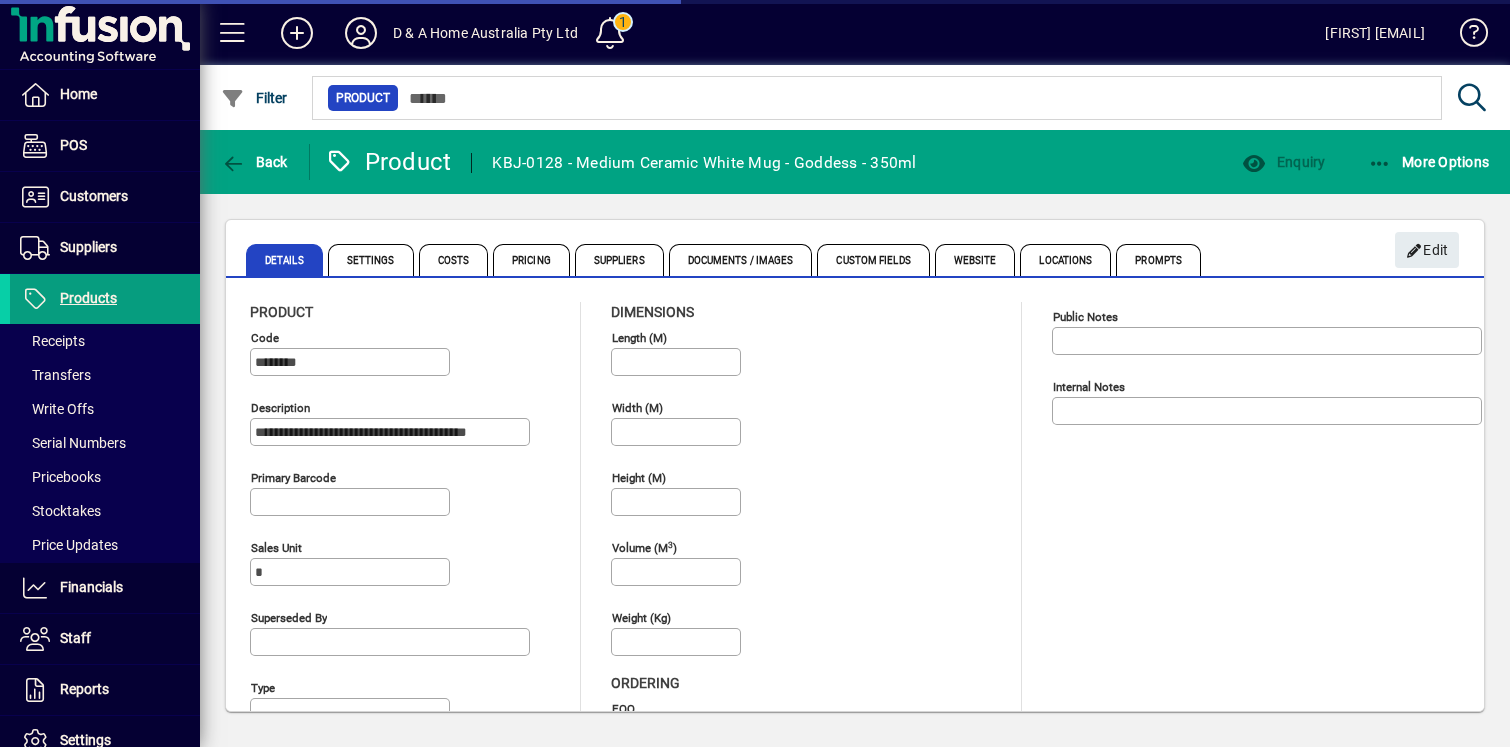 type on "****" 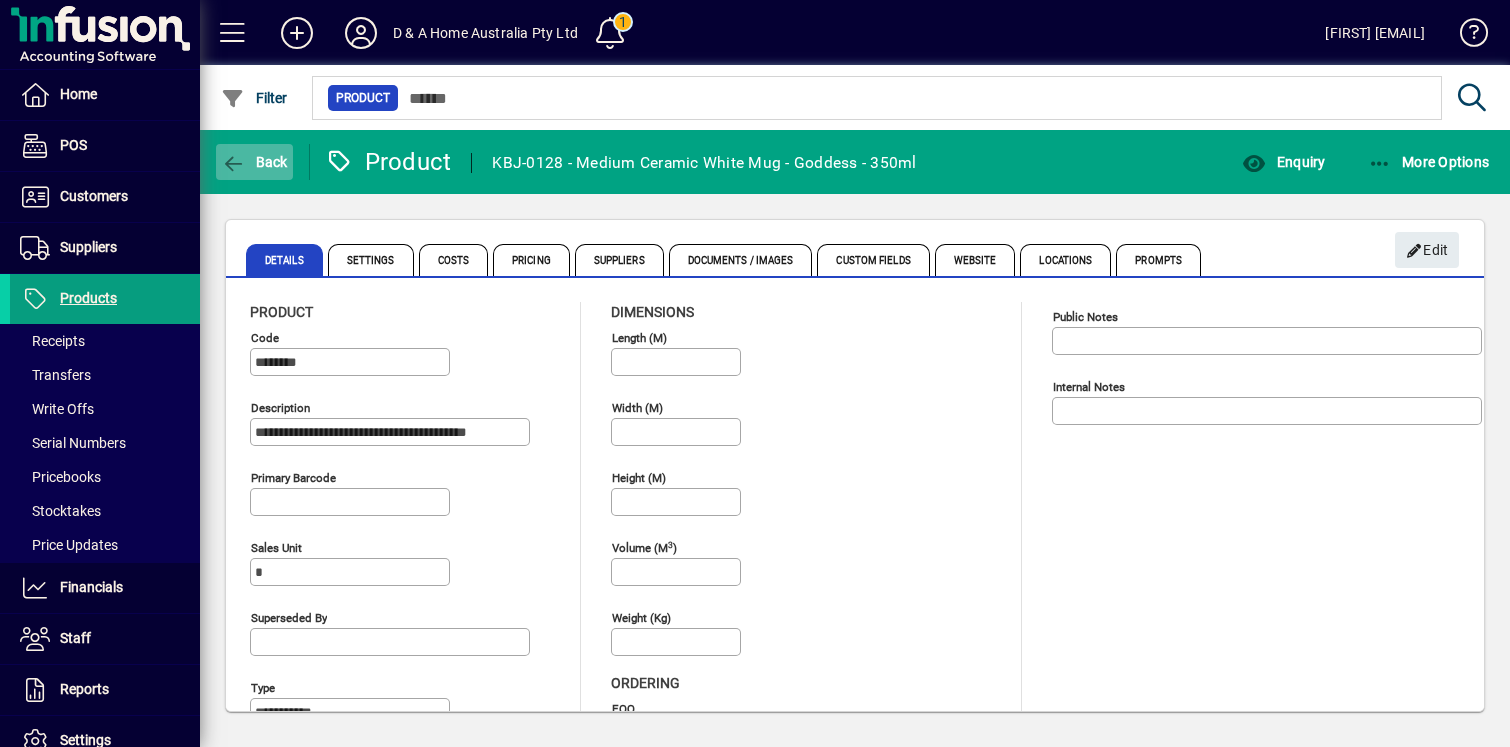 click on "Back" 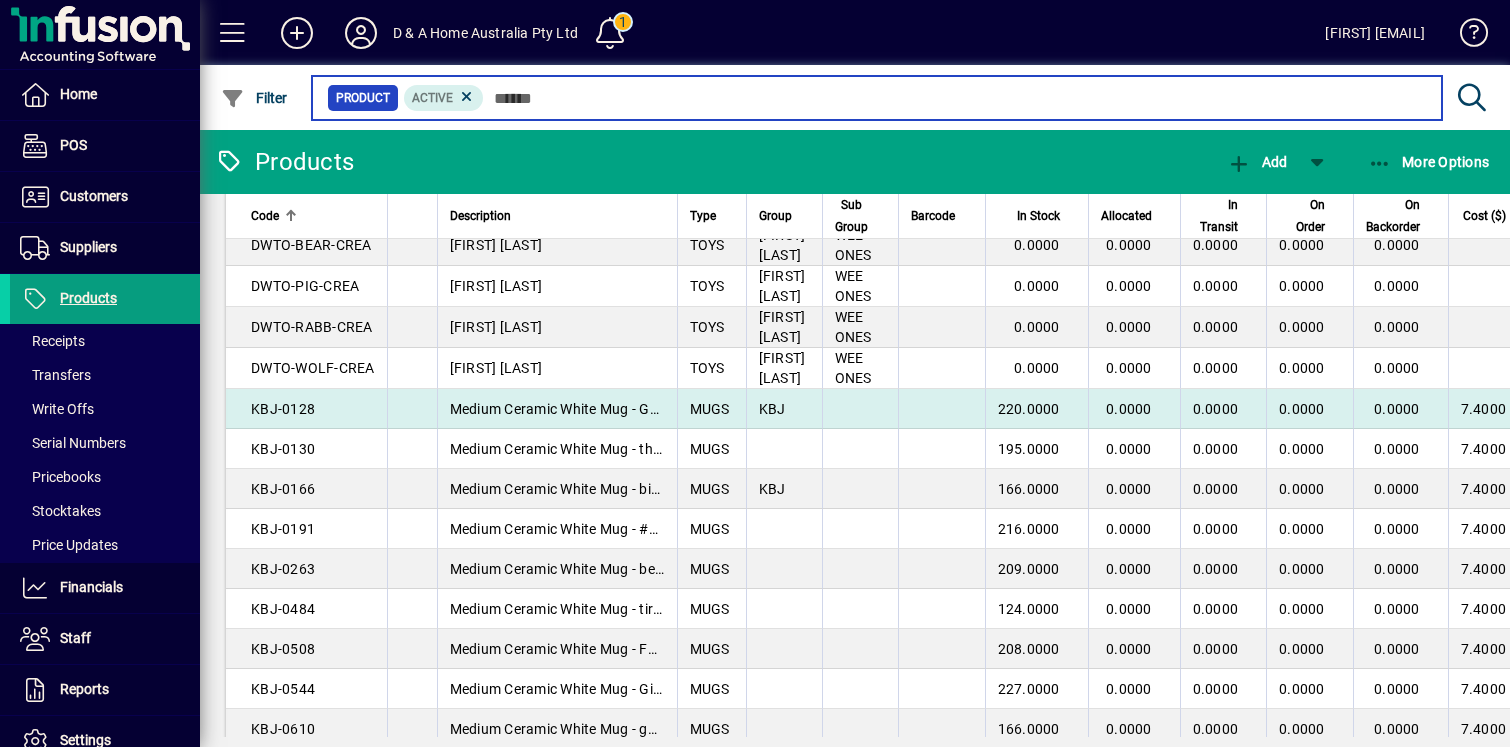 scroll, scrollTop: 106, scrollLeft: 0, axis: vertical 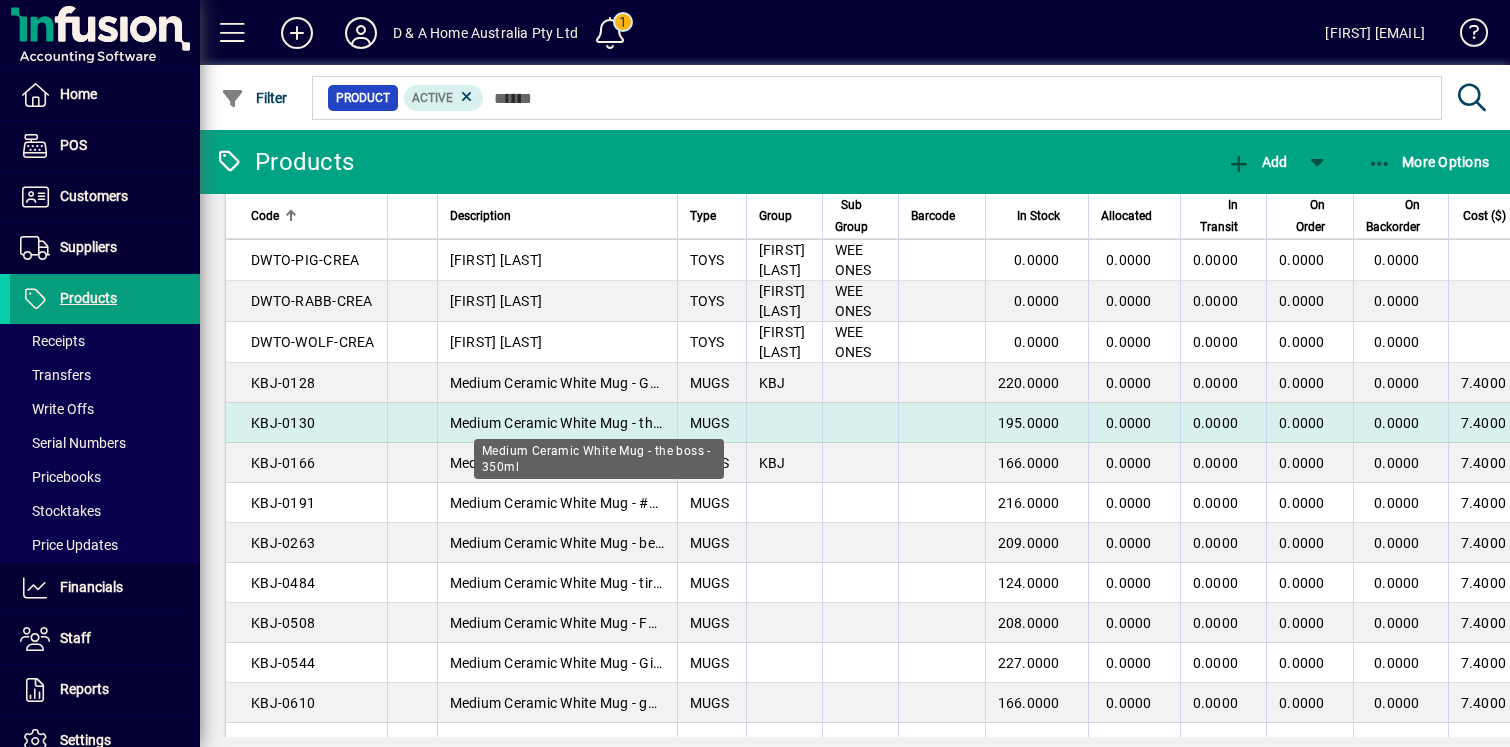 click on "Medium Ceramic White Mug - the boss - 350ml" at bounding box center [557, 423] 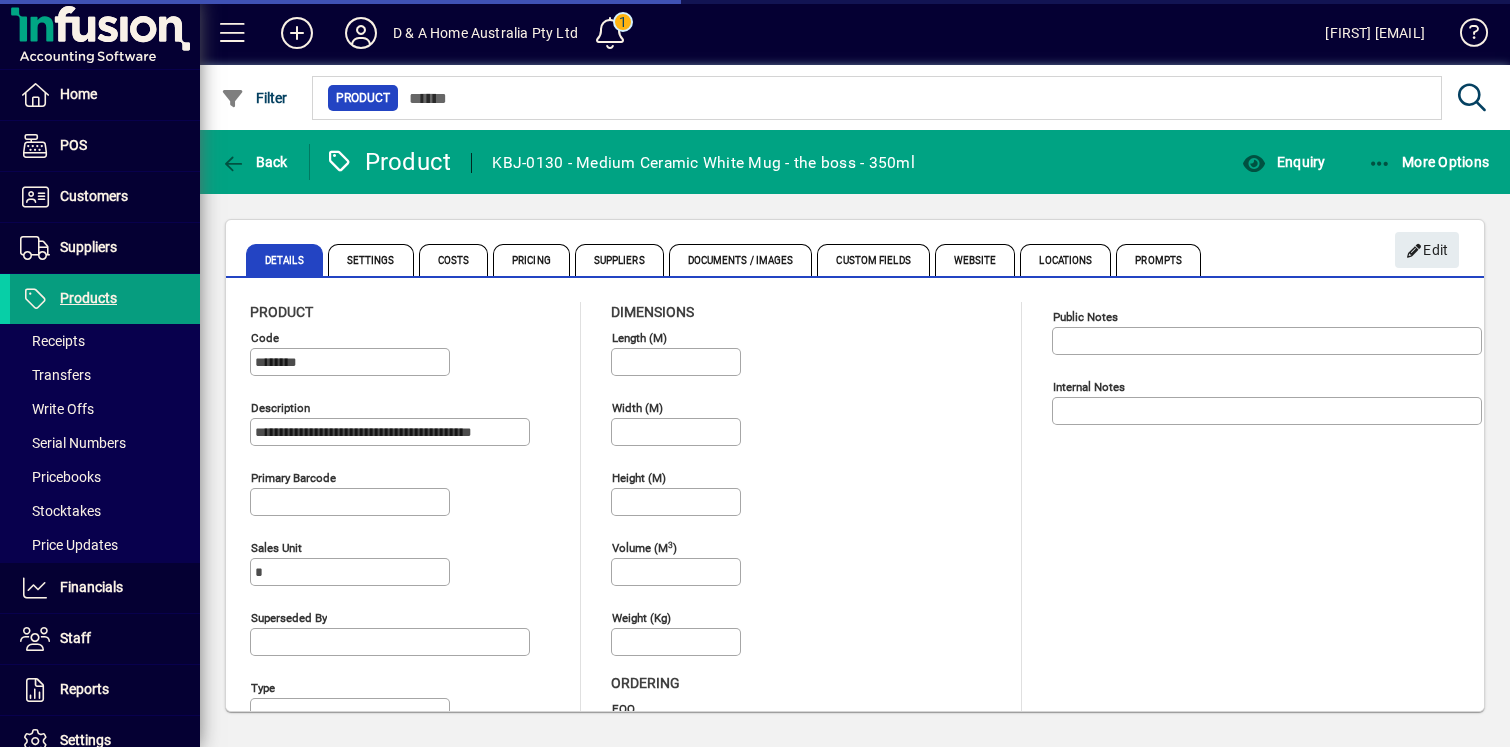 type on "**********" 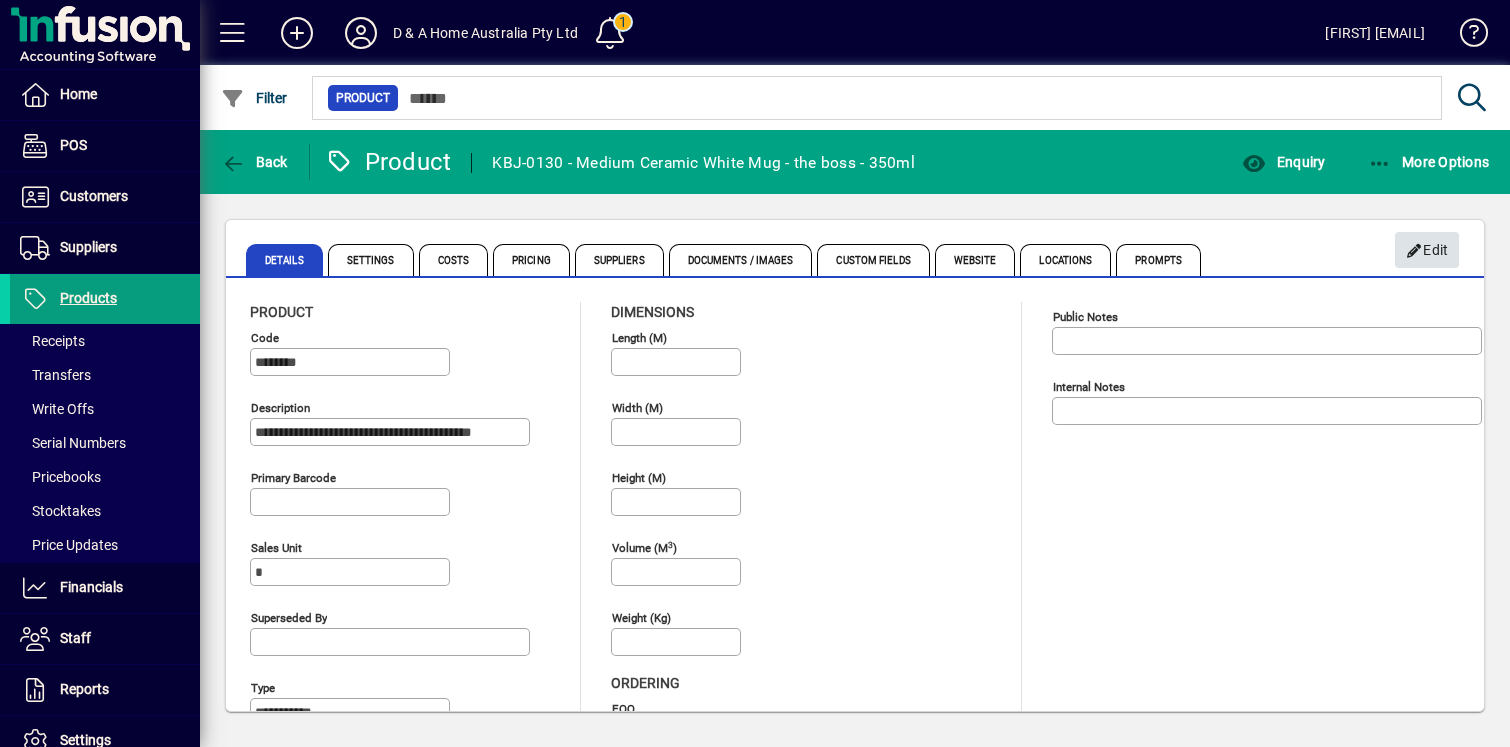 click on "Edit" 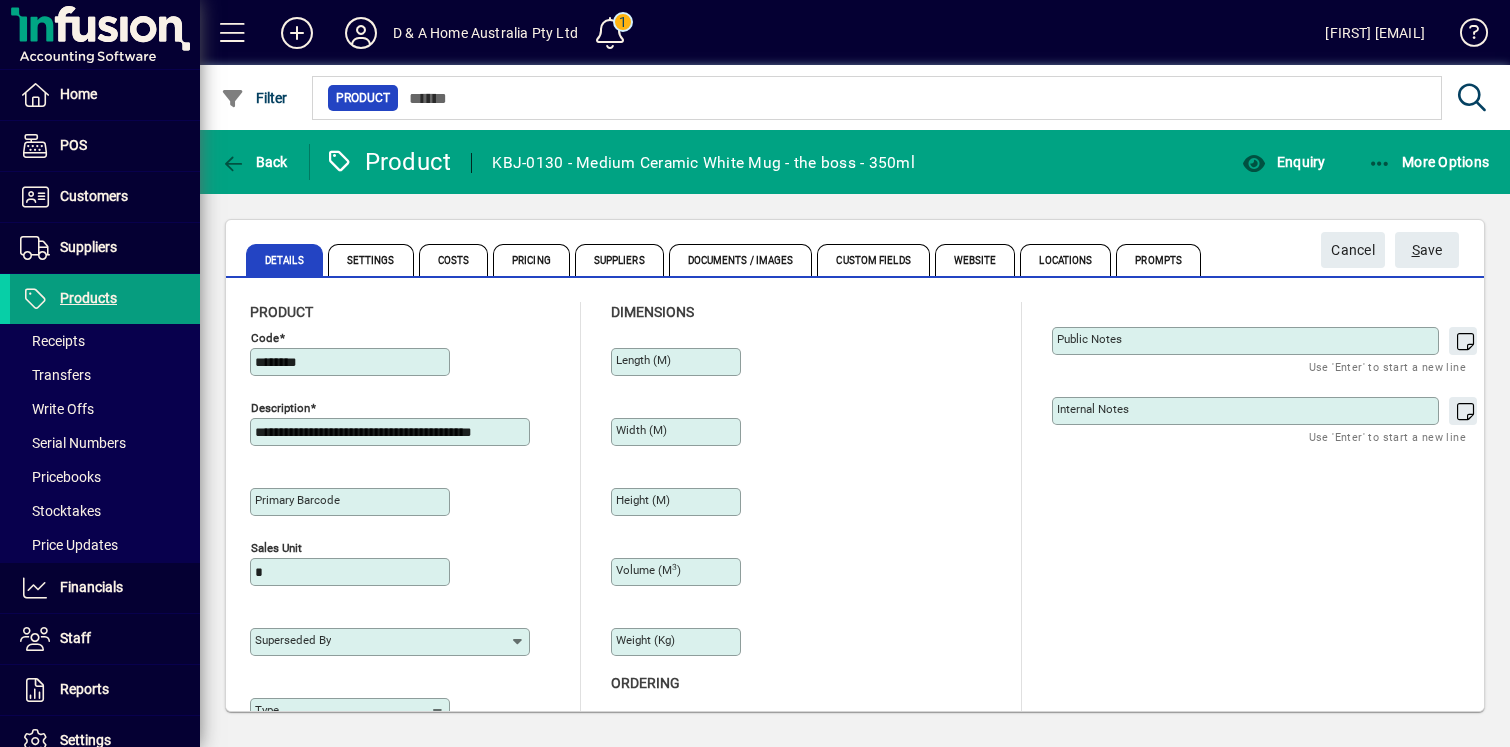 type on "**********" 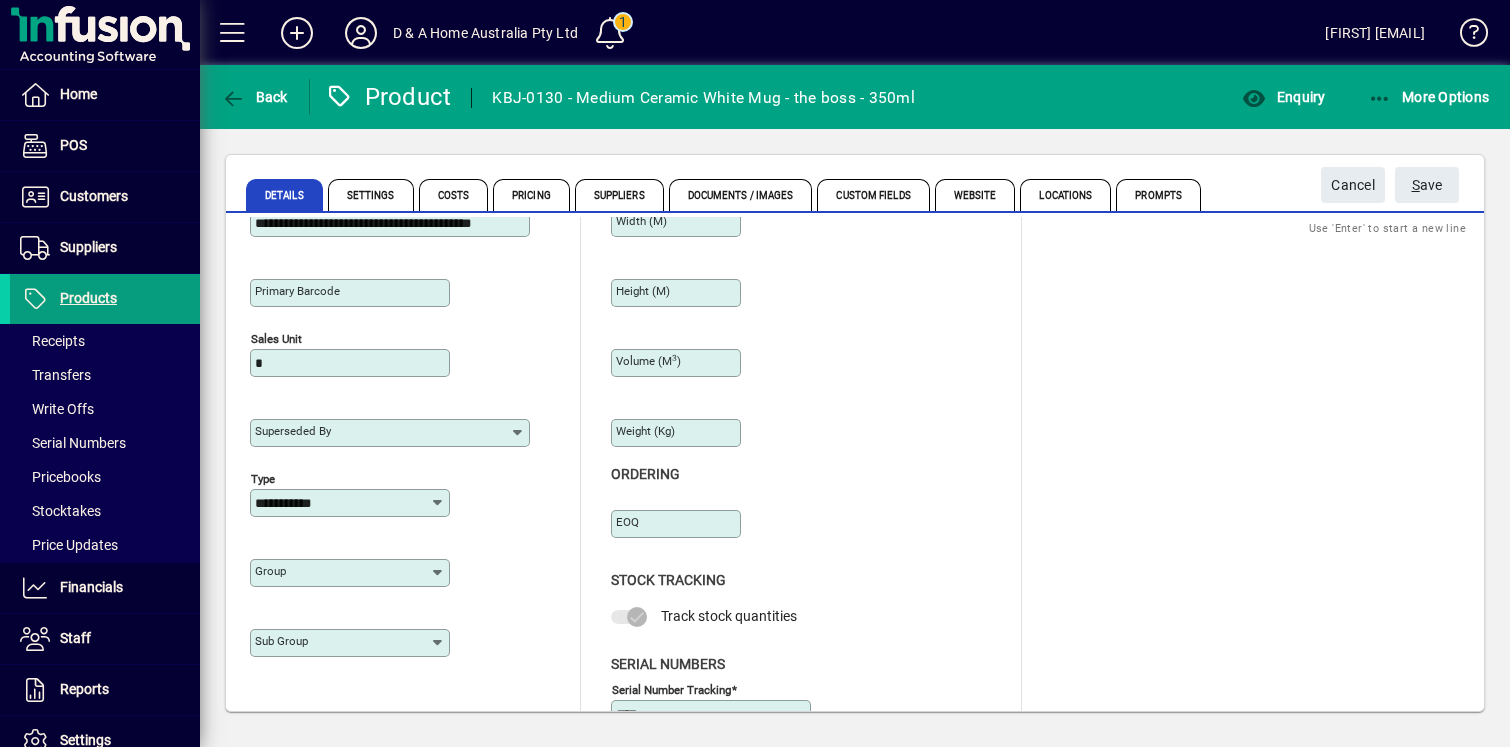 scroll, scrollTop: 153, scrollLeft: 0, axis: vertical 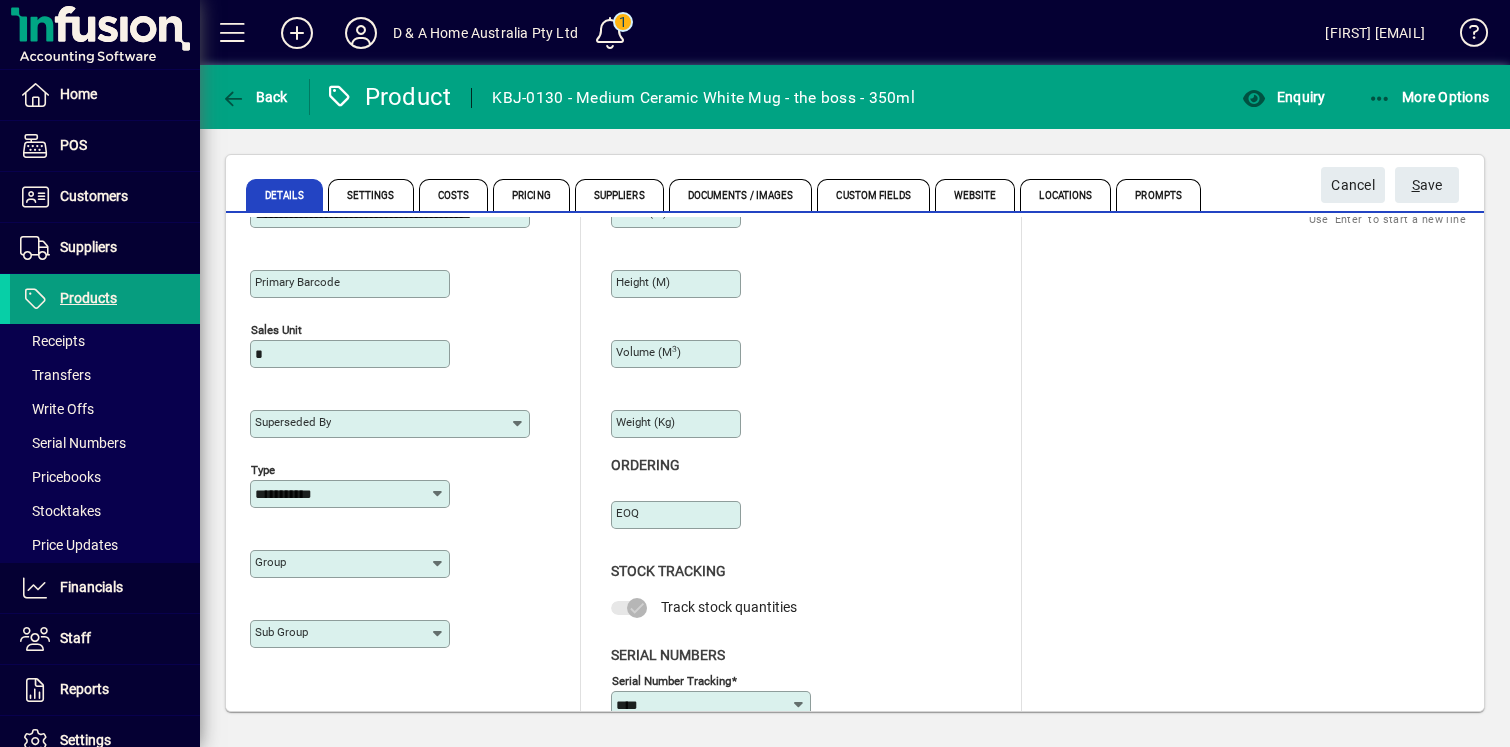 click on "Group" at bounding box center (342, 564) 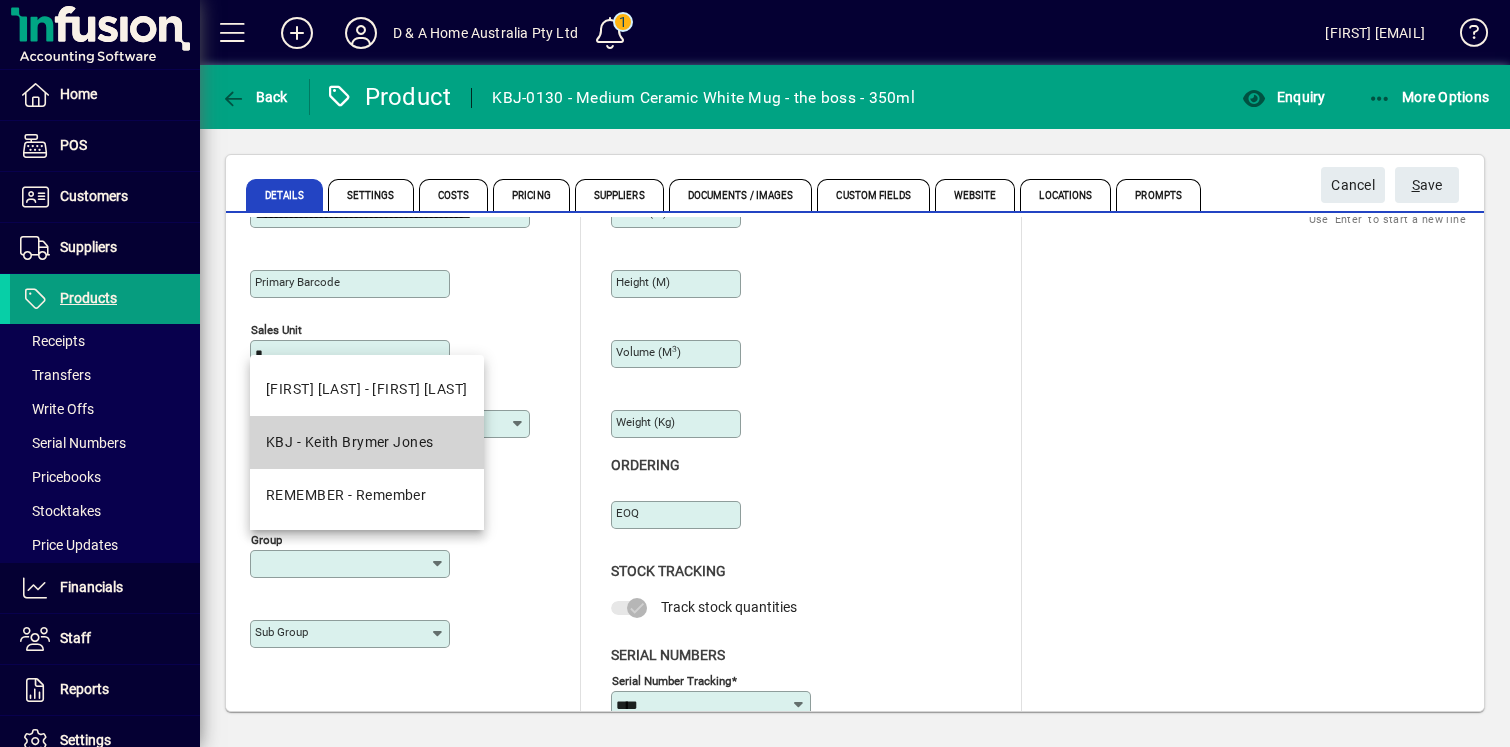 click on "KBJ - Keith Brymer Jones" at bounding box center (350, 442) 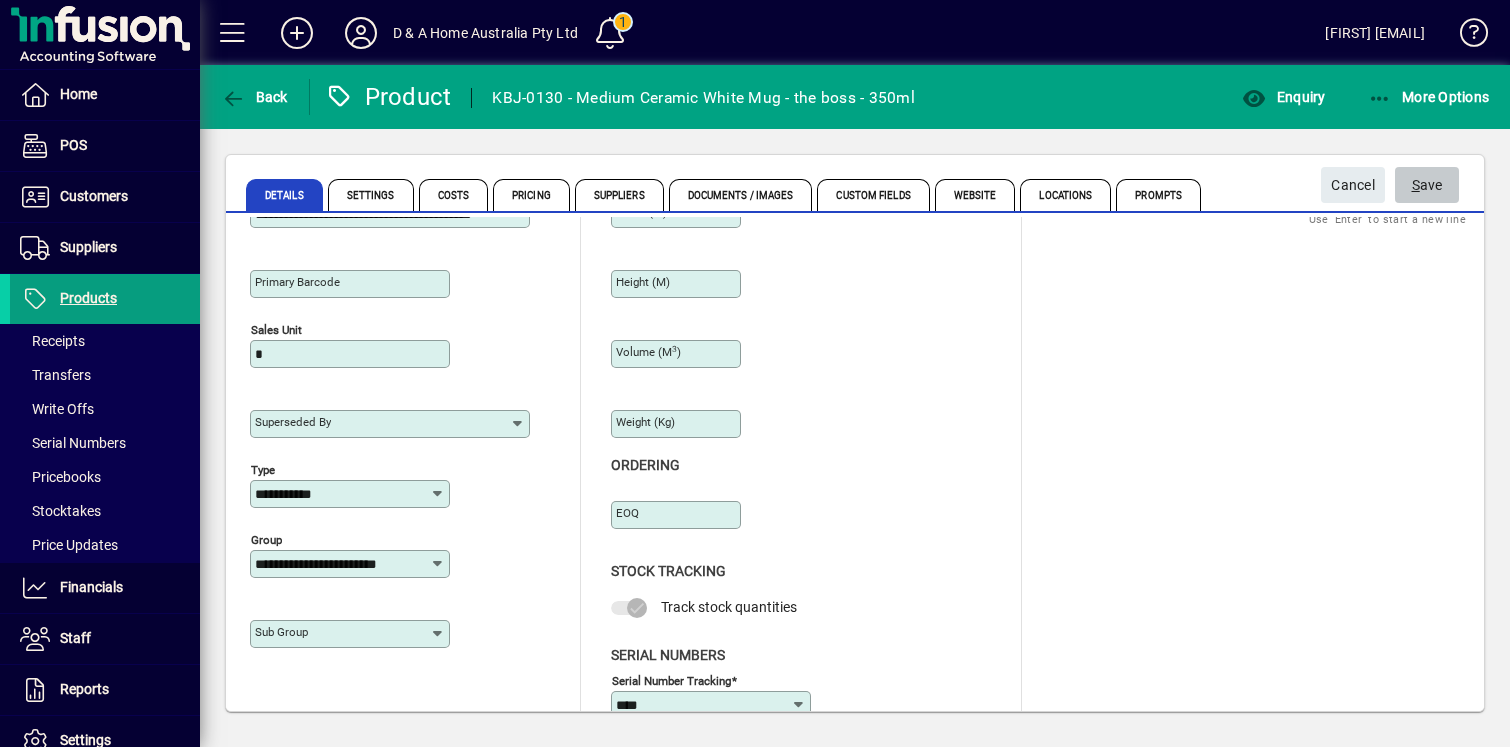 click on "S ave" 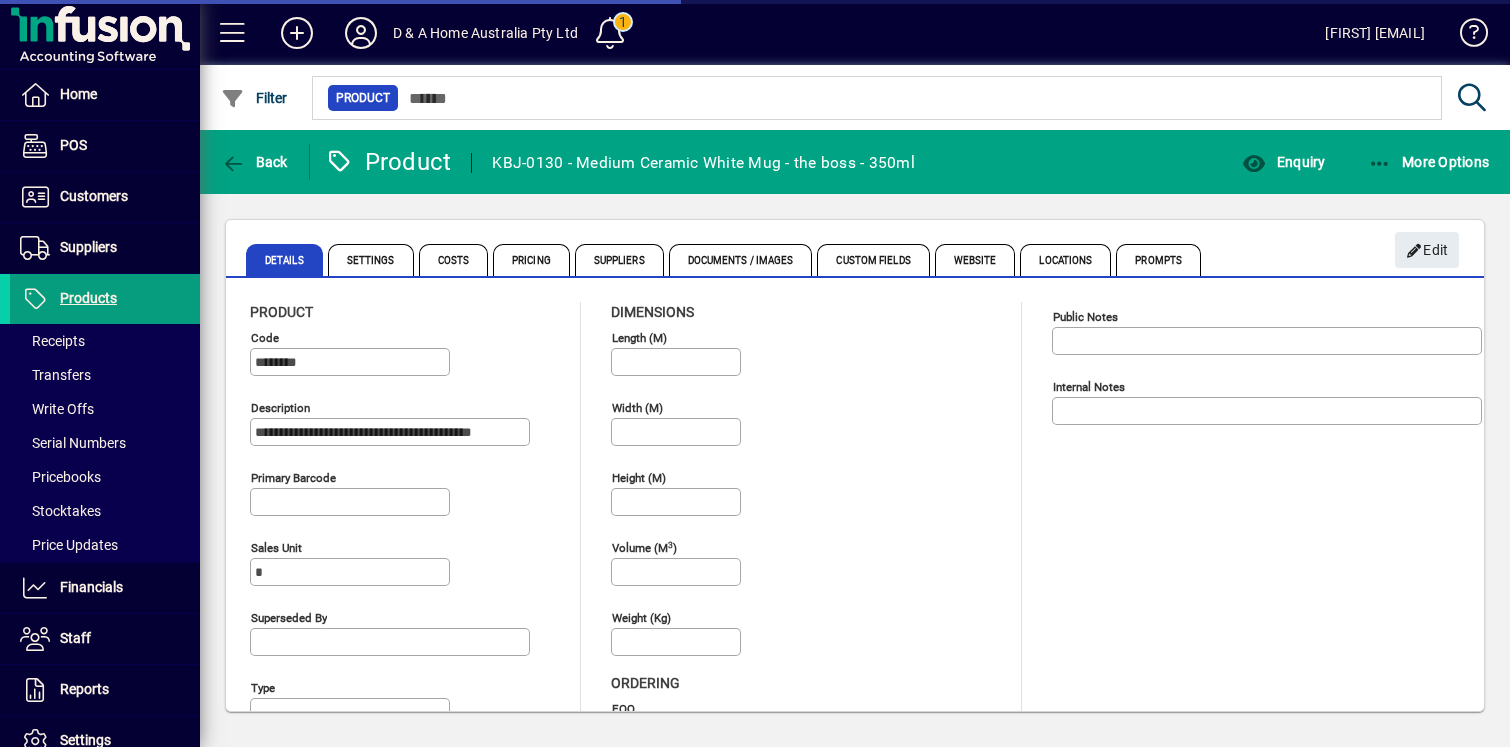 type on "**********" 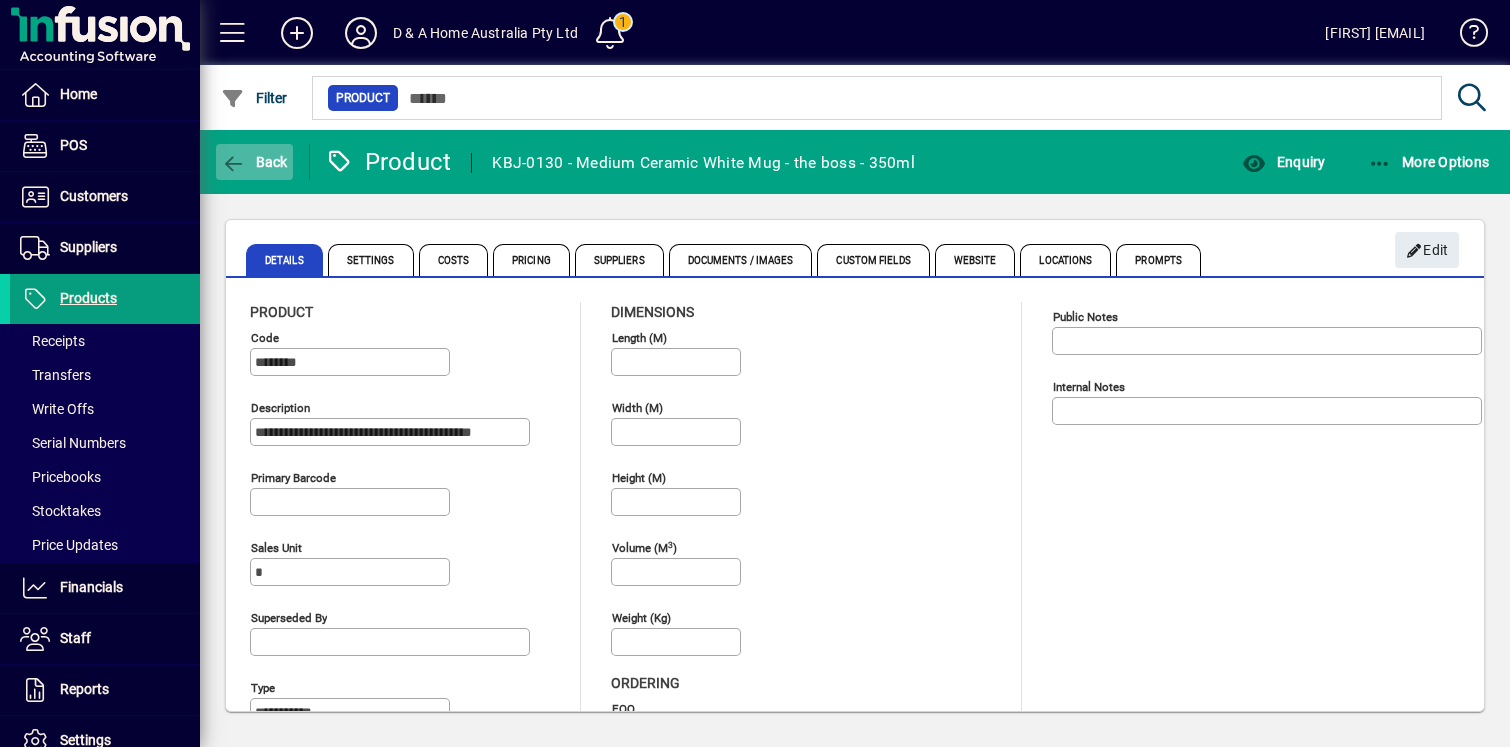 click on "Back" 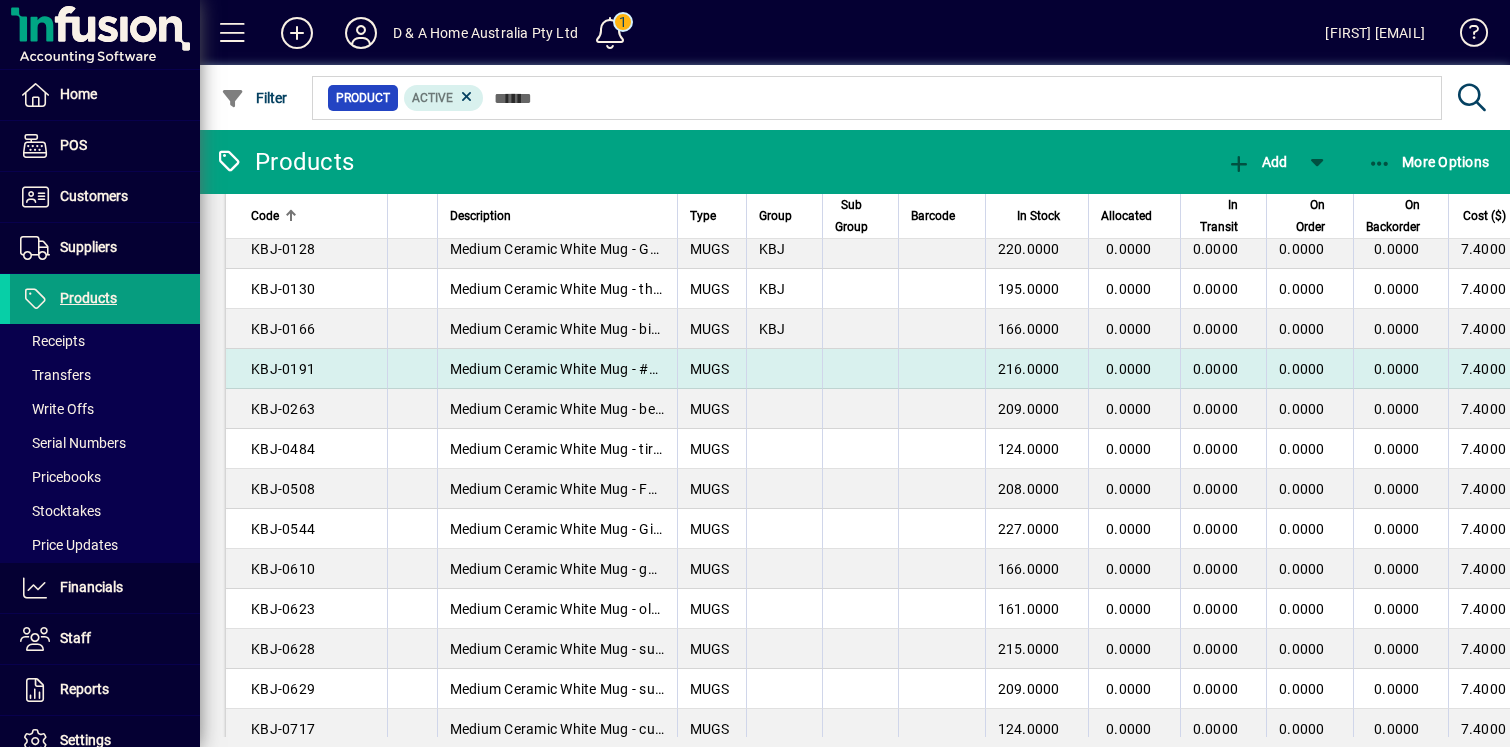 scroll, scrollTop: 241, scrollLeft: 0, axis: vertical 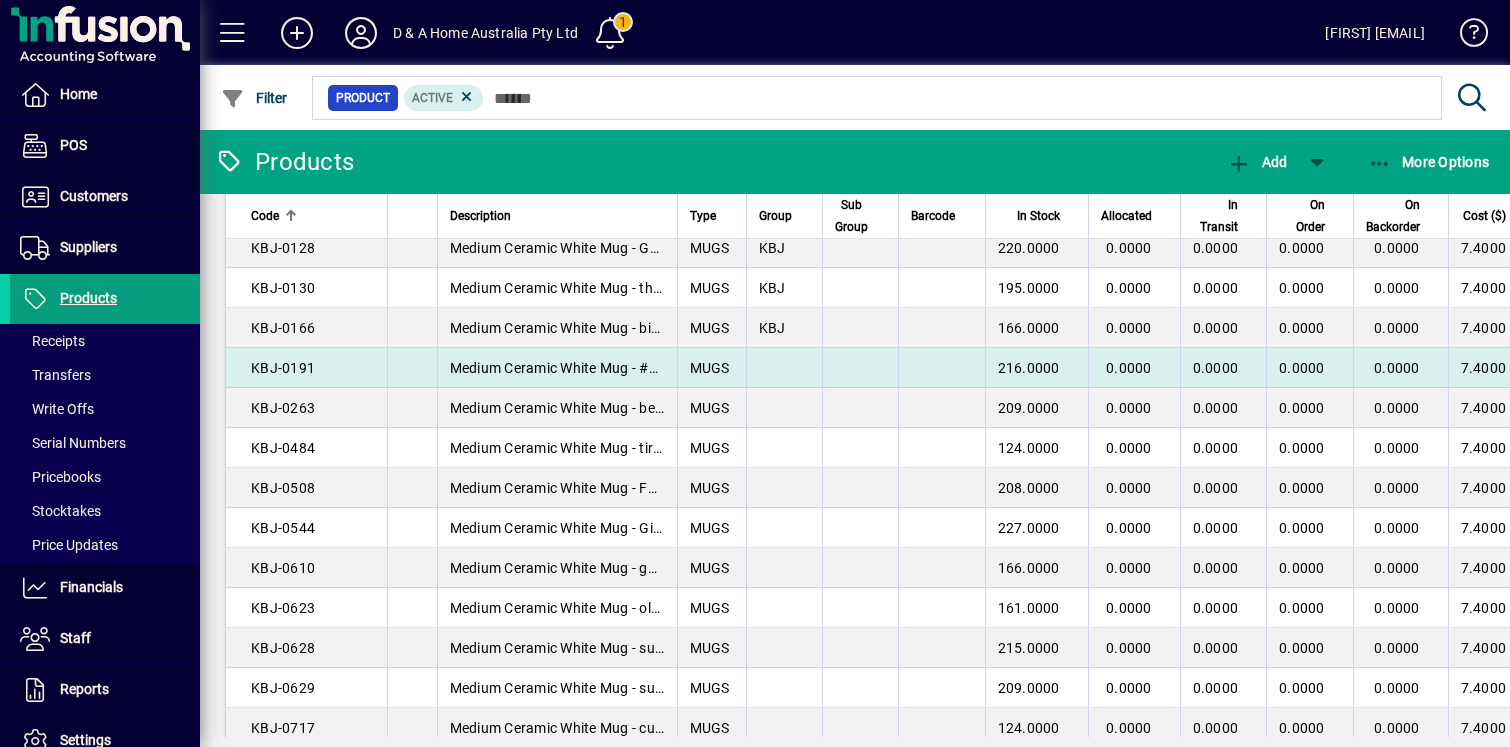 click at bounding box center [784, 368] 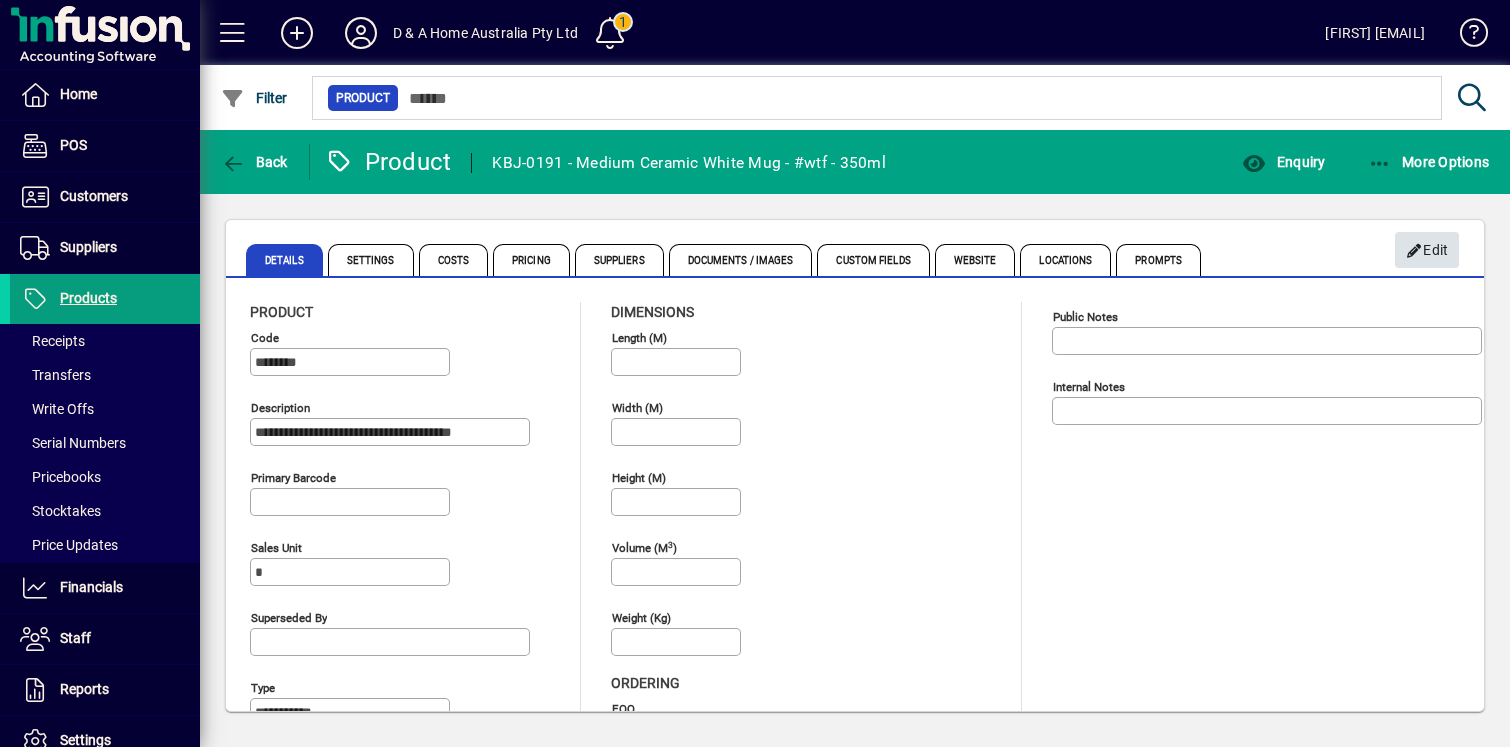 click 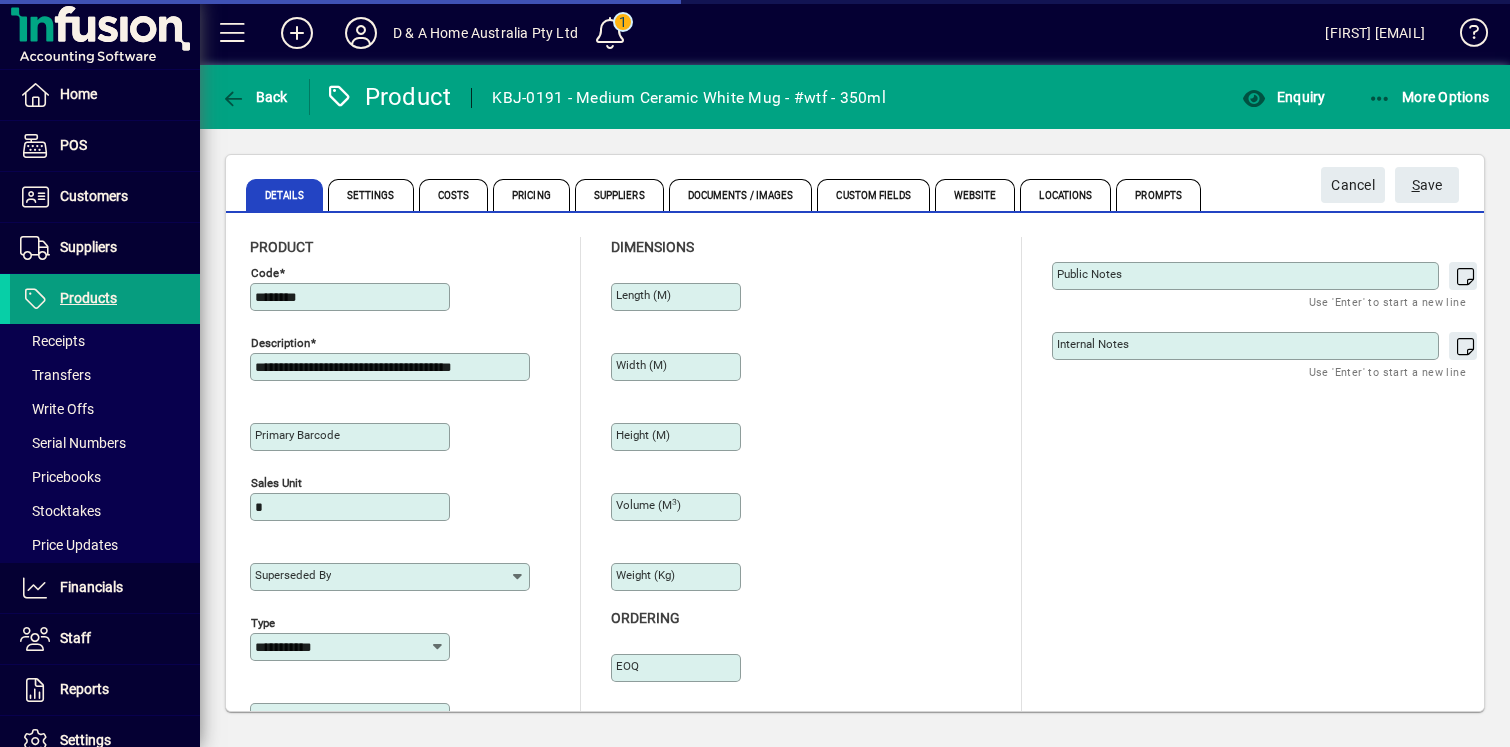 scroll, scrollTop: 187, scrollLeft: 0, axis: vertical 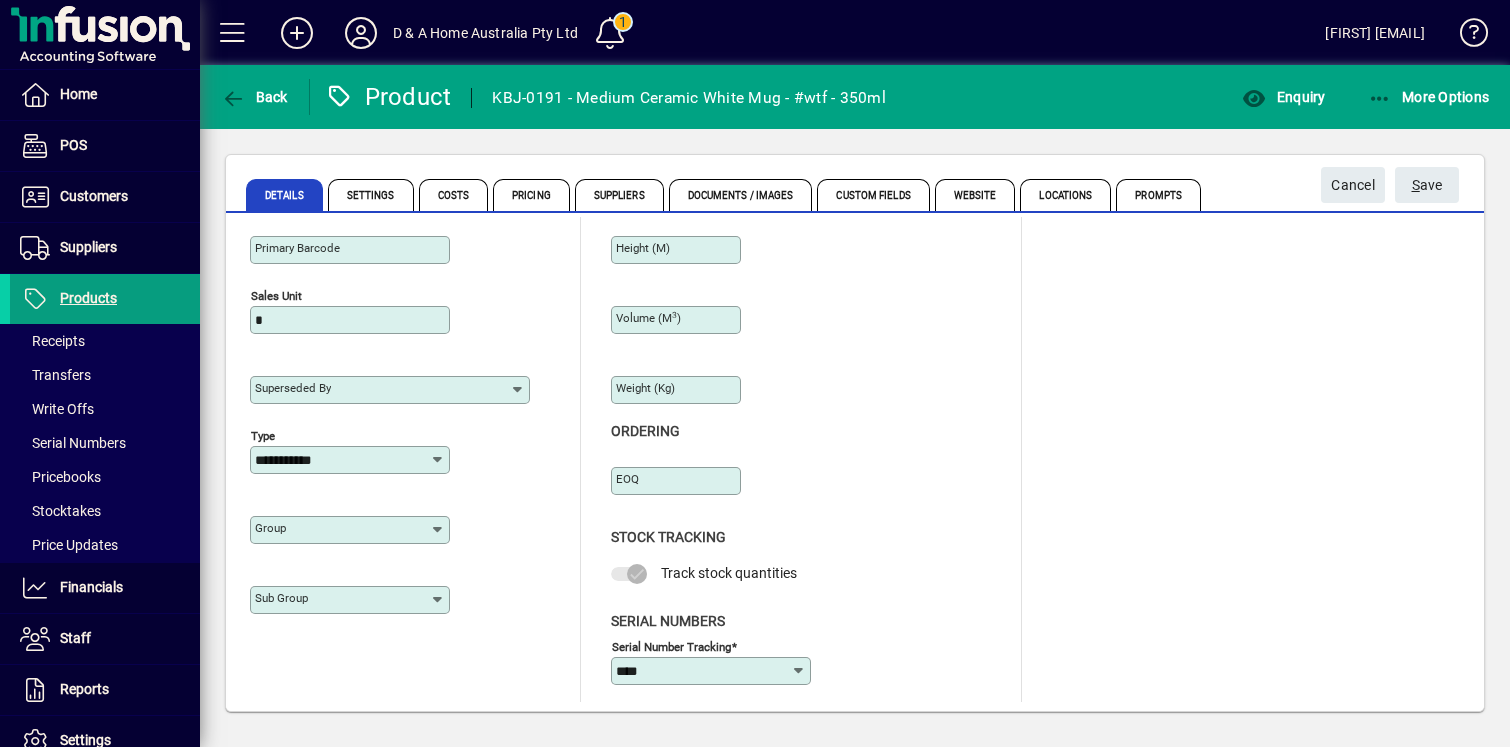 click on "Group" at bounding box center [342, 530] 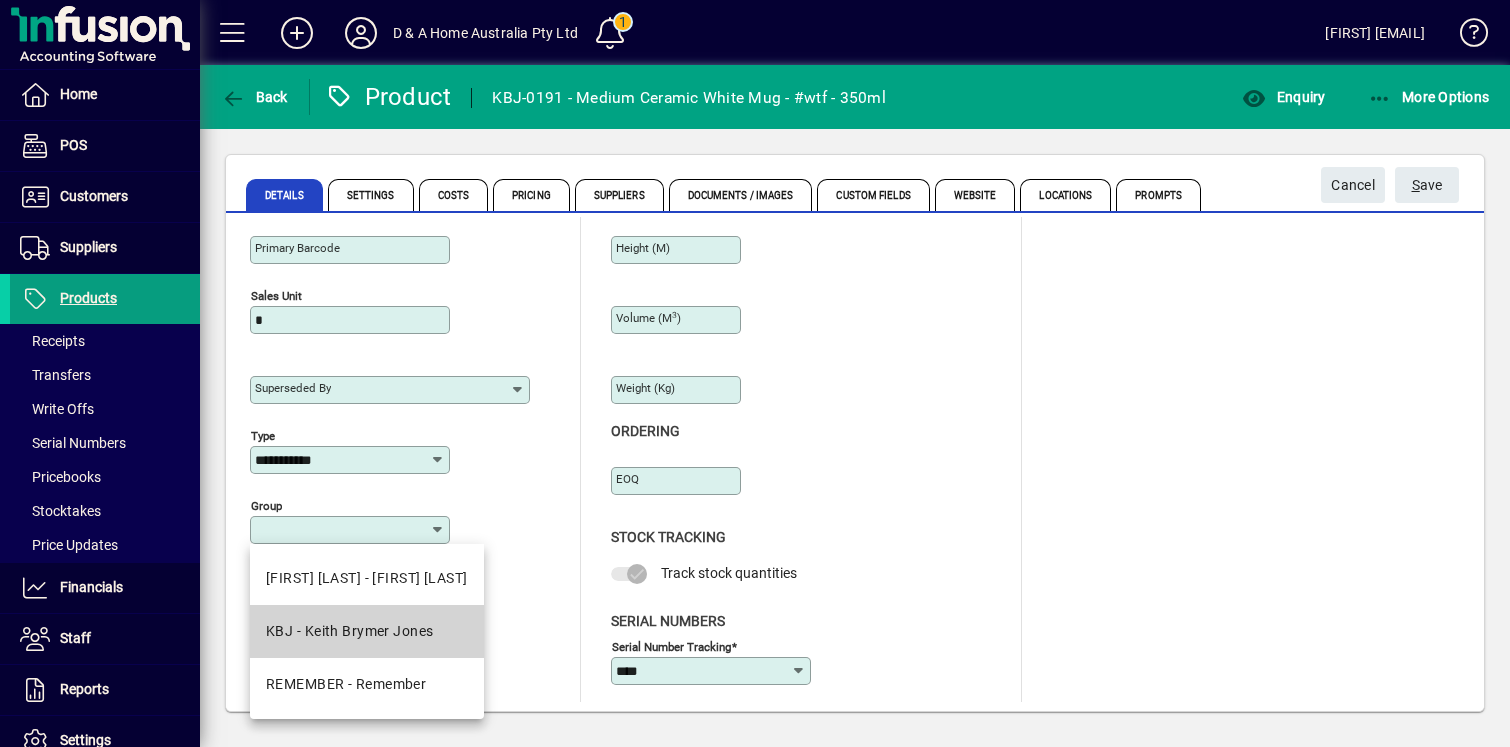 click on "KBJ - Keith Brymer Jones" at bounding box center [367, 631] 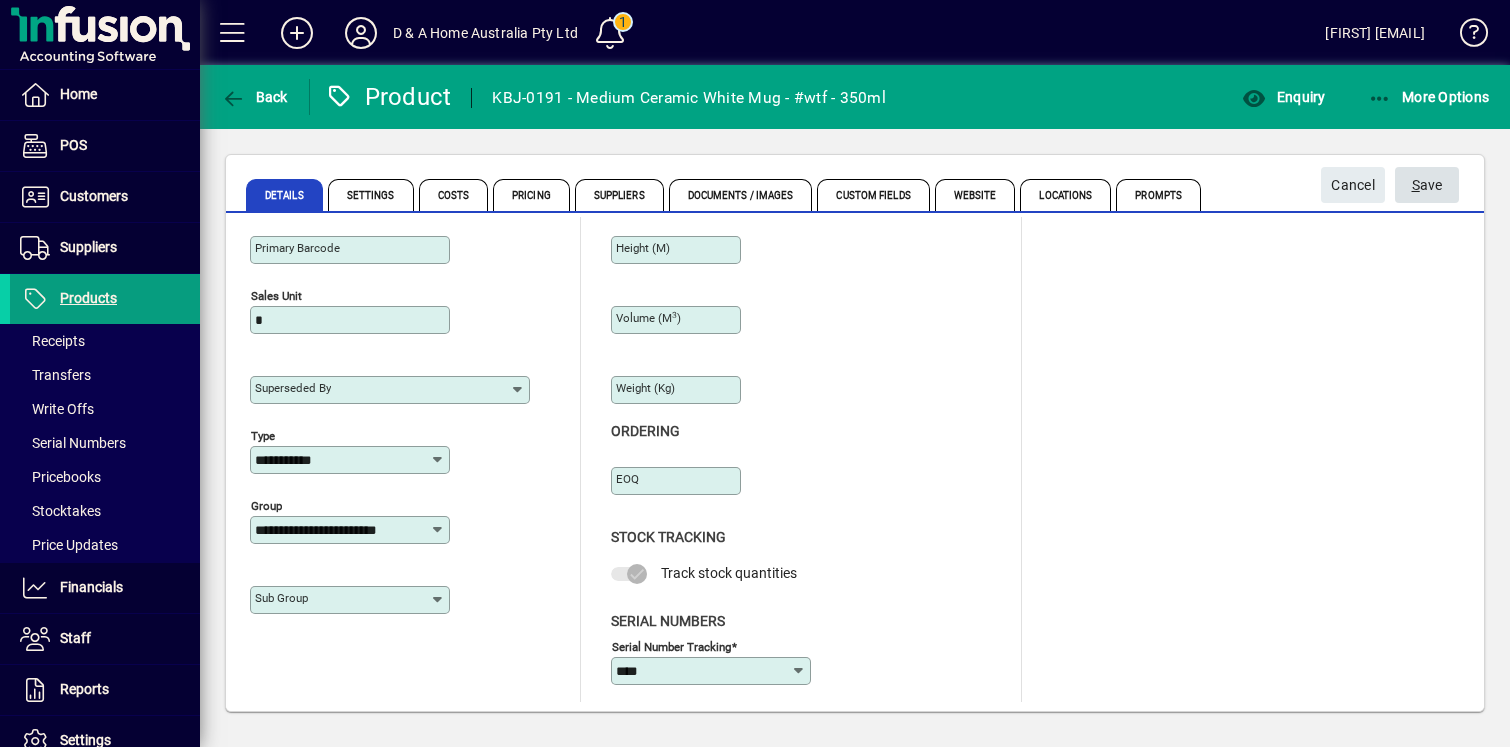 click on "S ave" 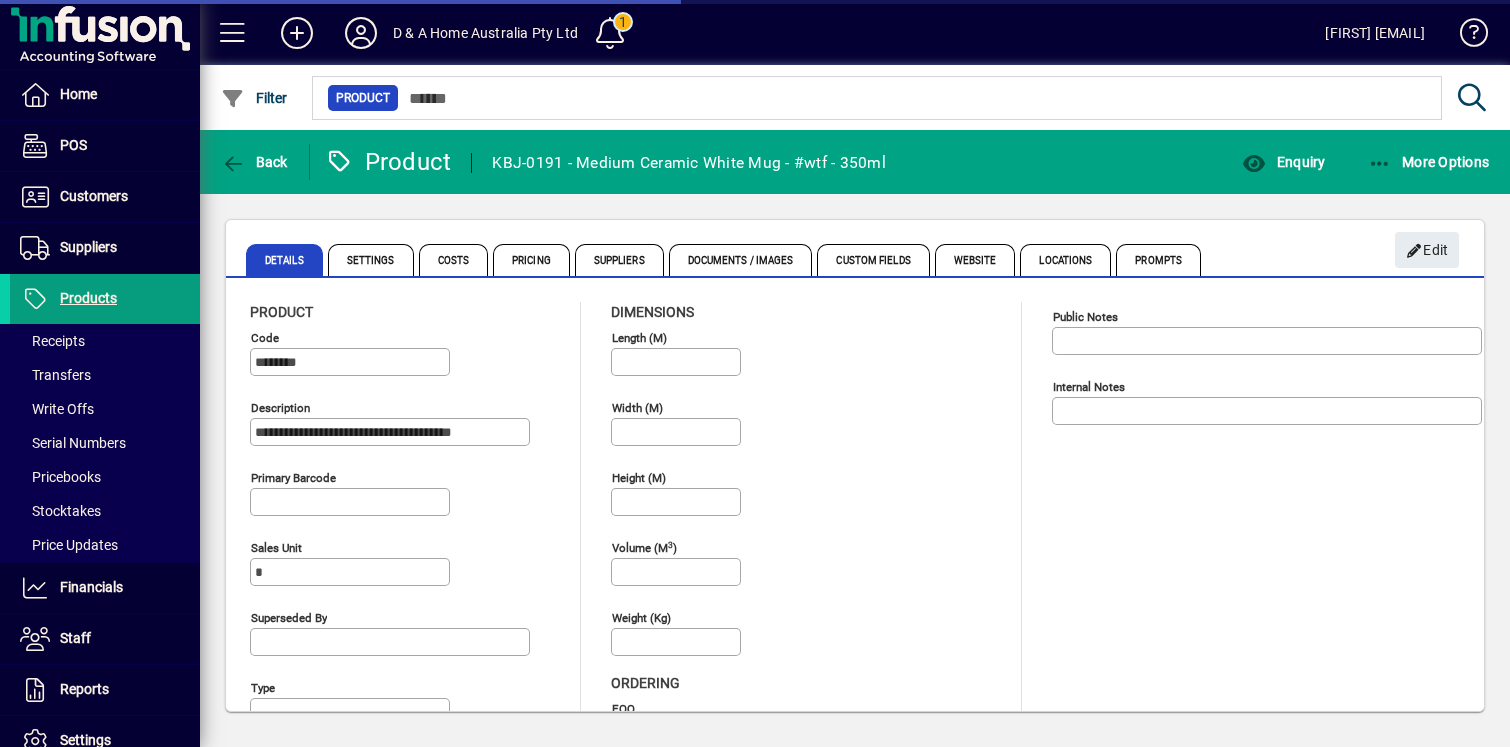 type on "**********" 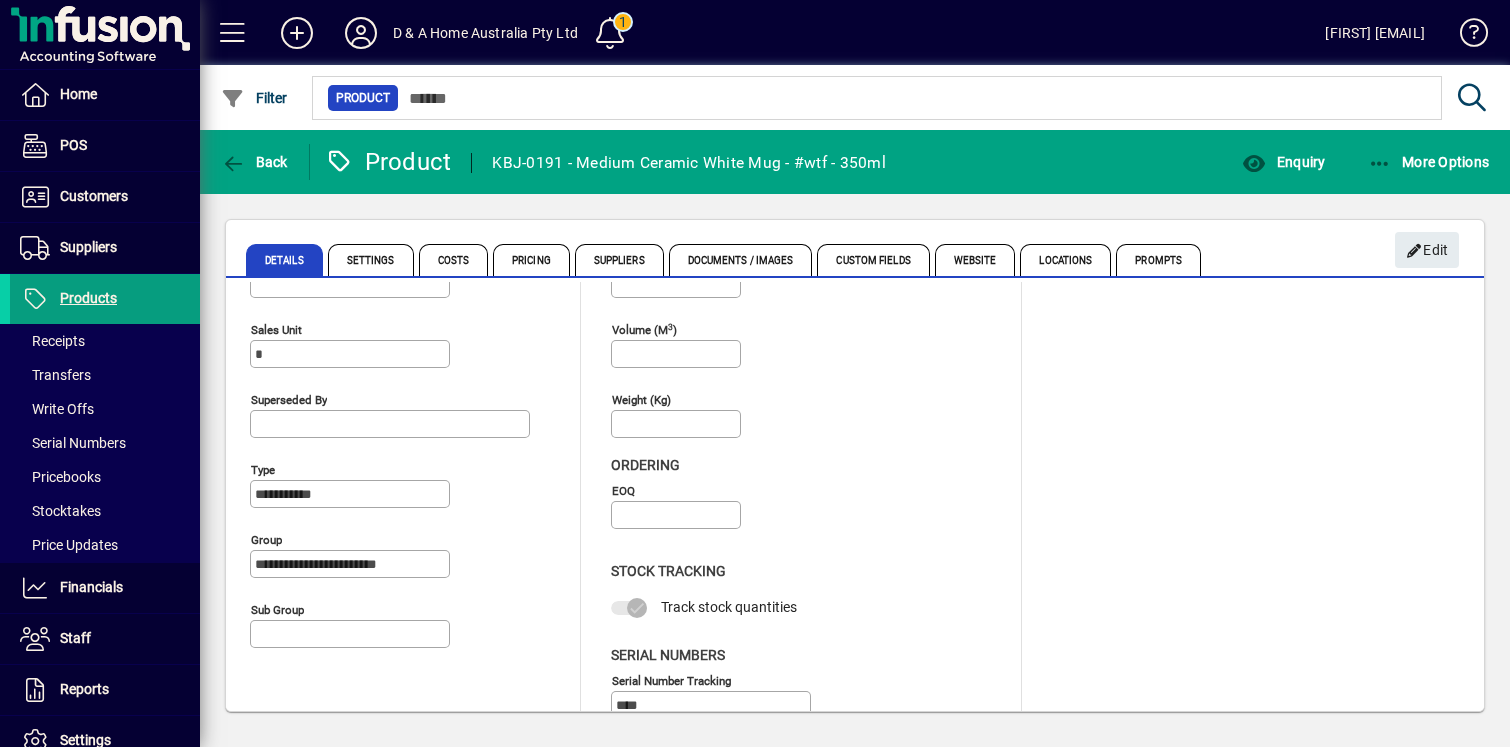 scroll, scrollTop: 252, scrollLeft: 0, axis: vertical 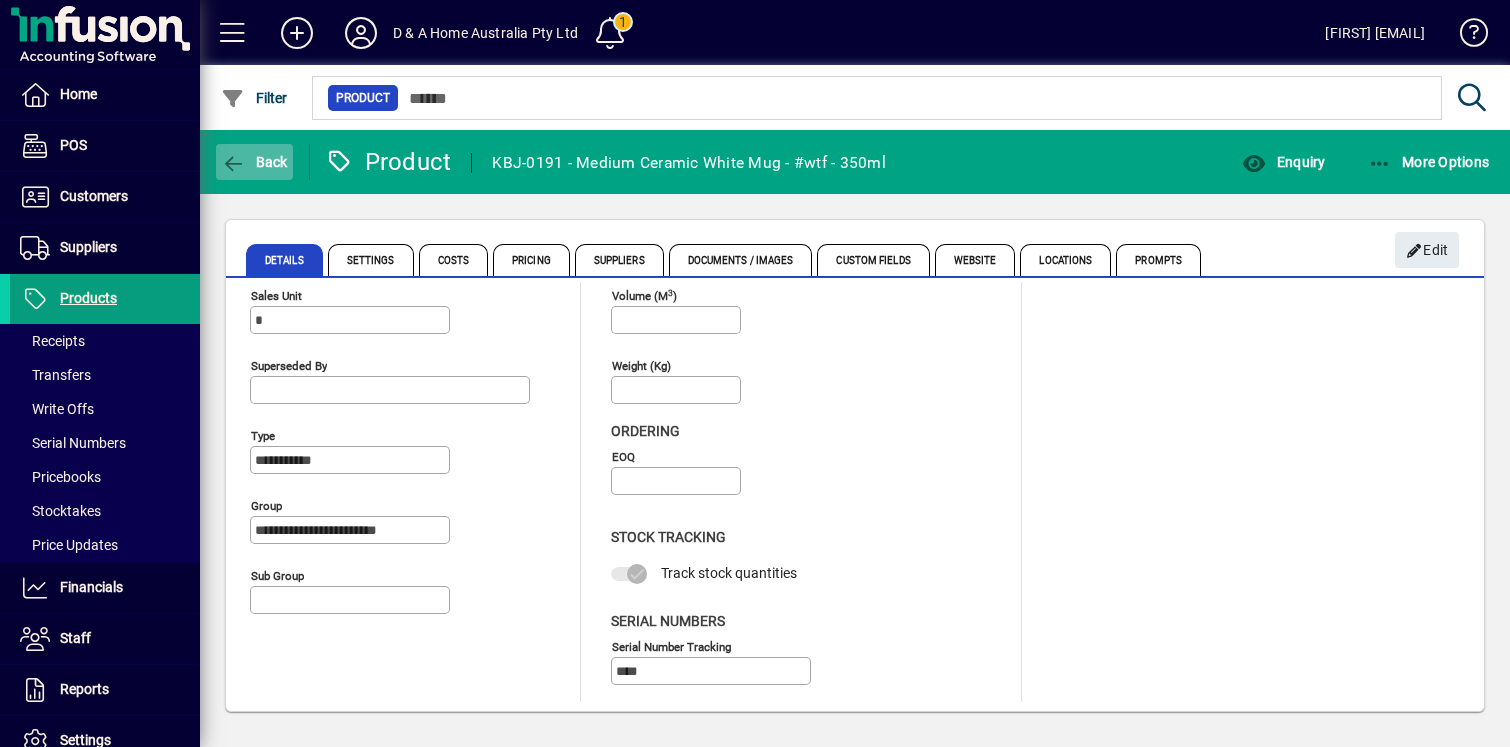 click on "Back" 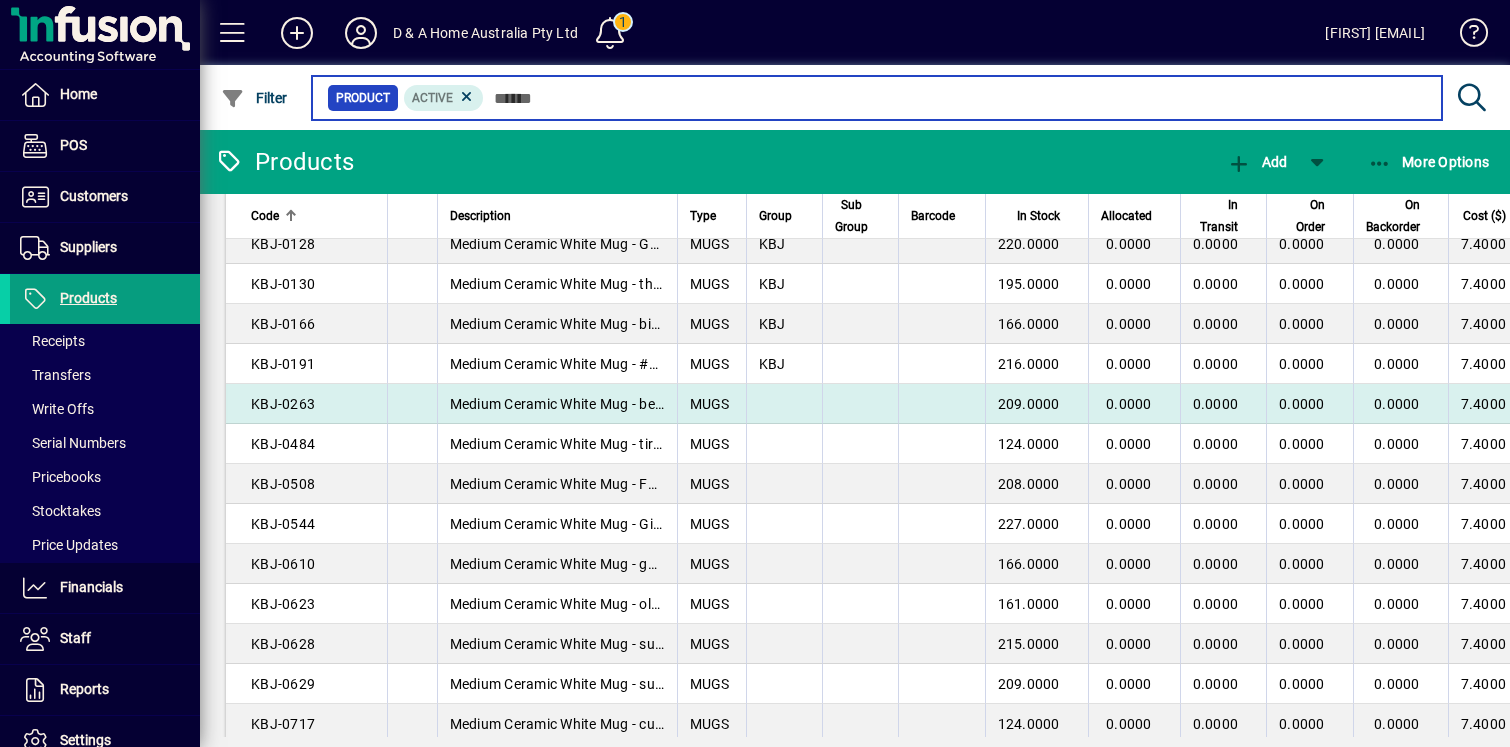 scroll, scrollTop: 248, scrollLeft: 0, axis: vertical 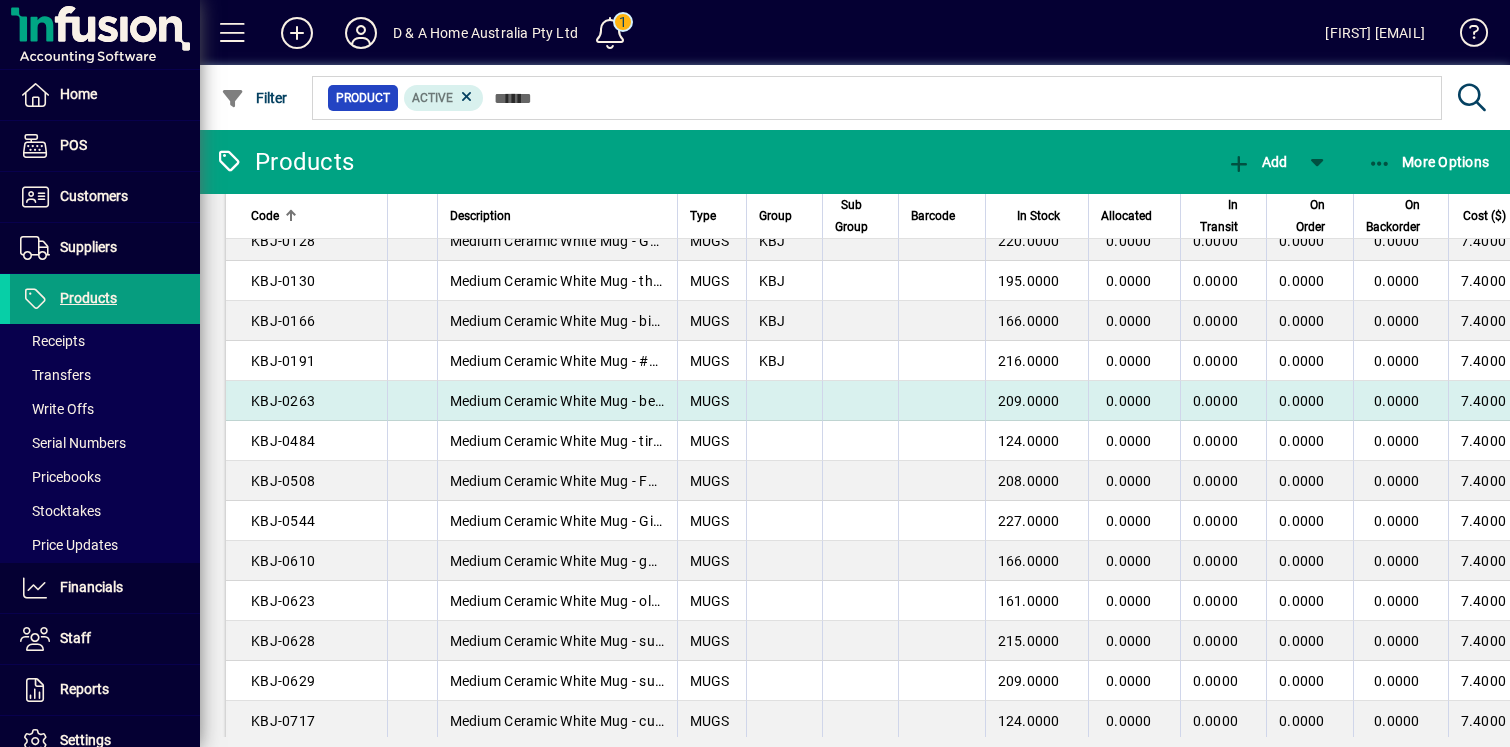 click at bounding box center (784, 401) 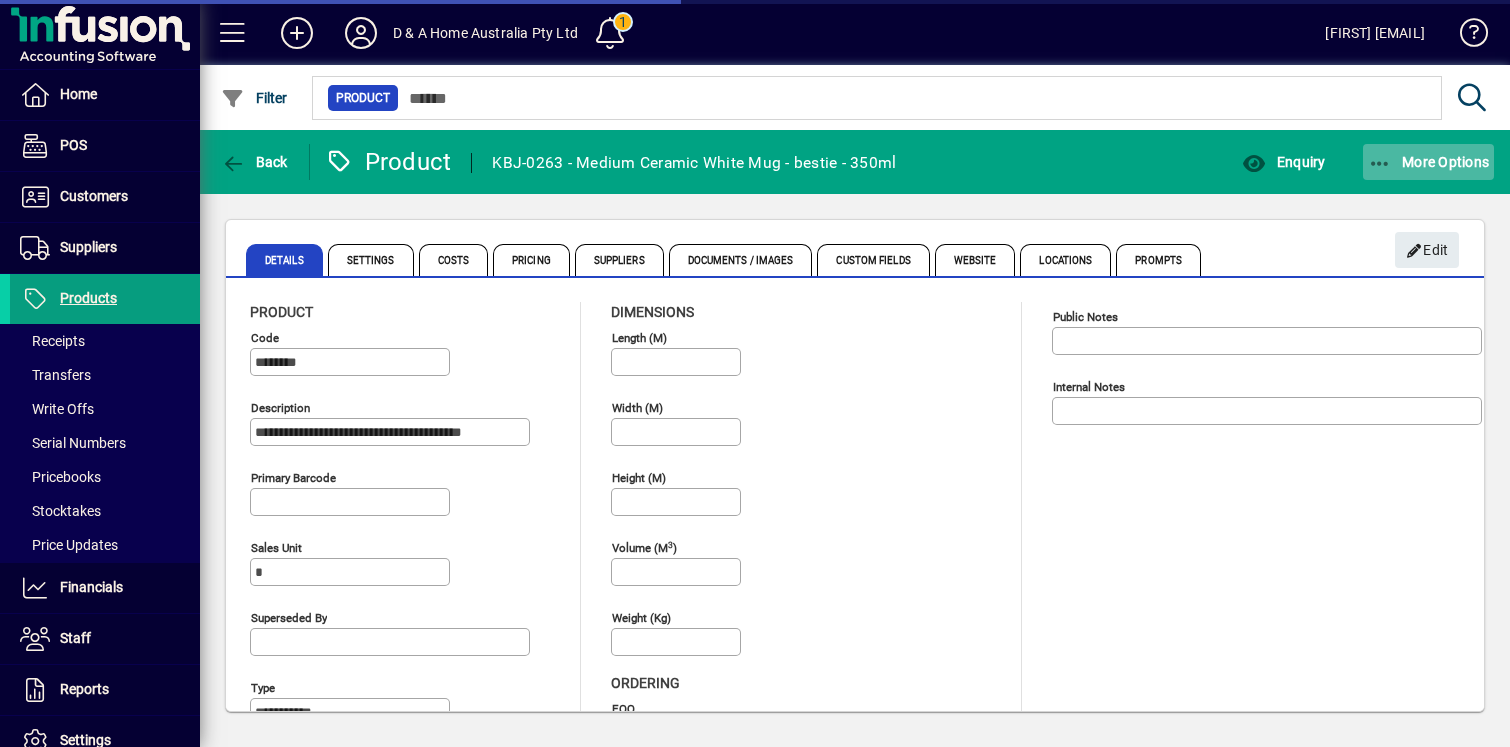click on "More Options" 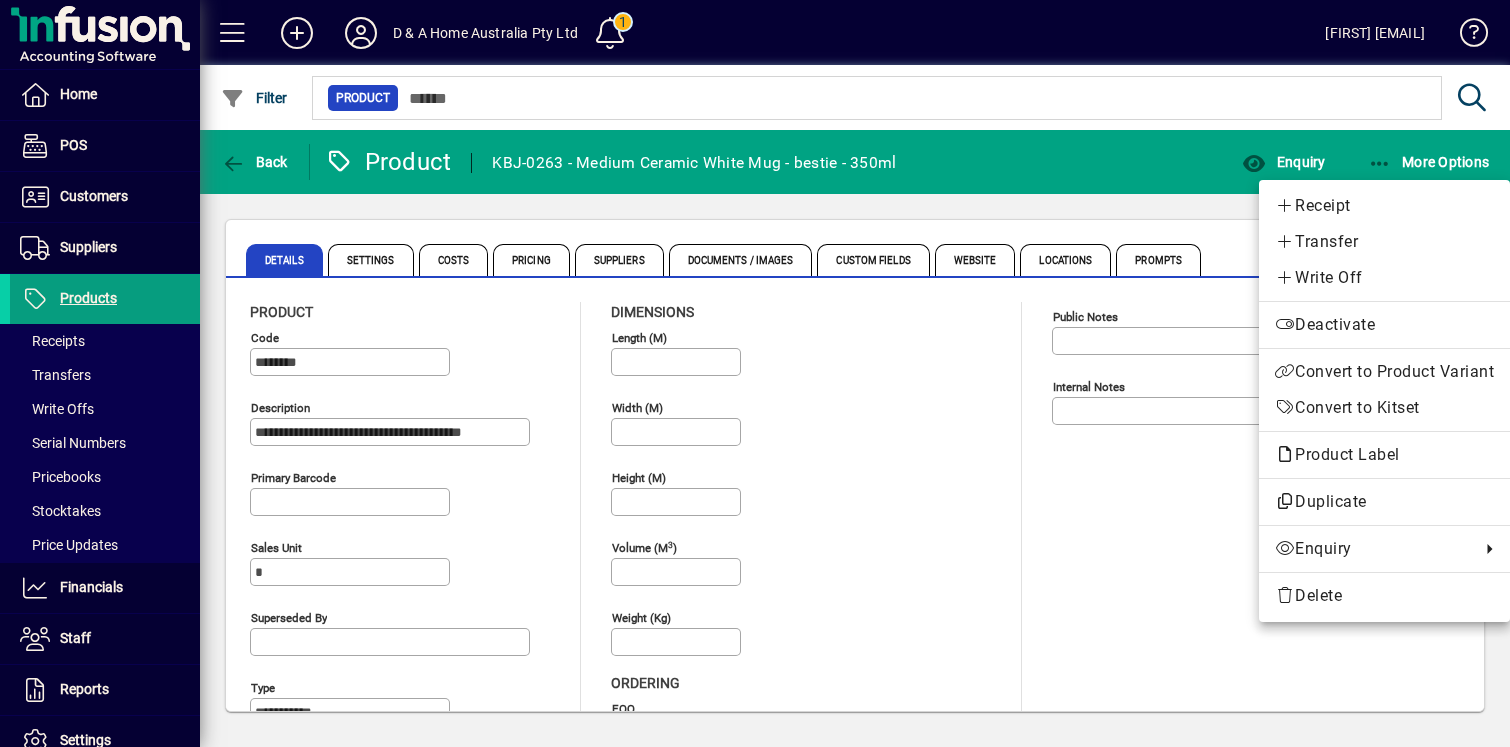click at bounding box center (755, 373) 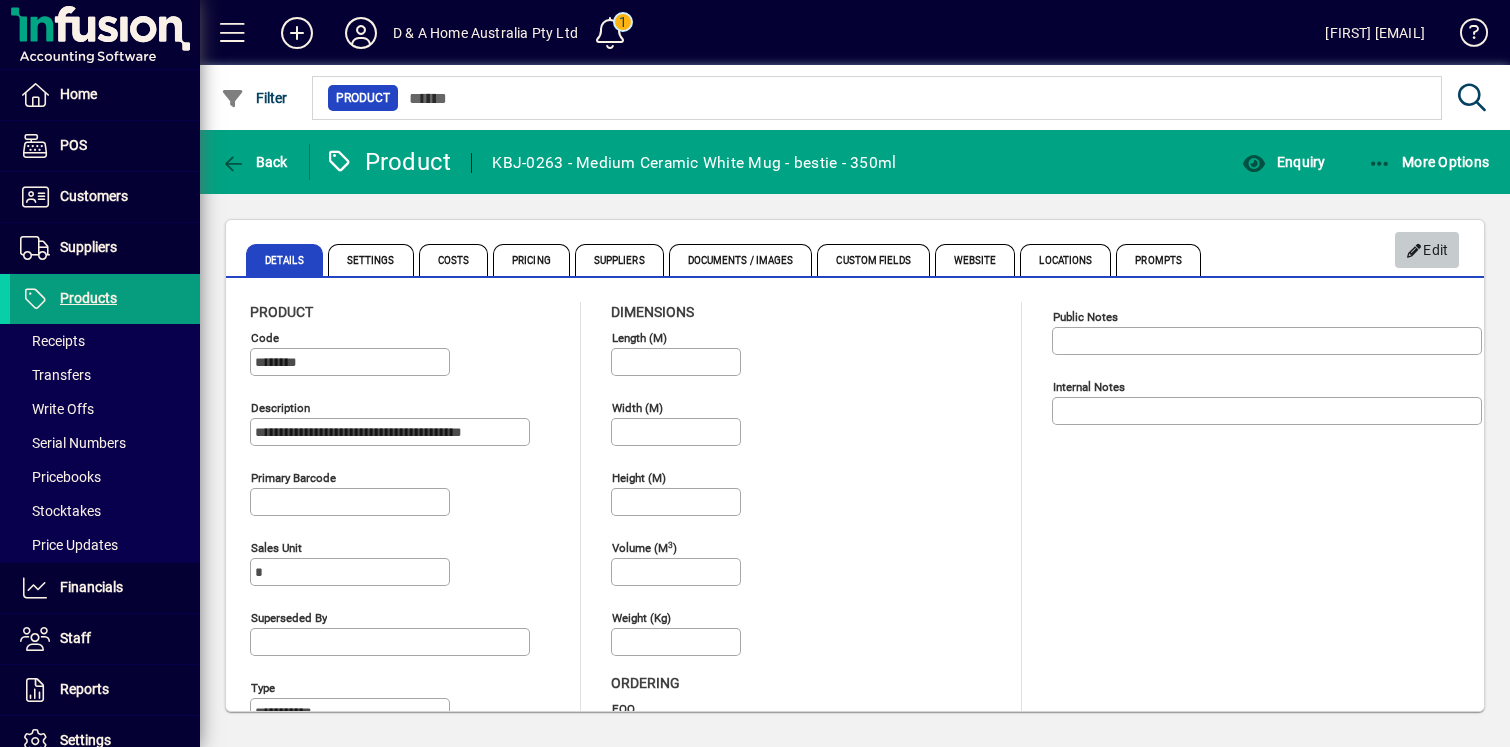 click 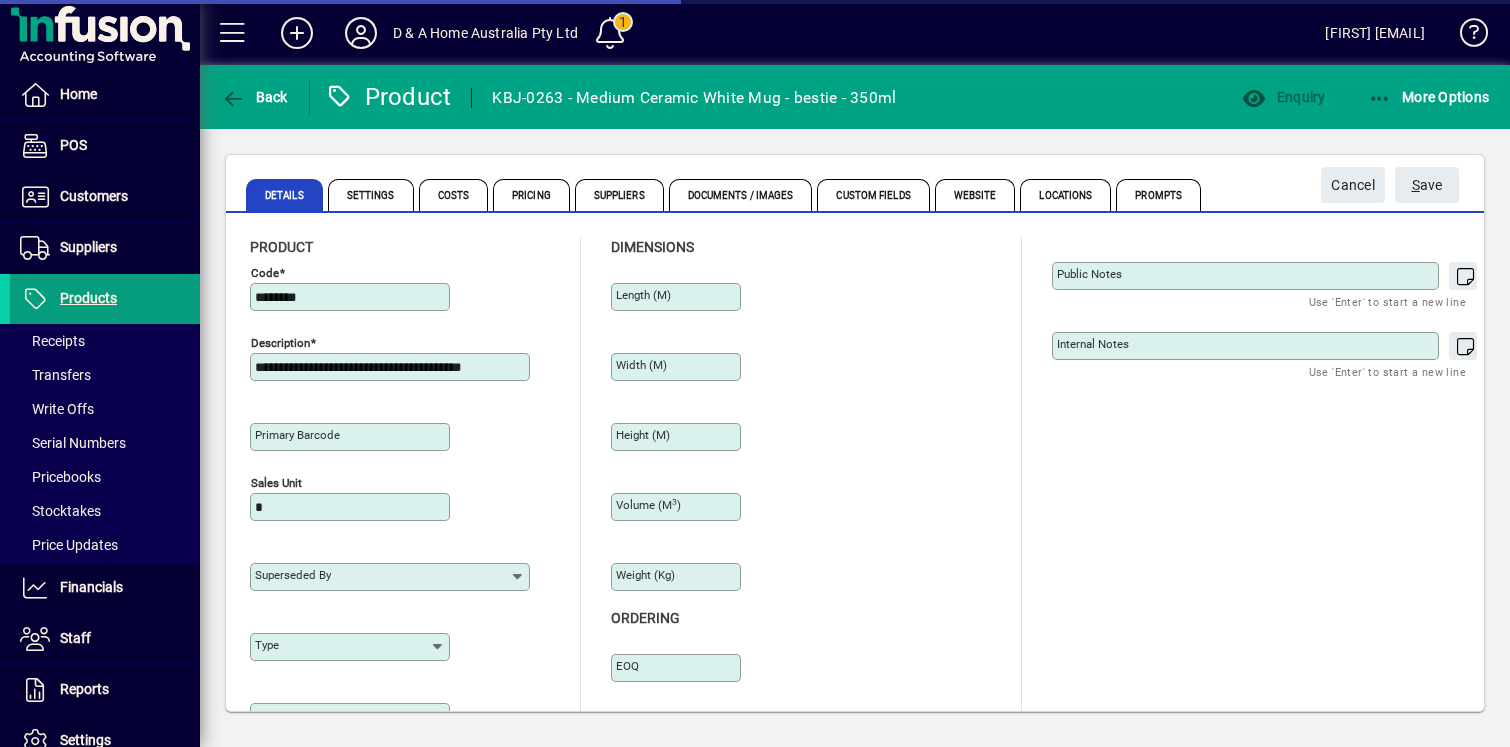 type on "**********" 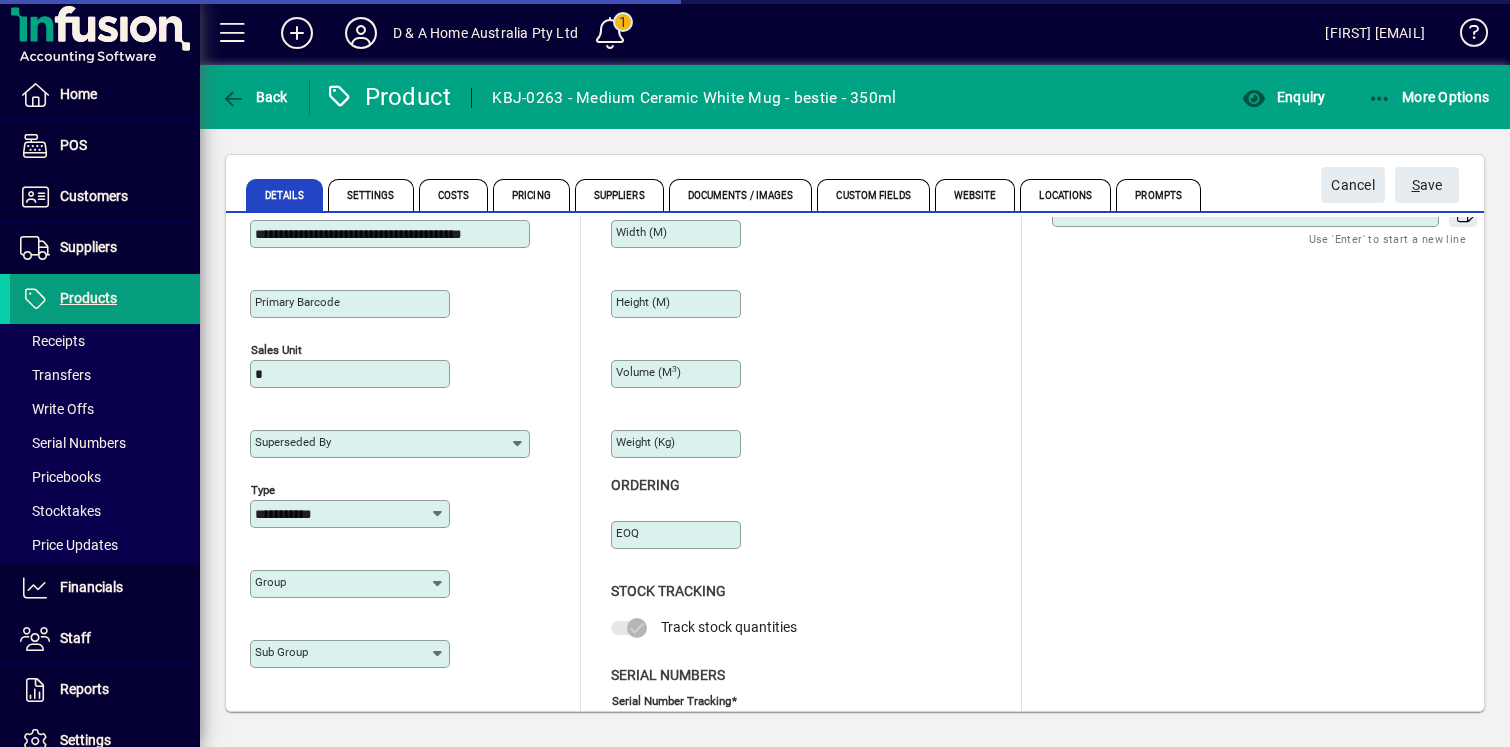 scroll, scrollTop: 142, scrollLeft: 0, axis: vertical 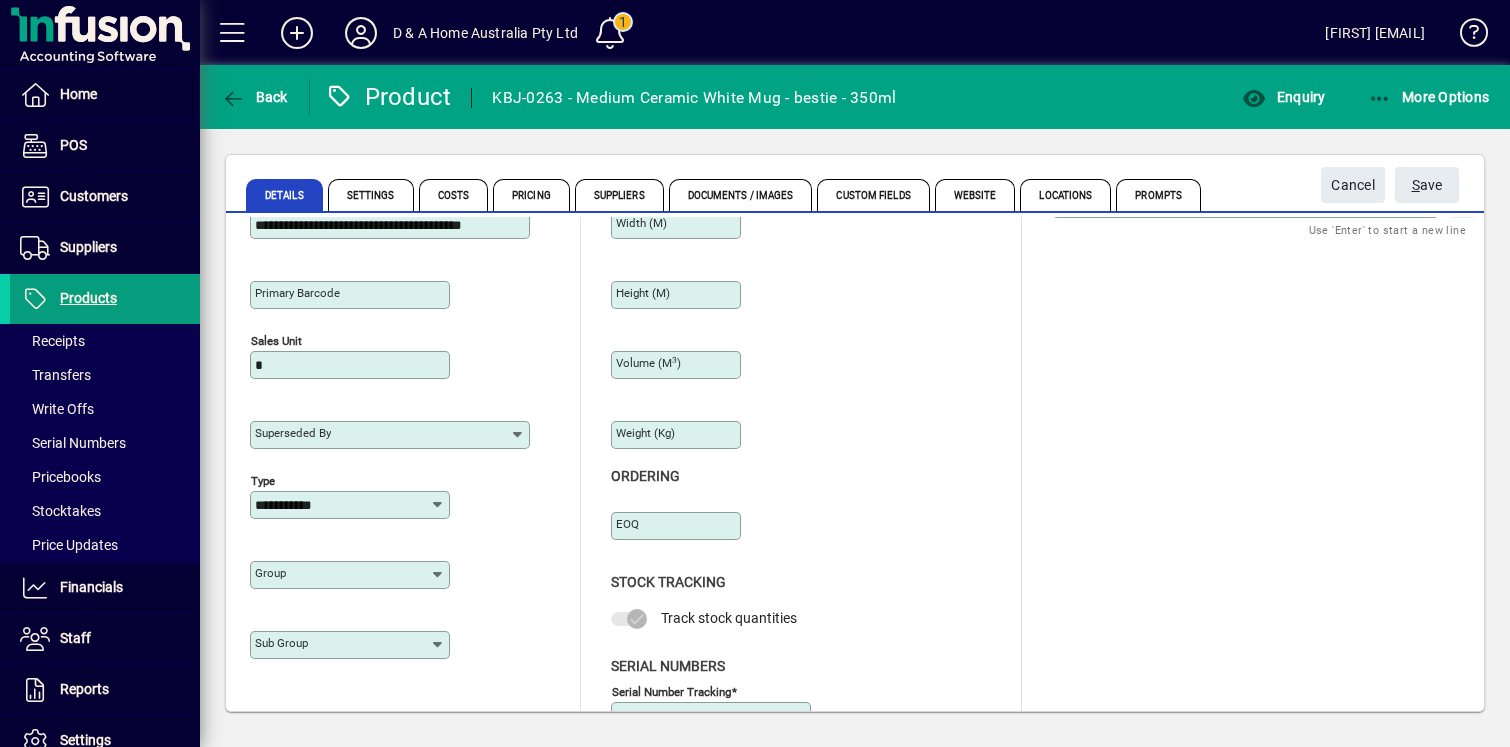 click on "Group" 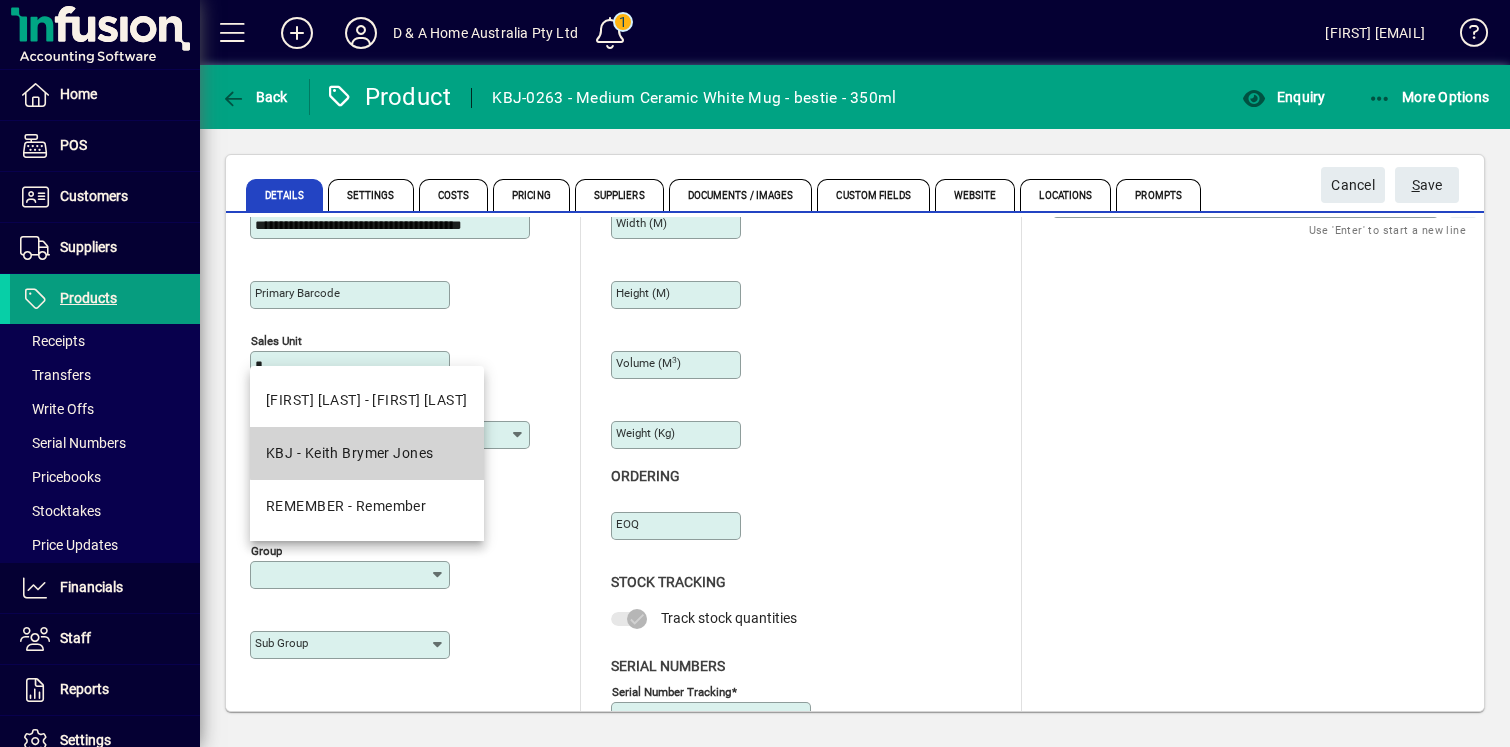 click on "KBJ - Keith Brymer Jones" at bounding box center (367, 453) 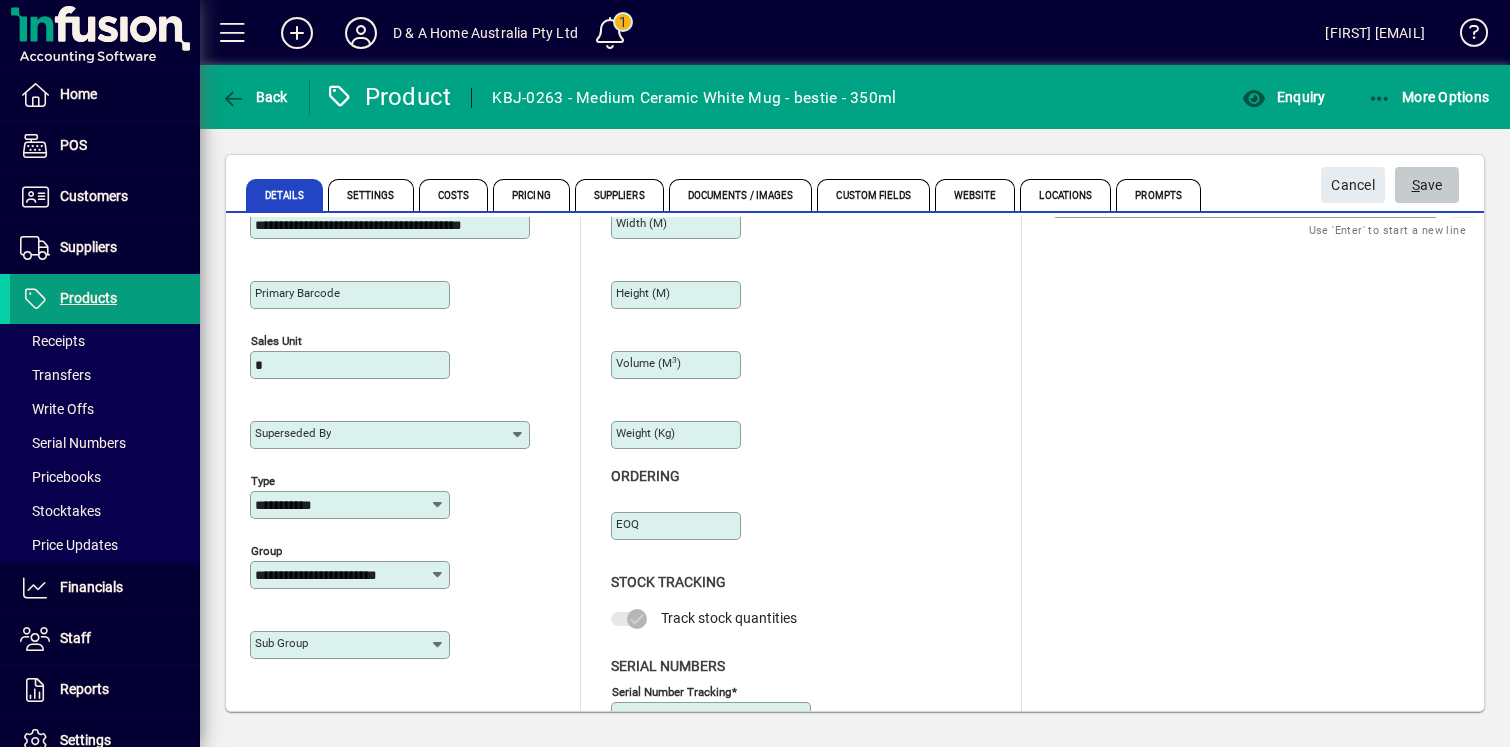 click on "S ave" 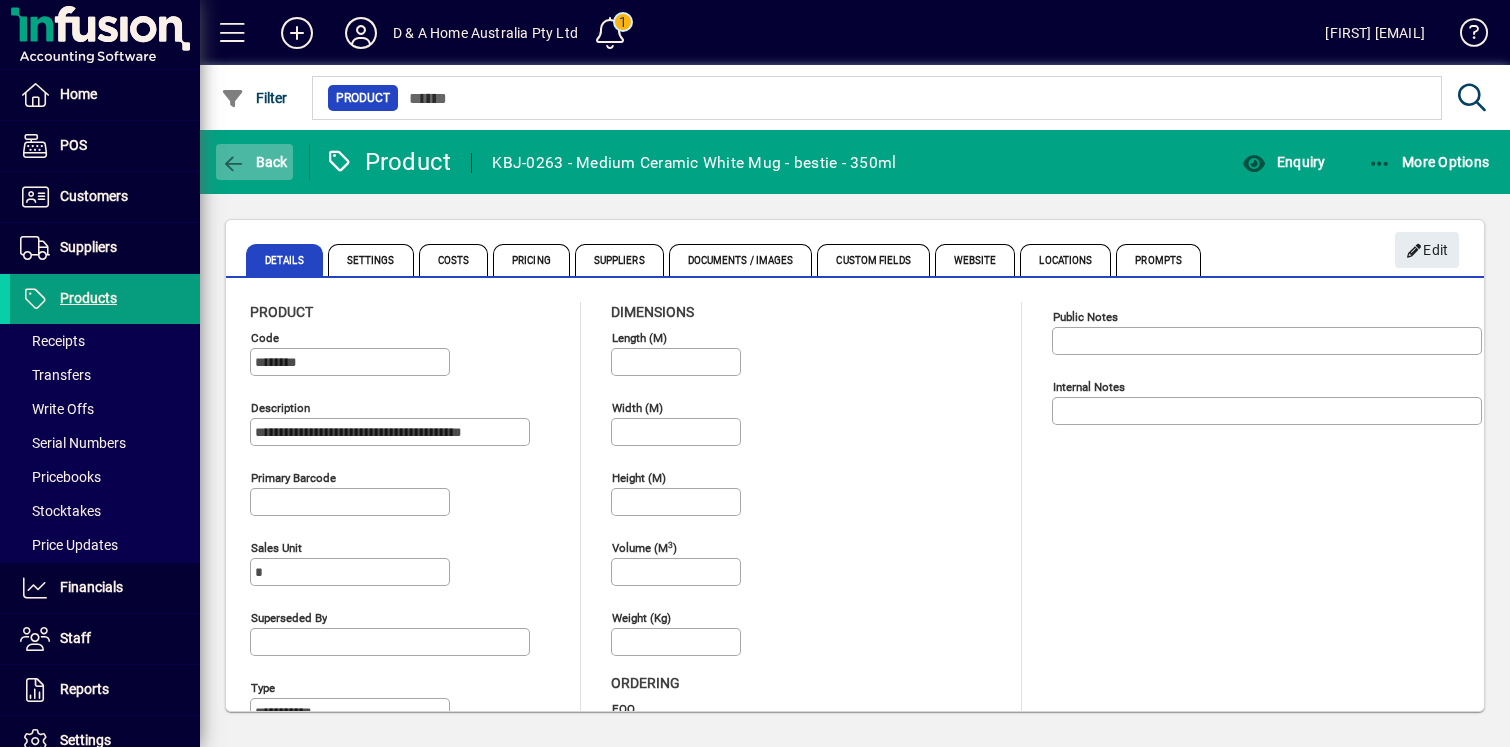 click on "Back" 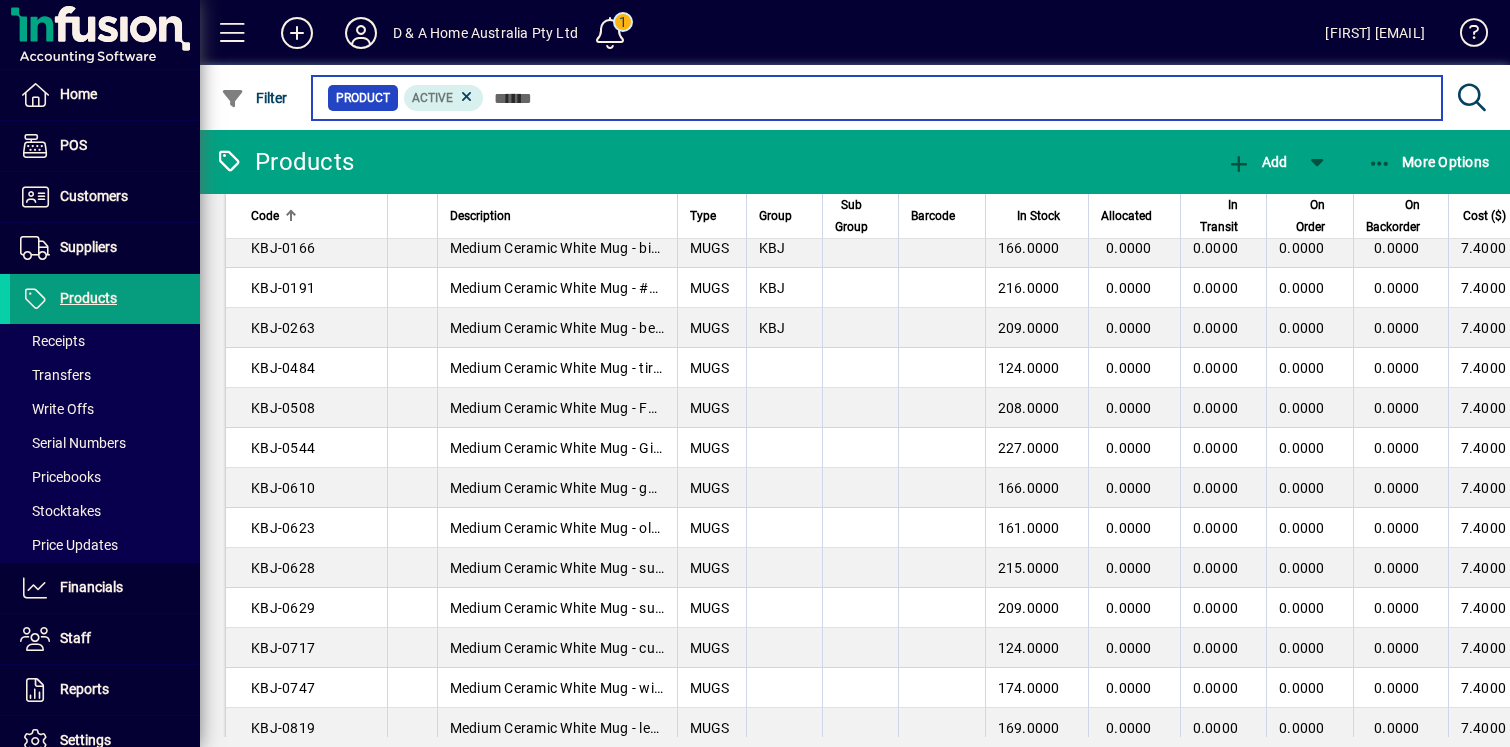 scroll, scrollTop: 355, scrollLeft: 0, axis: vertical 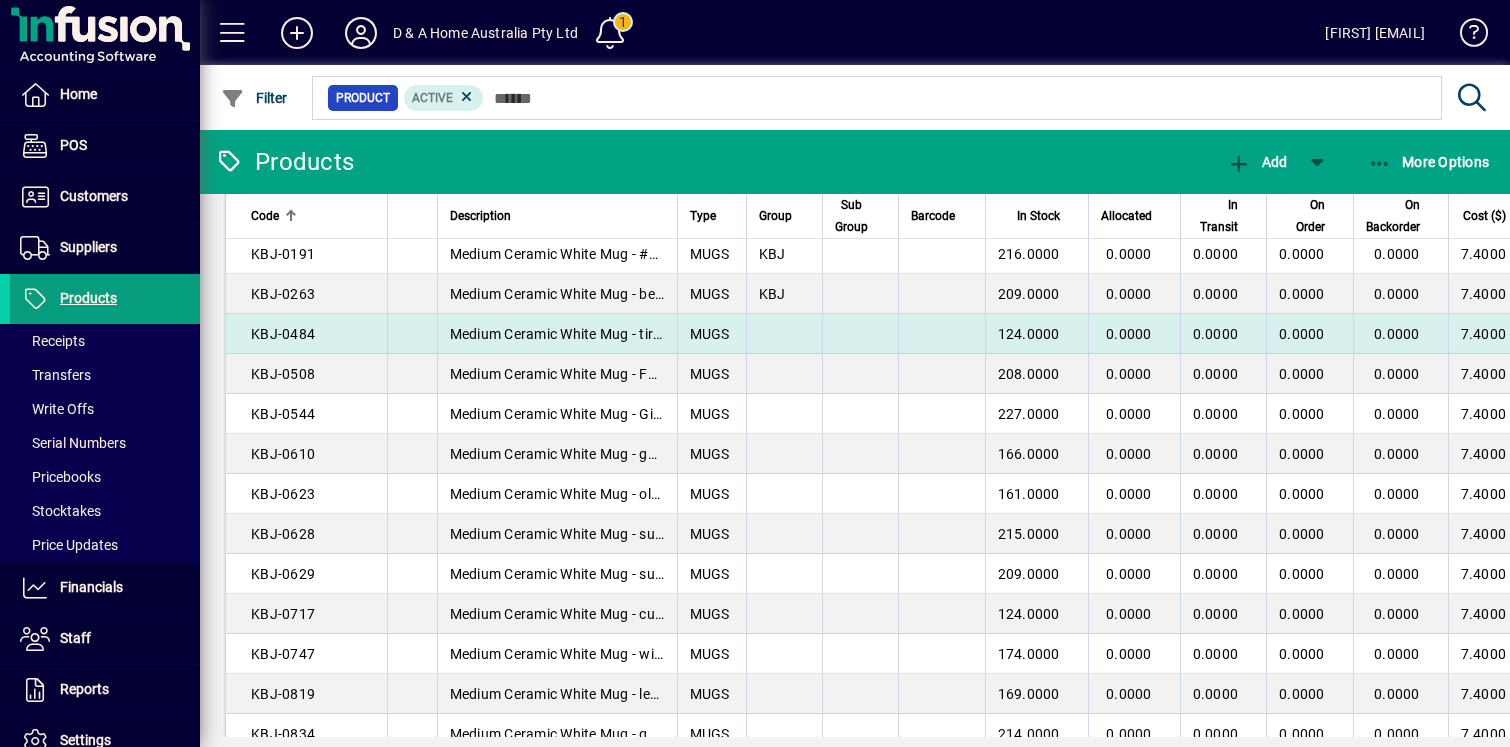 click at bounding box center (784, 334) 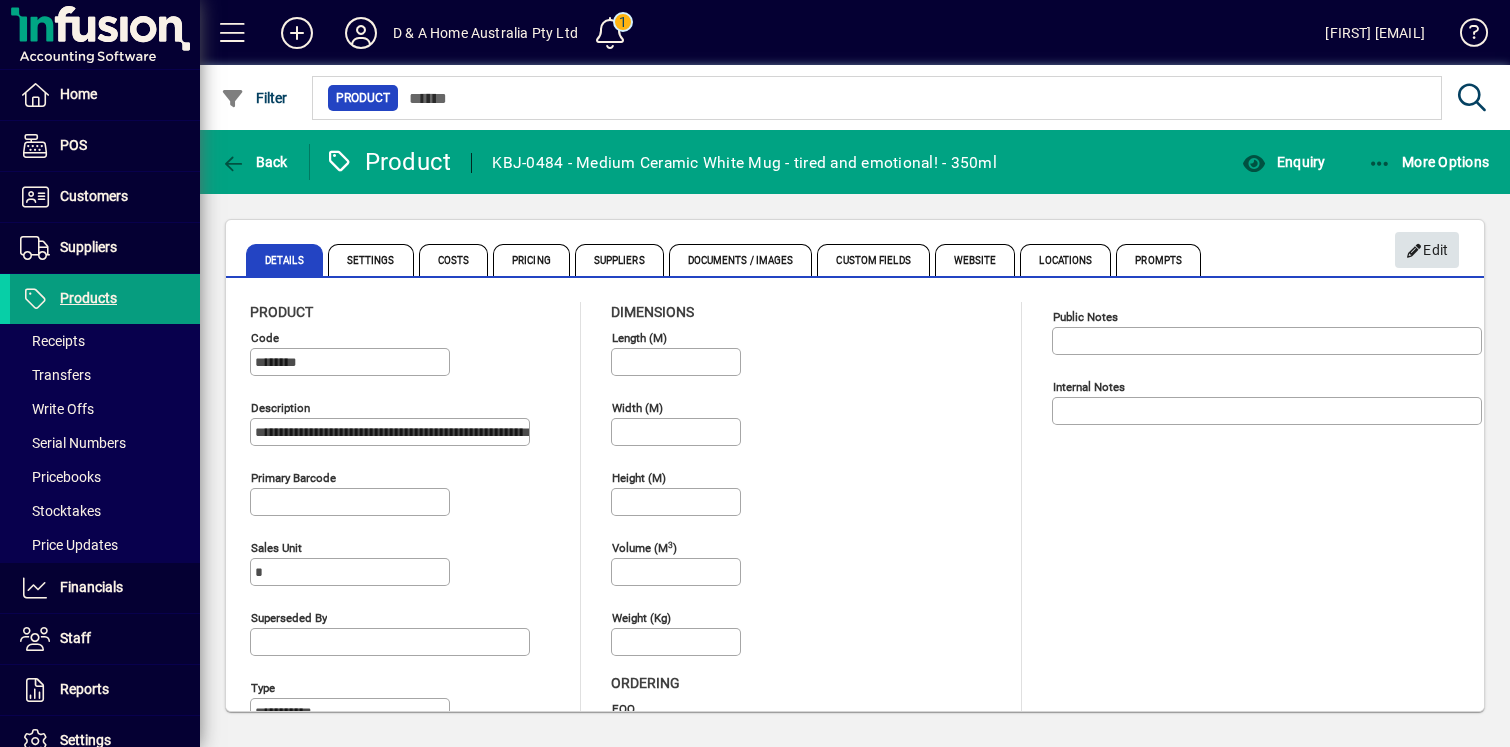 click on "Edit" 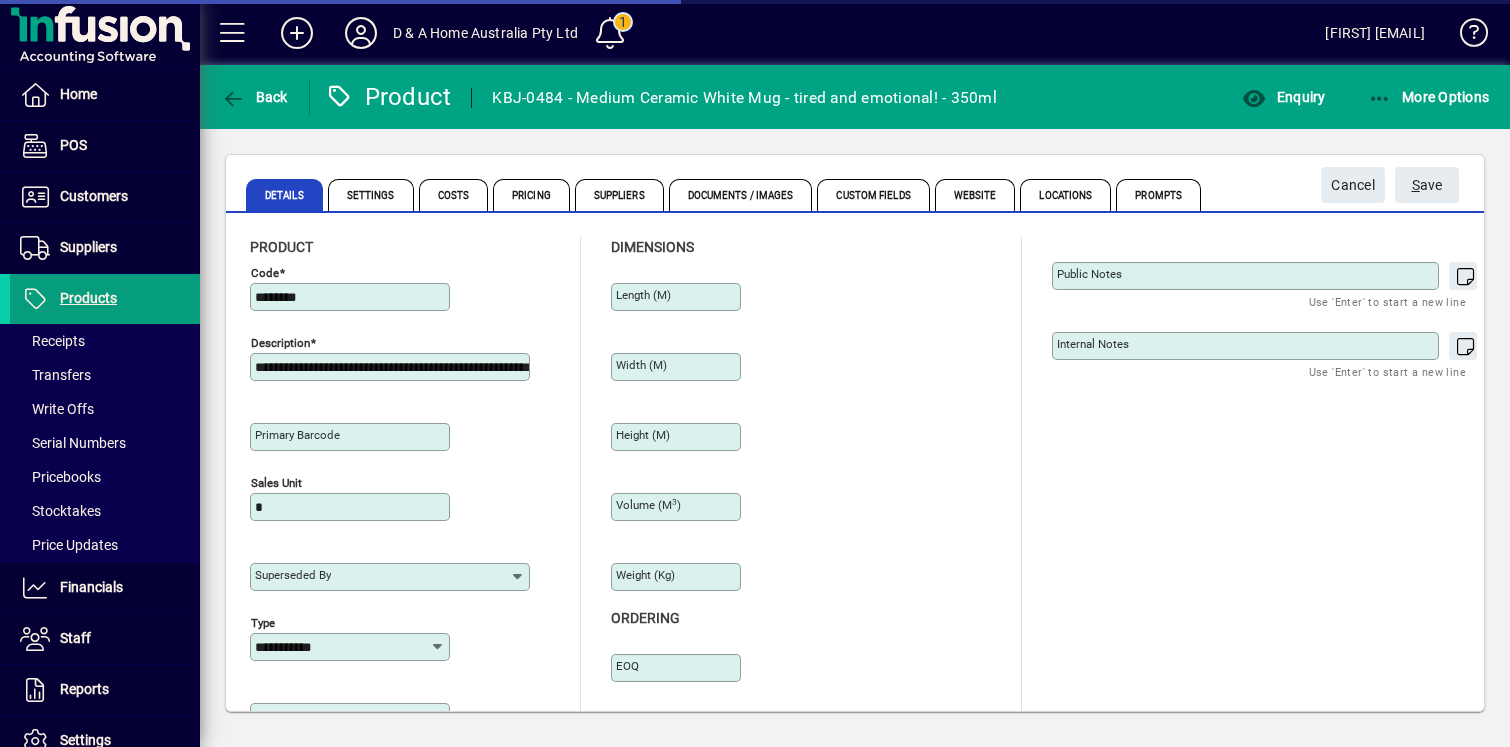 scroll, scrollTop: 187, scrollLeft: 0, axis: vertical 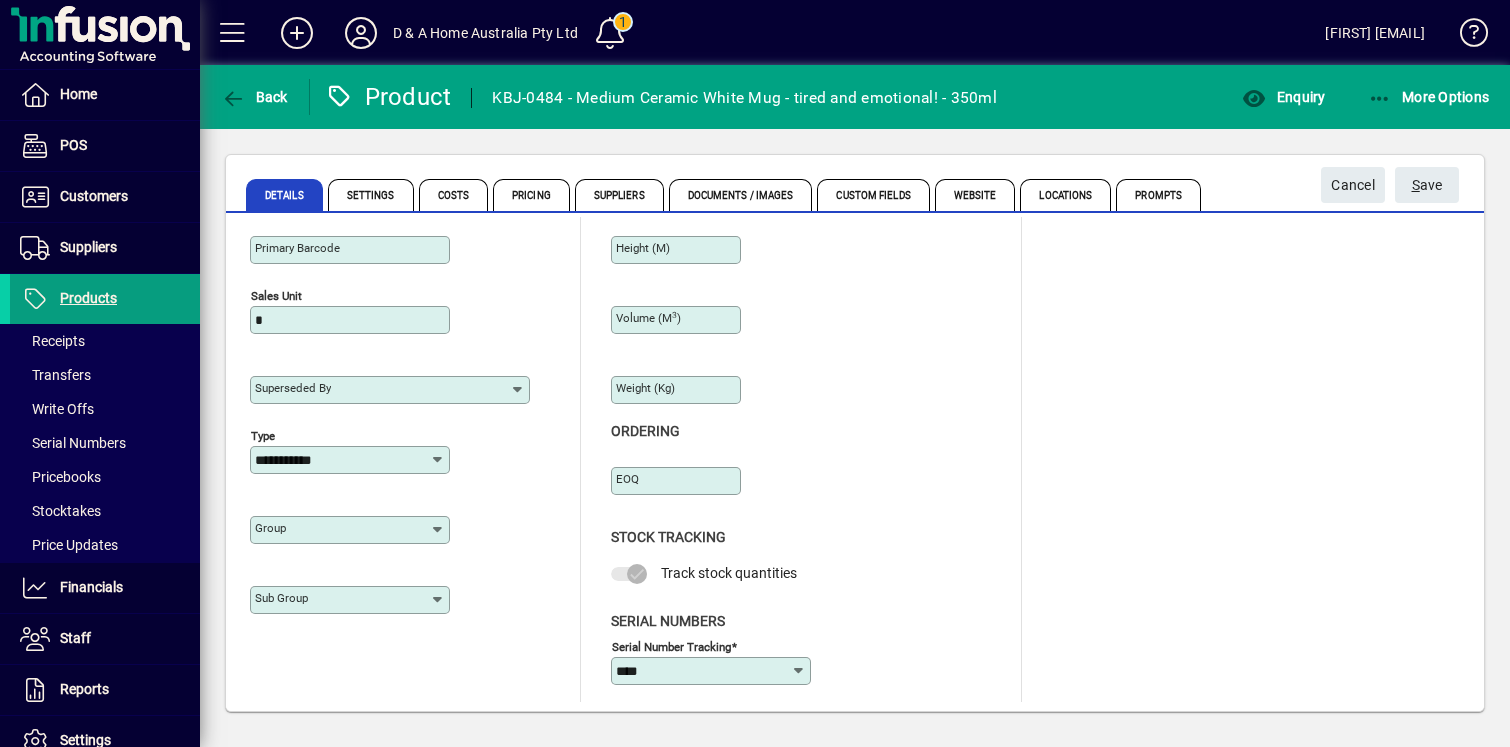 click 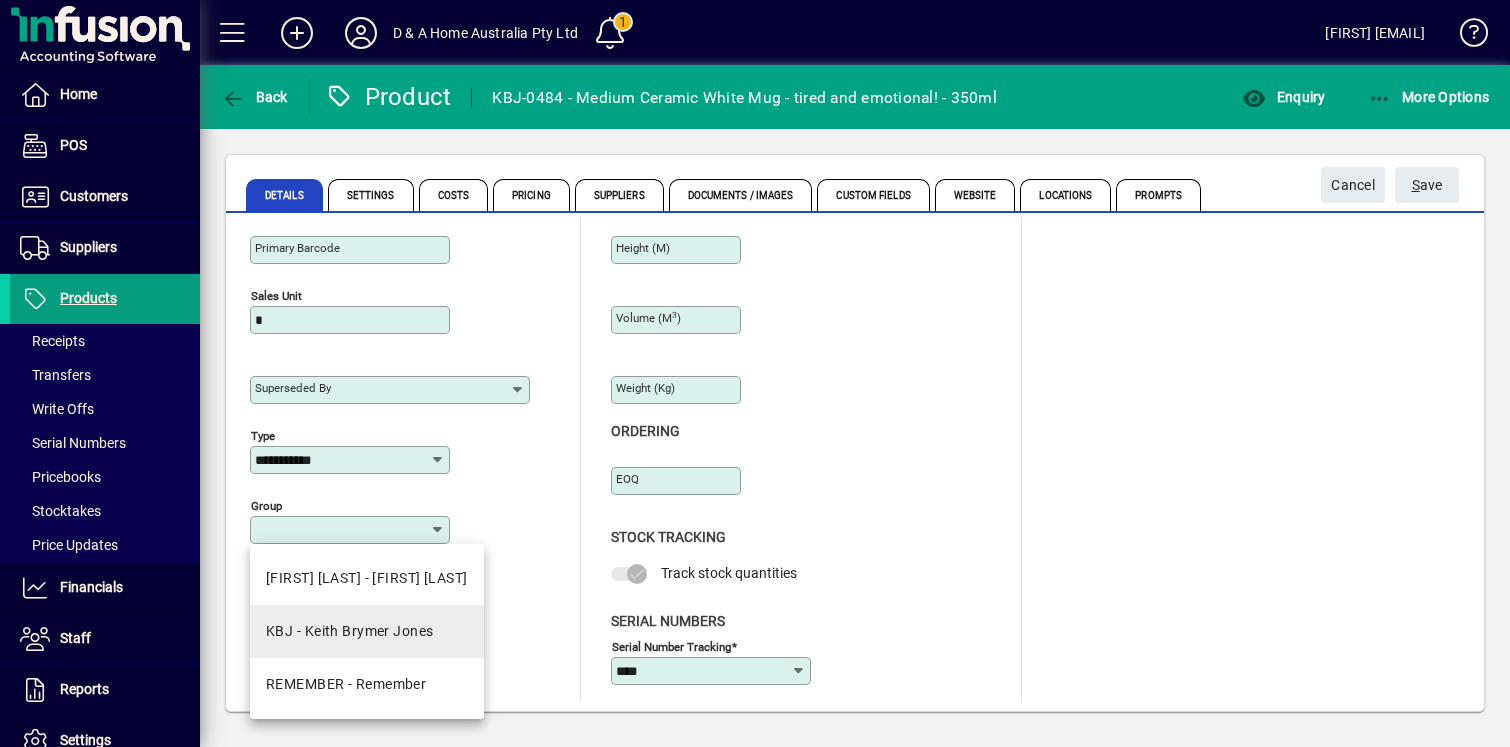 click on "KBJ - Keith Brymer Jones" at bounding box center [350, 631] 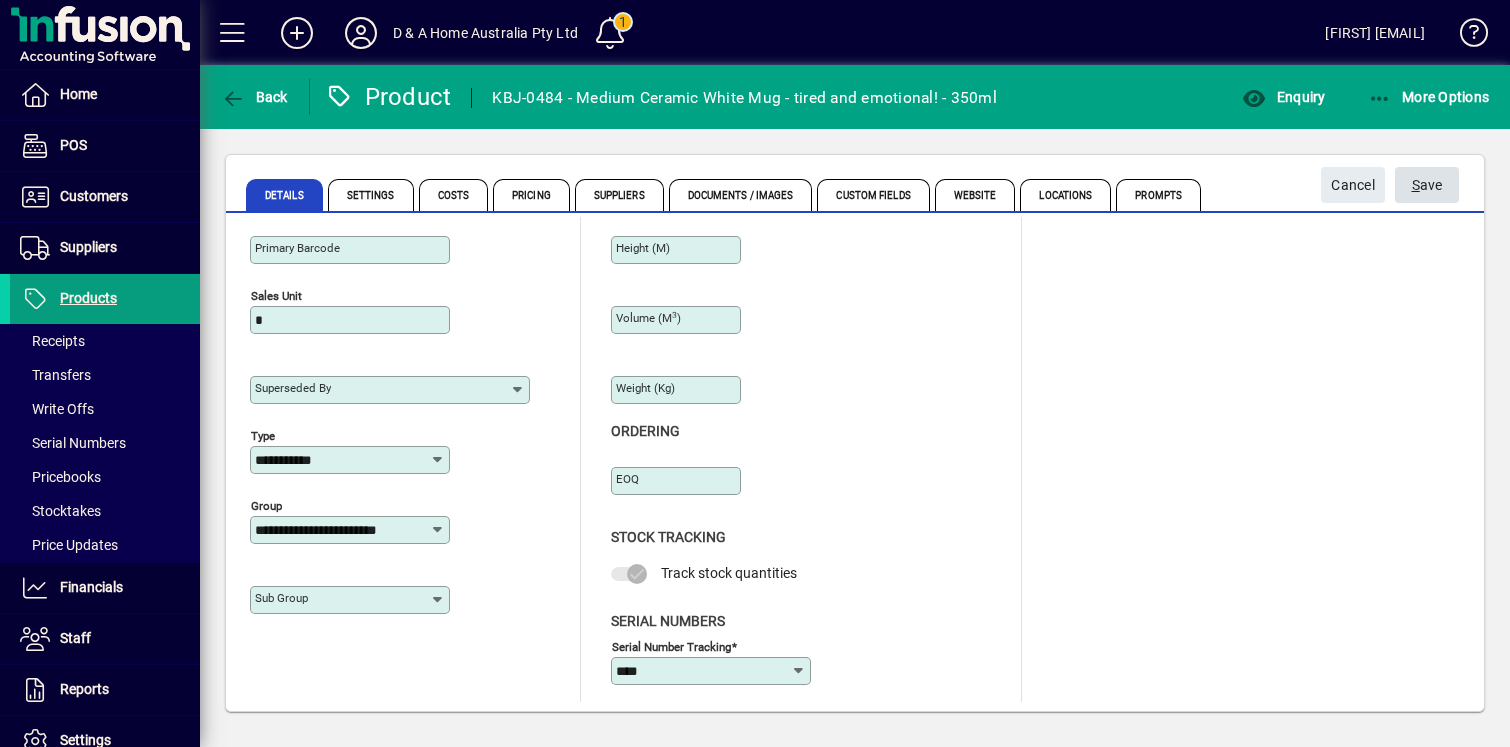 click 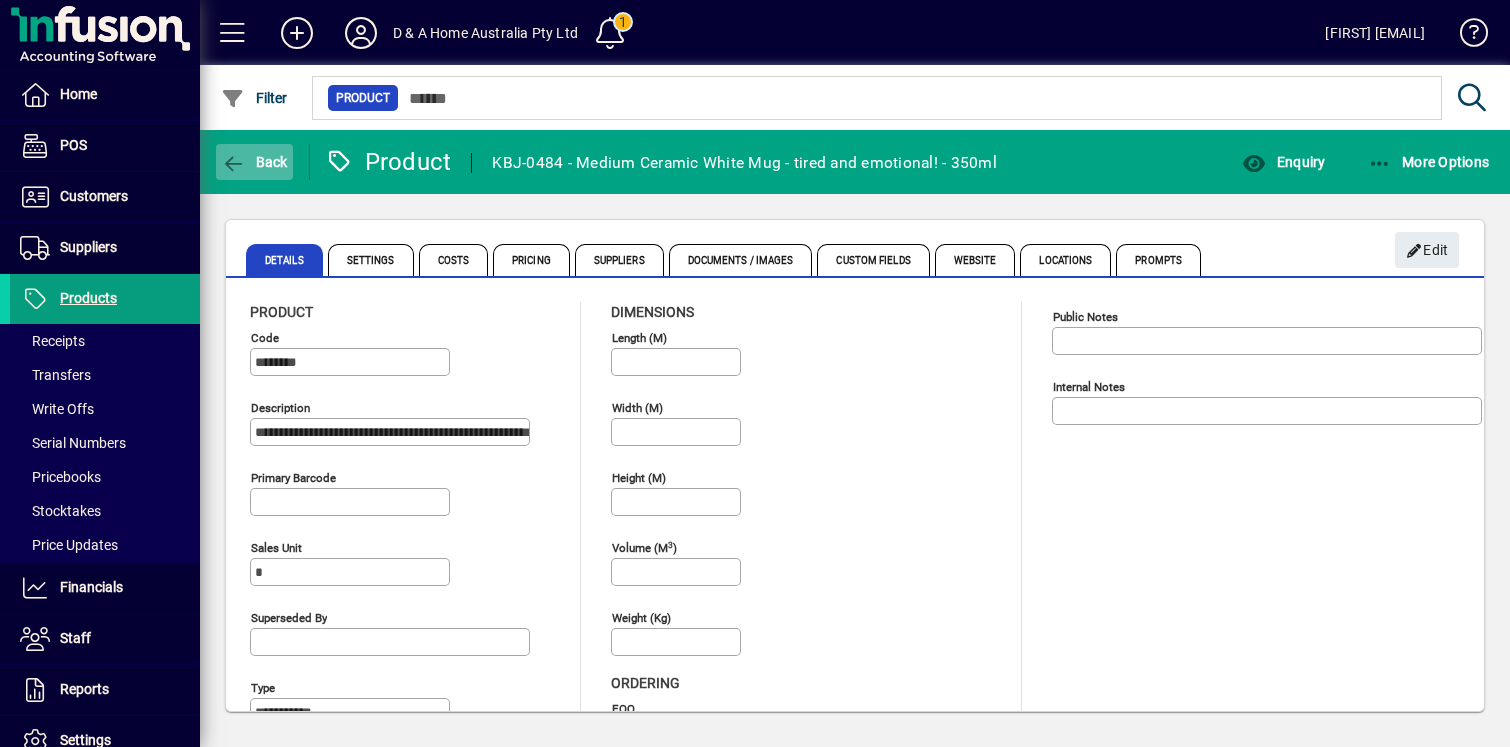 click on "Back" 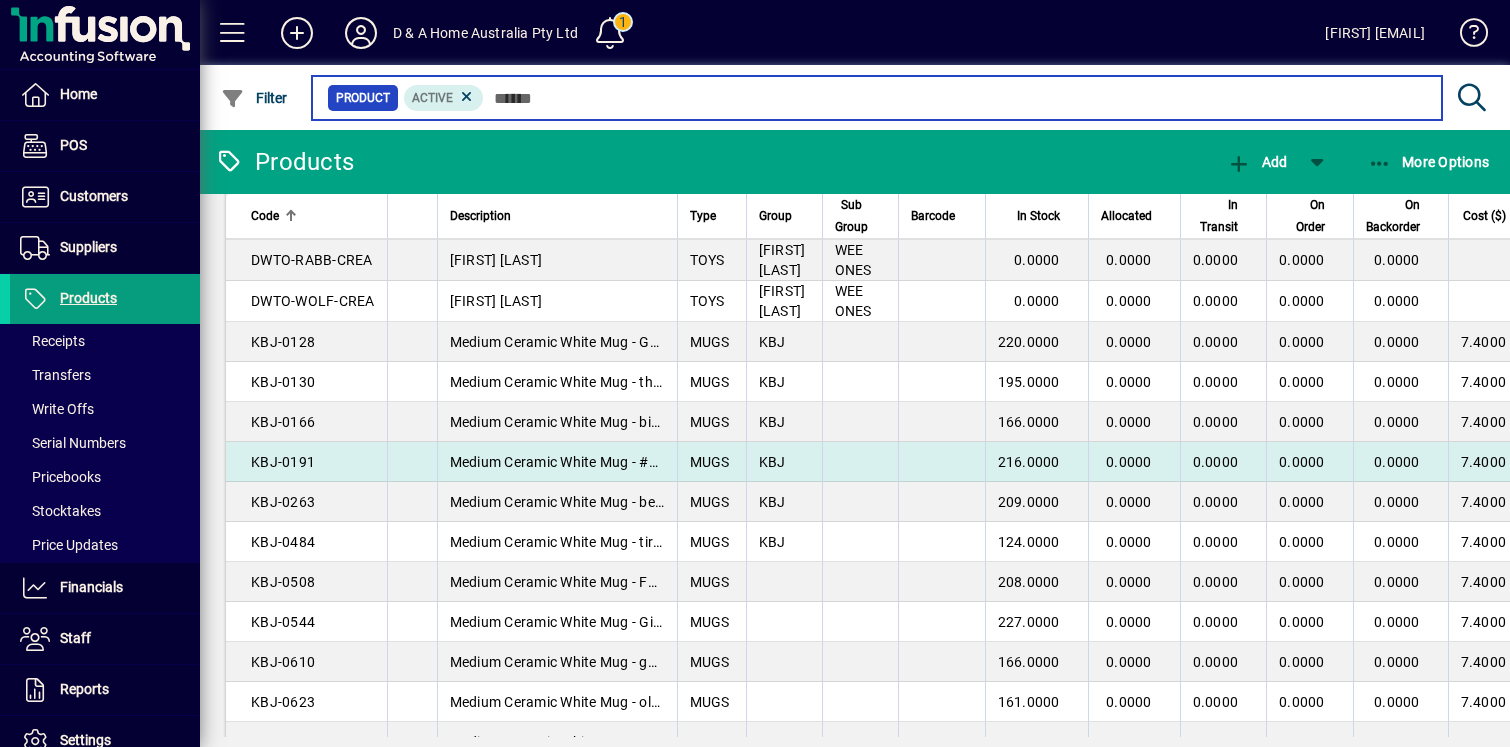 scroll, scrollTop: 166, scrollLeft: 0, axis: vertical 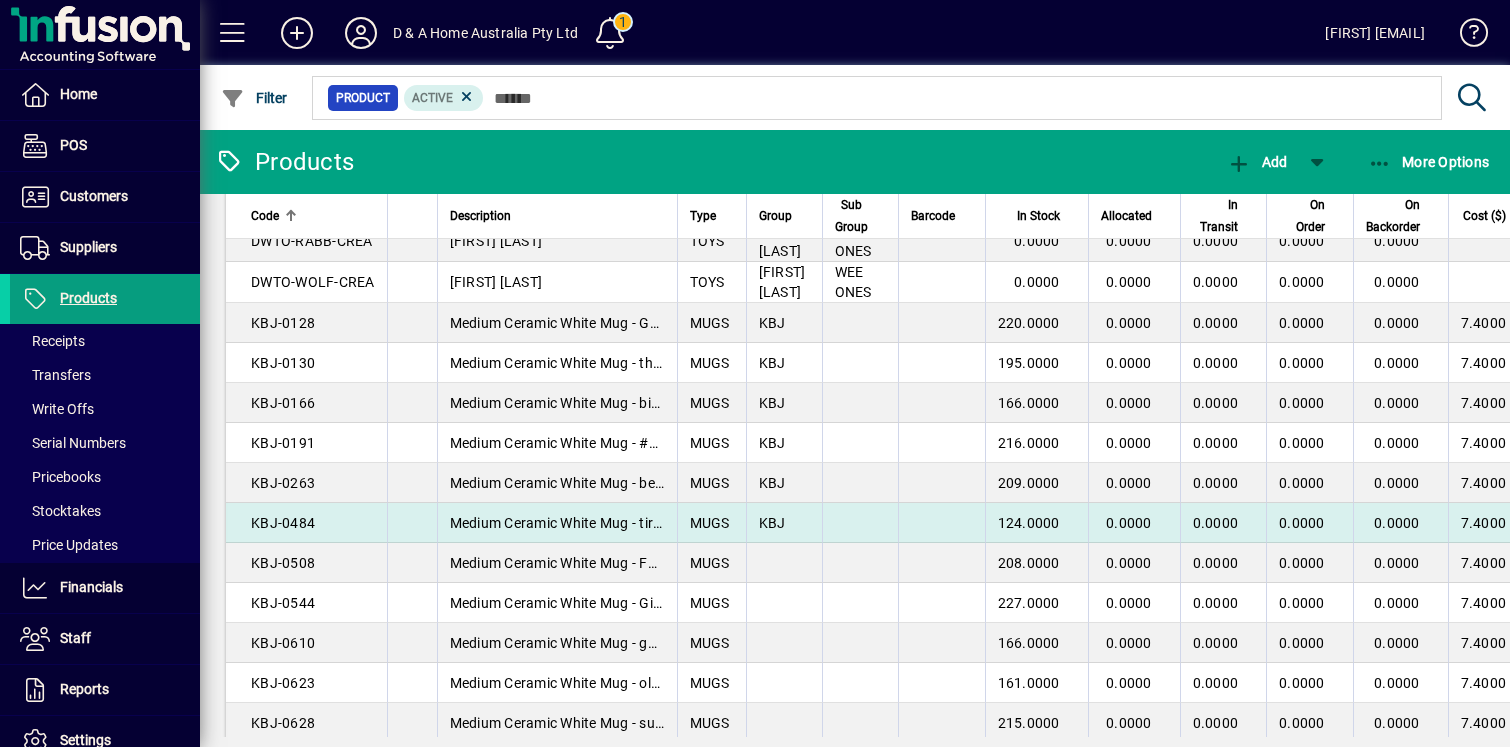click on "KBJ" at bounding box center (784, 523) 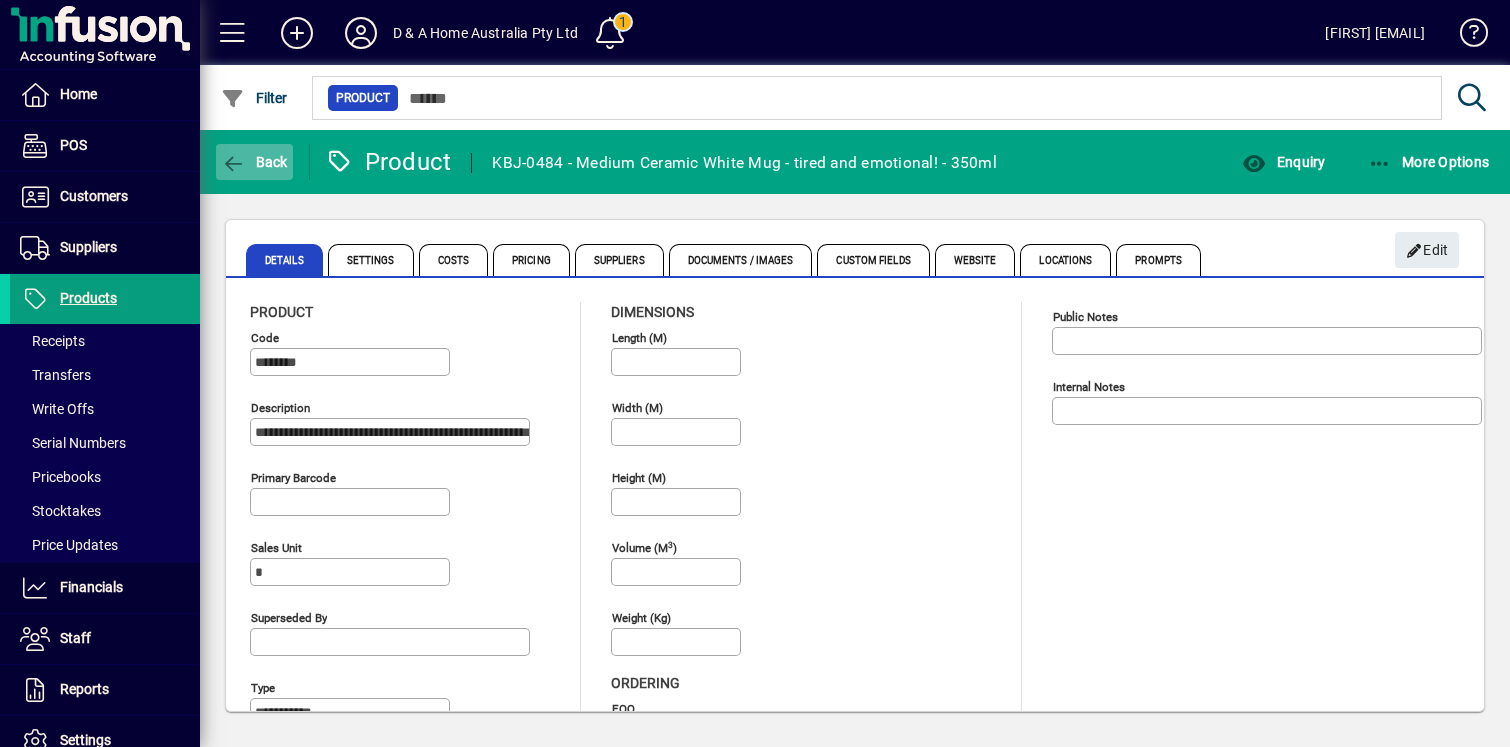 click on "Back" 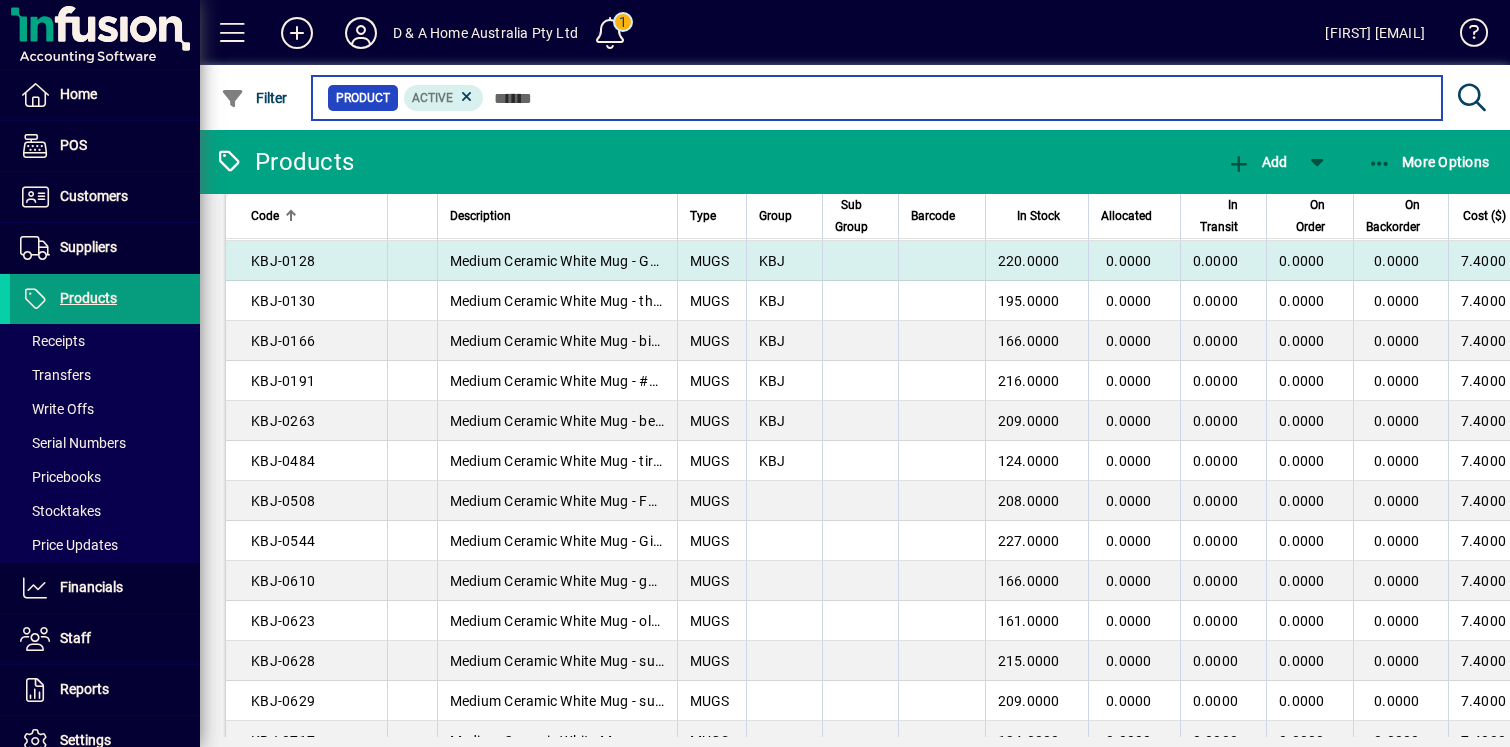 scroll, scrollTop: 189, scrollLeft: 0, axis: vertical 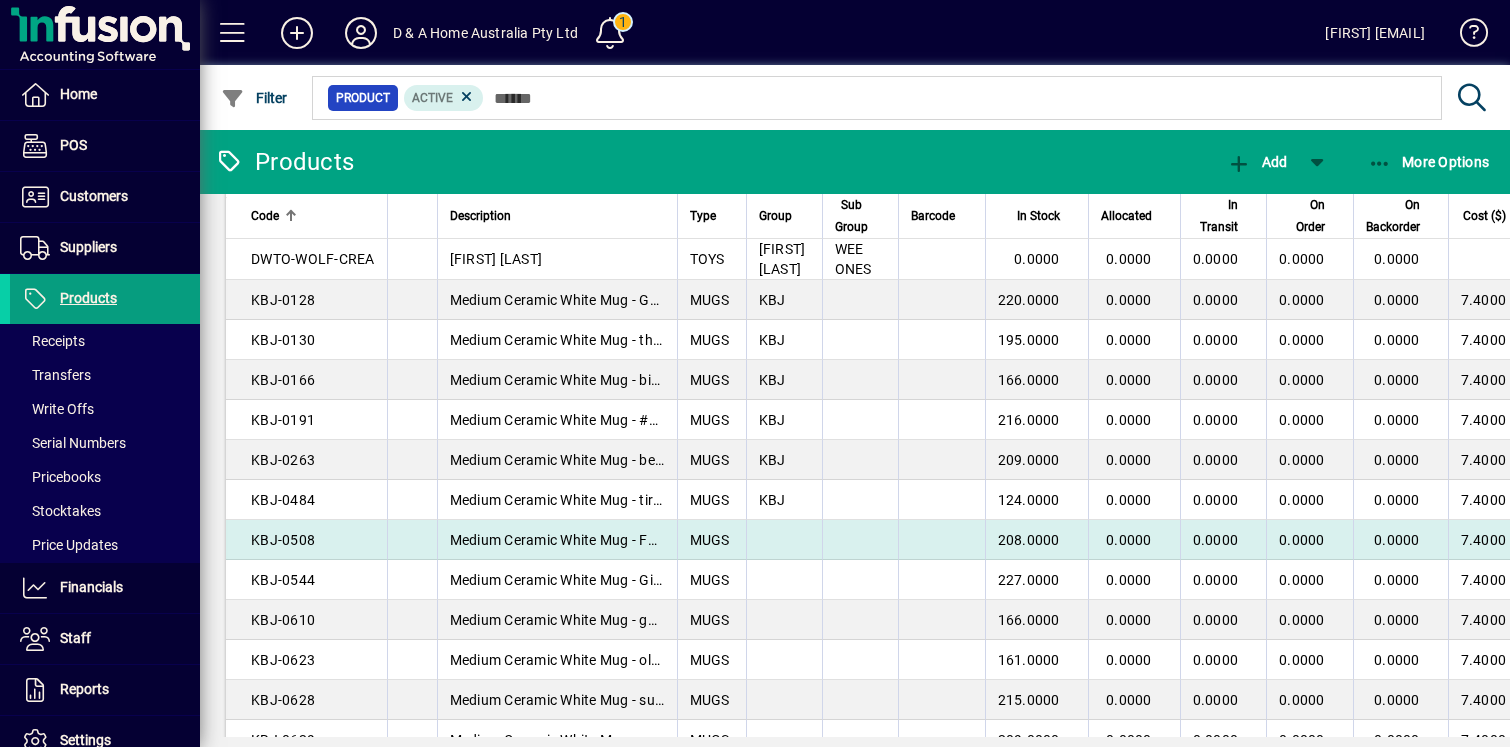 click at bounding box center [784, 540] 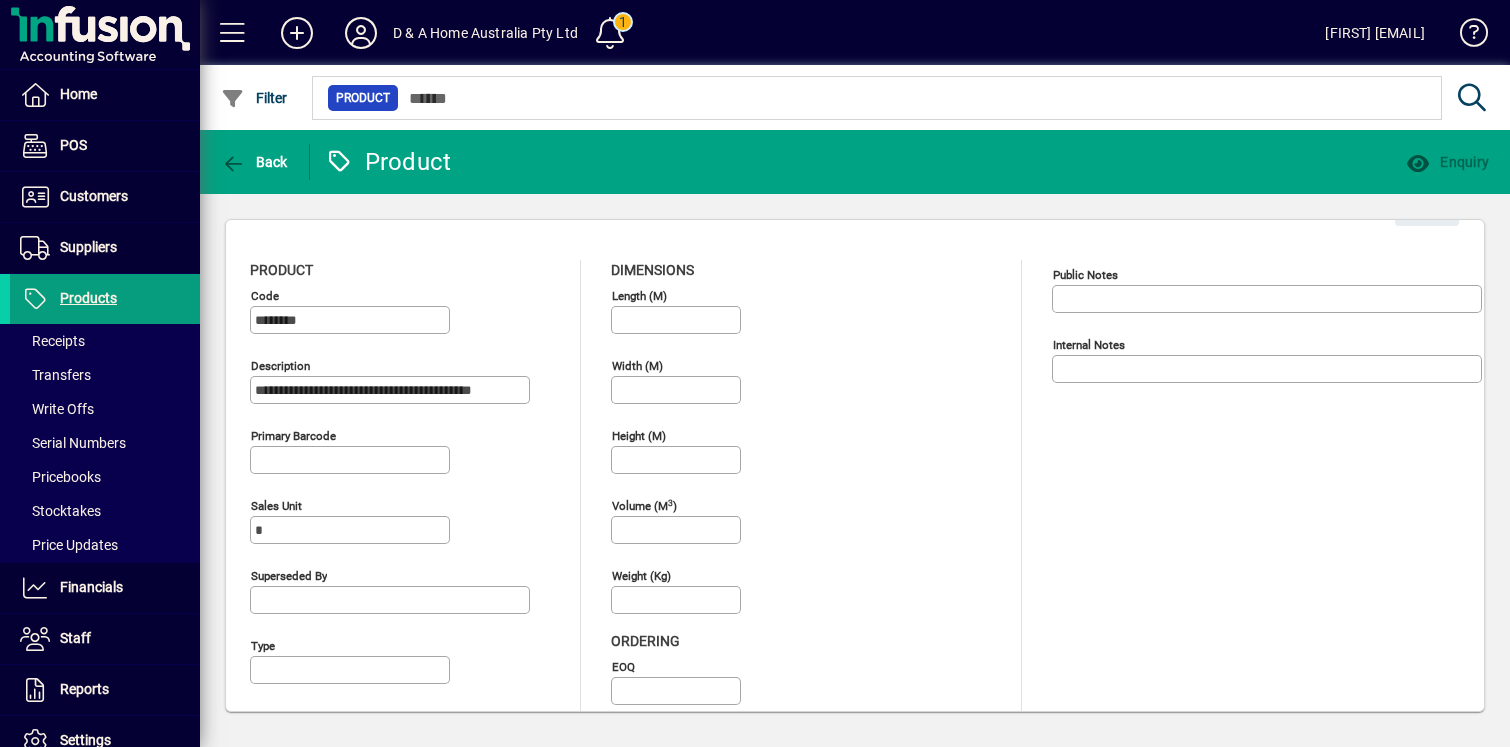 type on "**********" 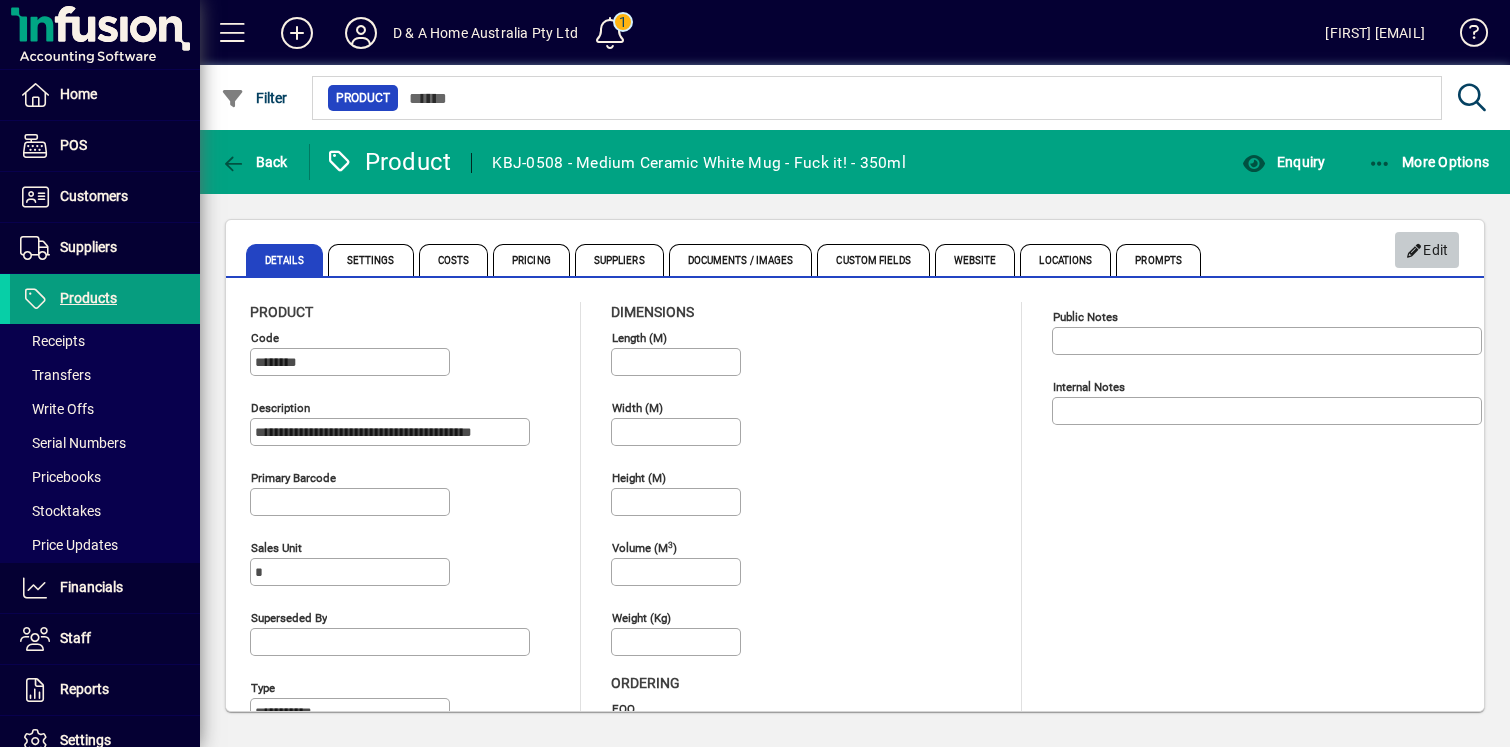 click on "Edit" 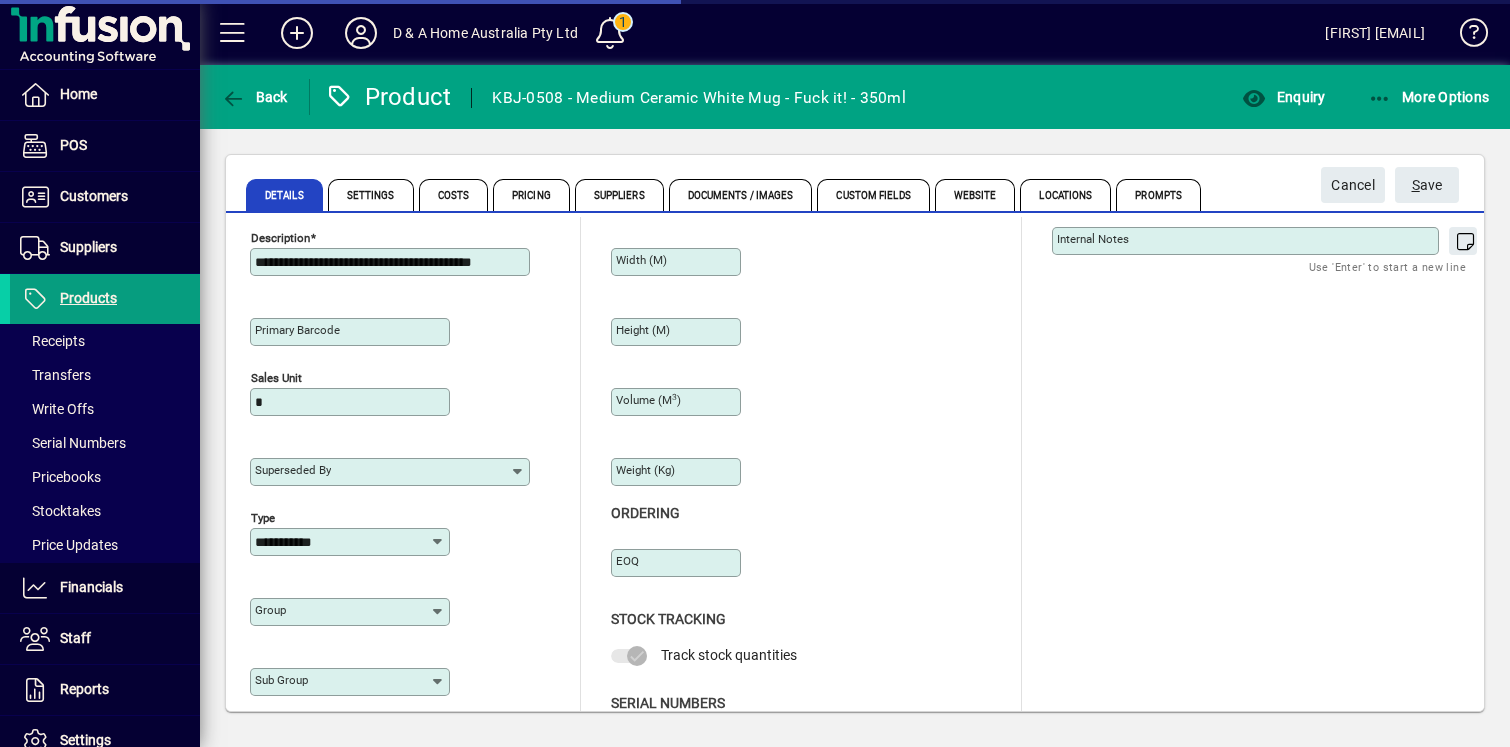 scroll, scrollTop: 149, scrollLeft: 0, axis: vertical 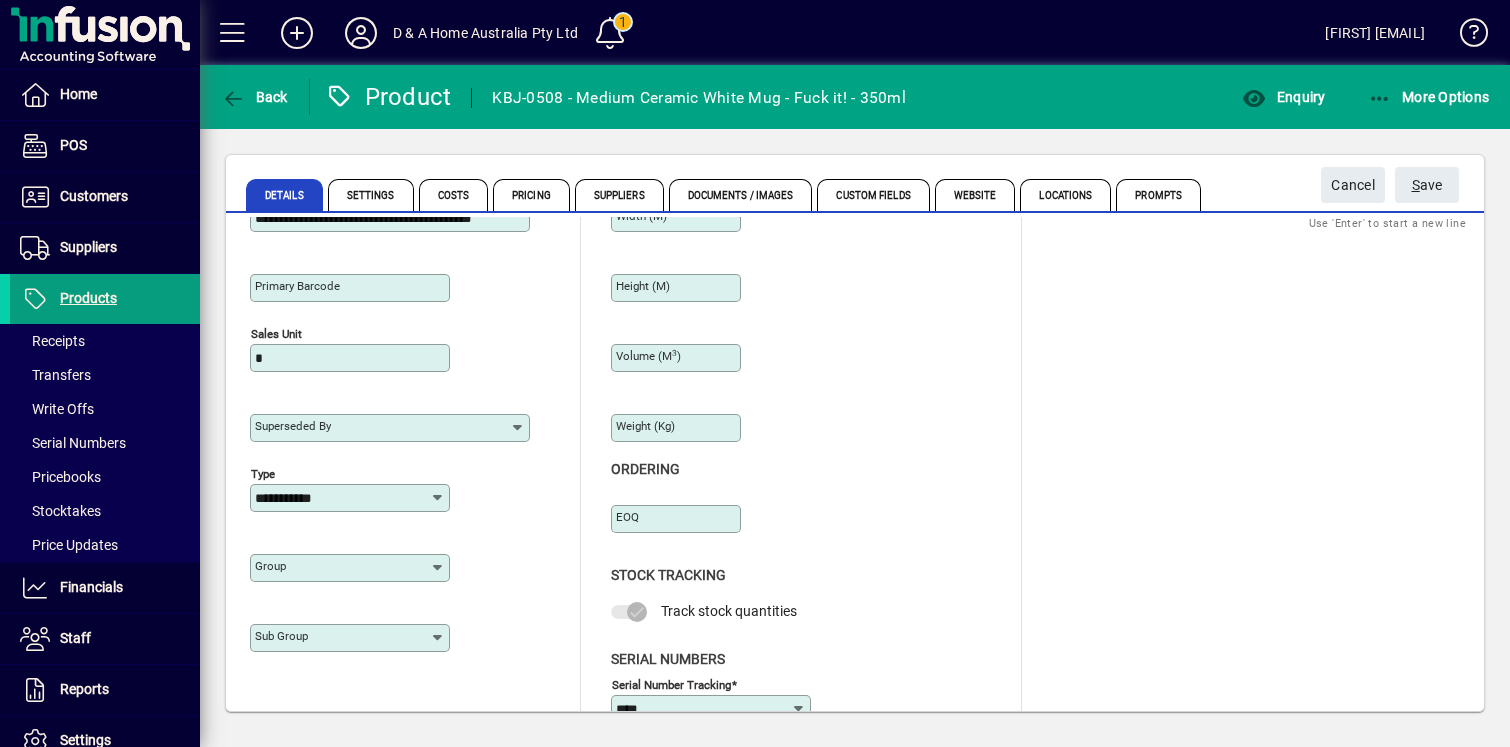 click on "Group" at bounding box center [342, 568] 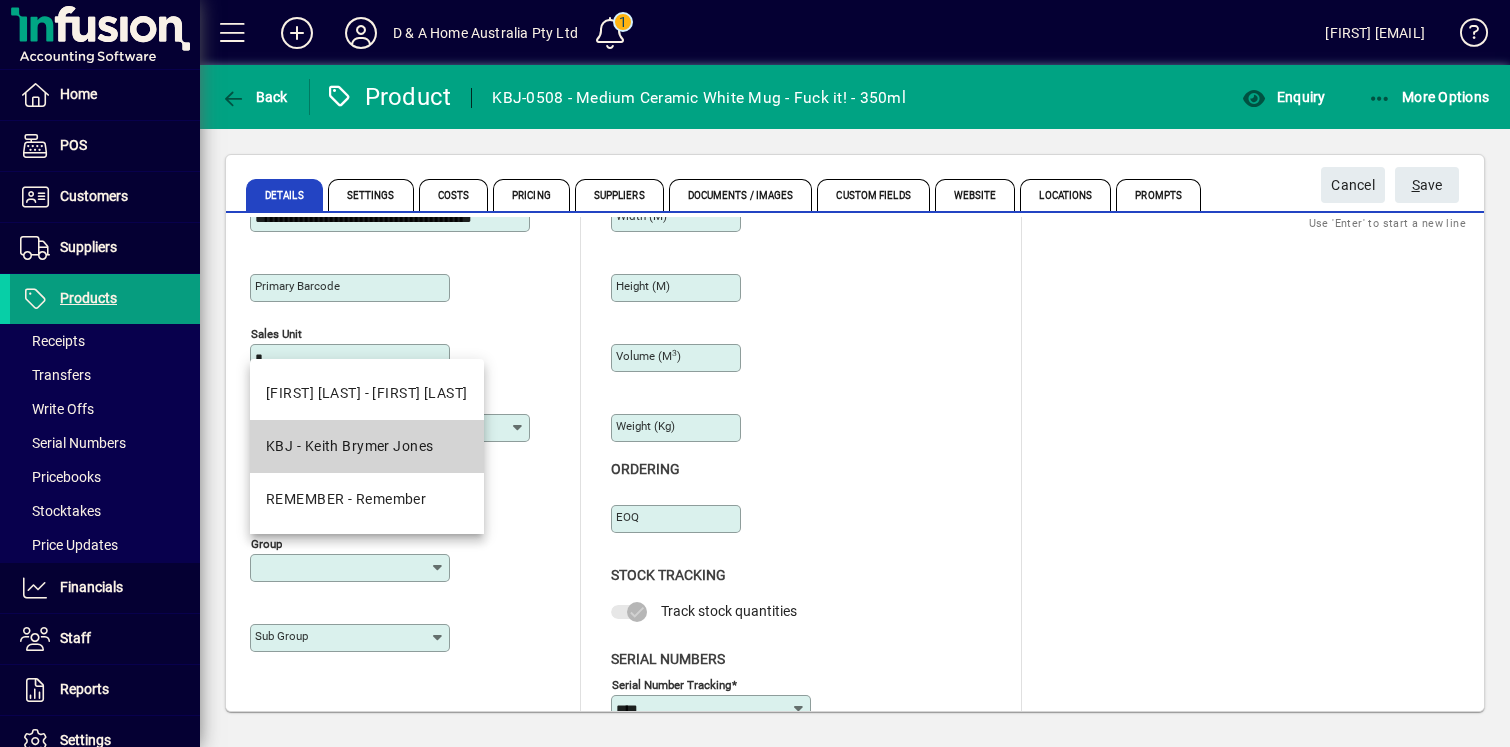 click on "KBJ - Keith Brymer Jones" at bounding box center (367, 446) 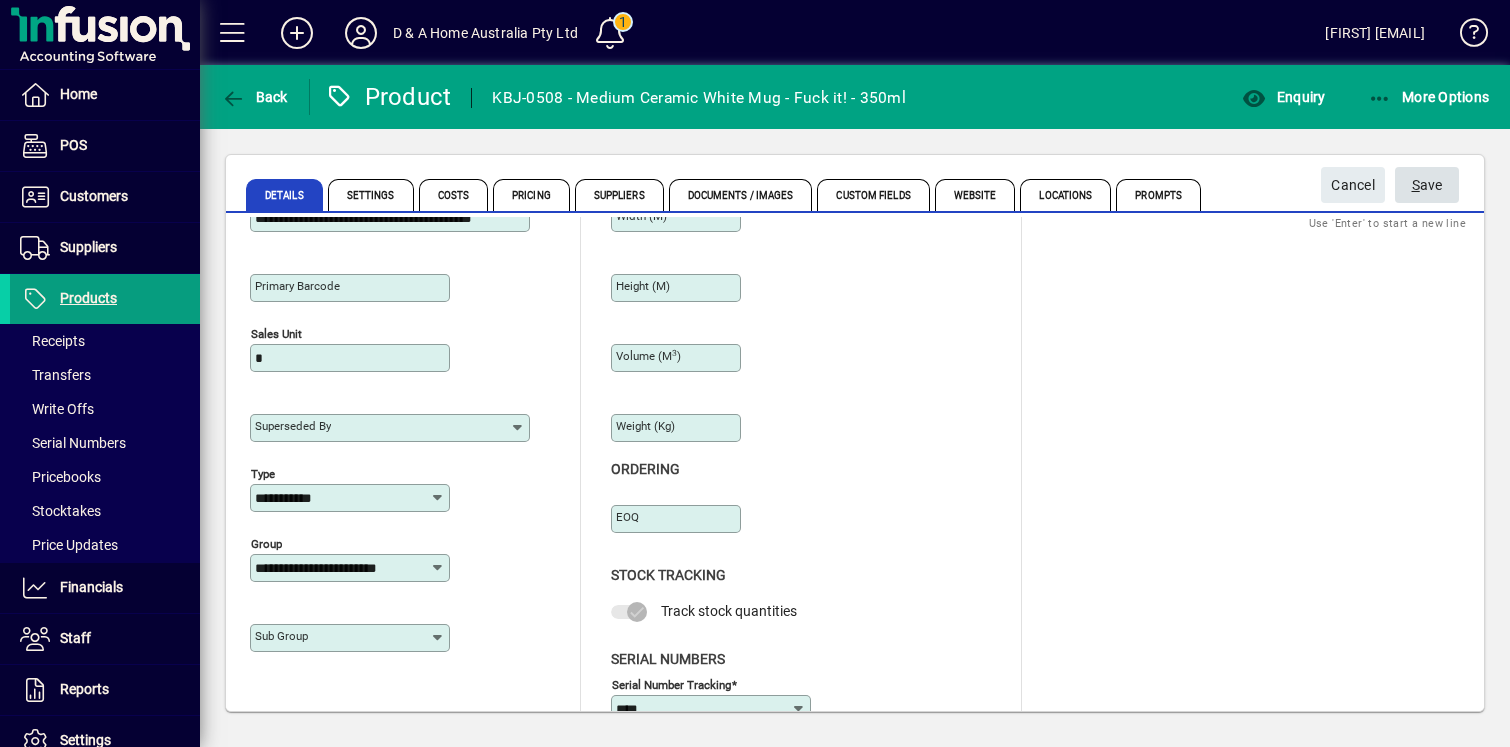click on "S ave" 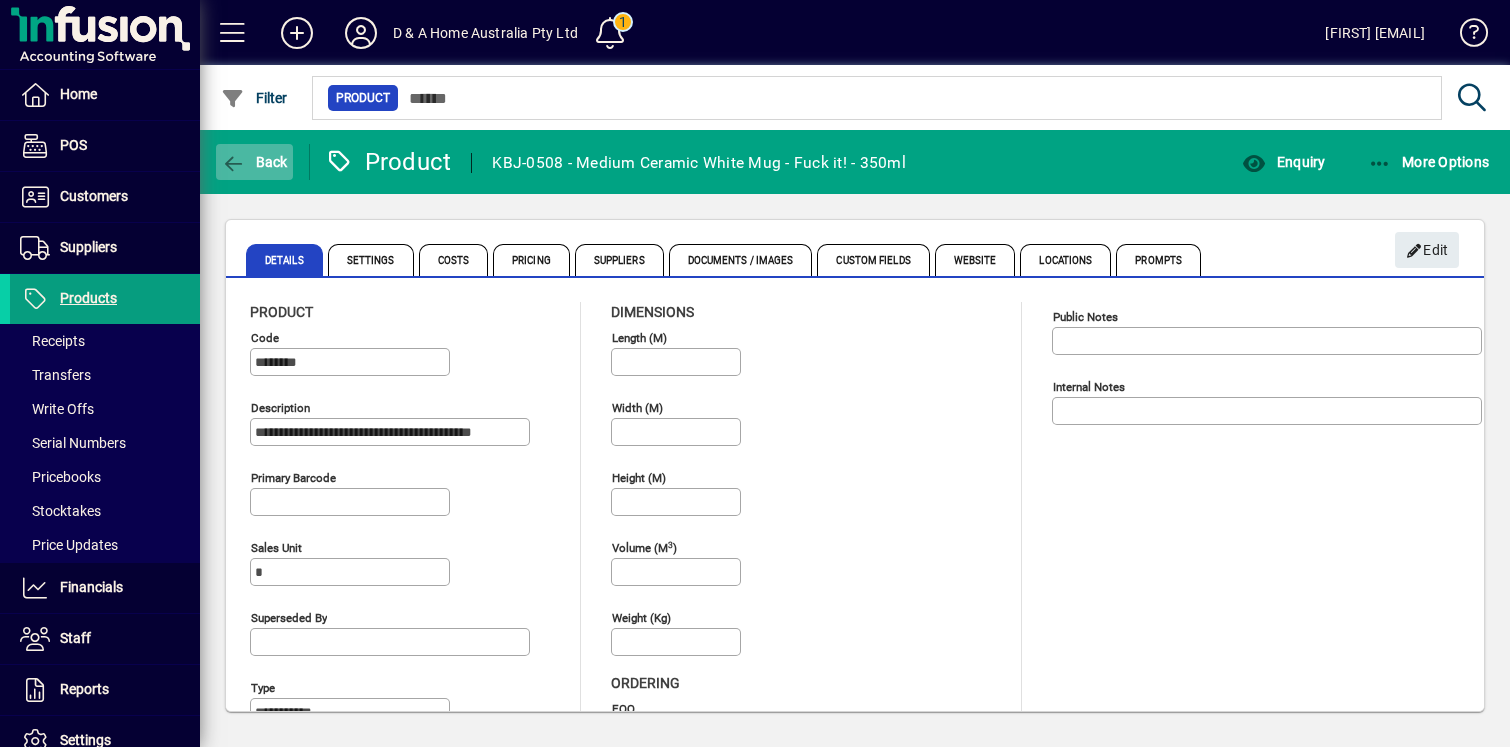 click on "Back" 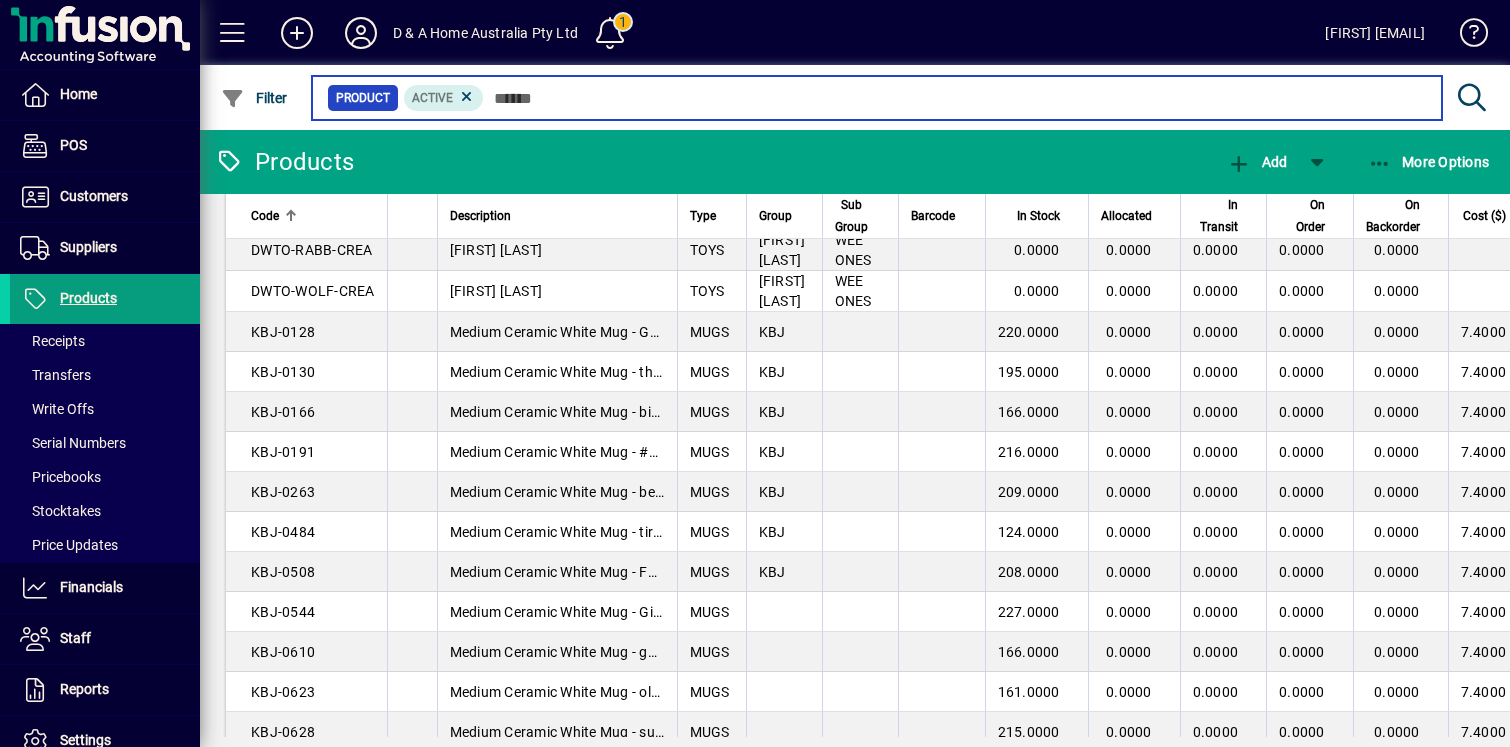 scroll, scrollTop: 214, scrollLeft: 0, axis: vertical 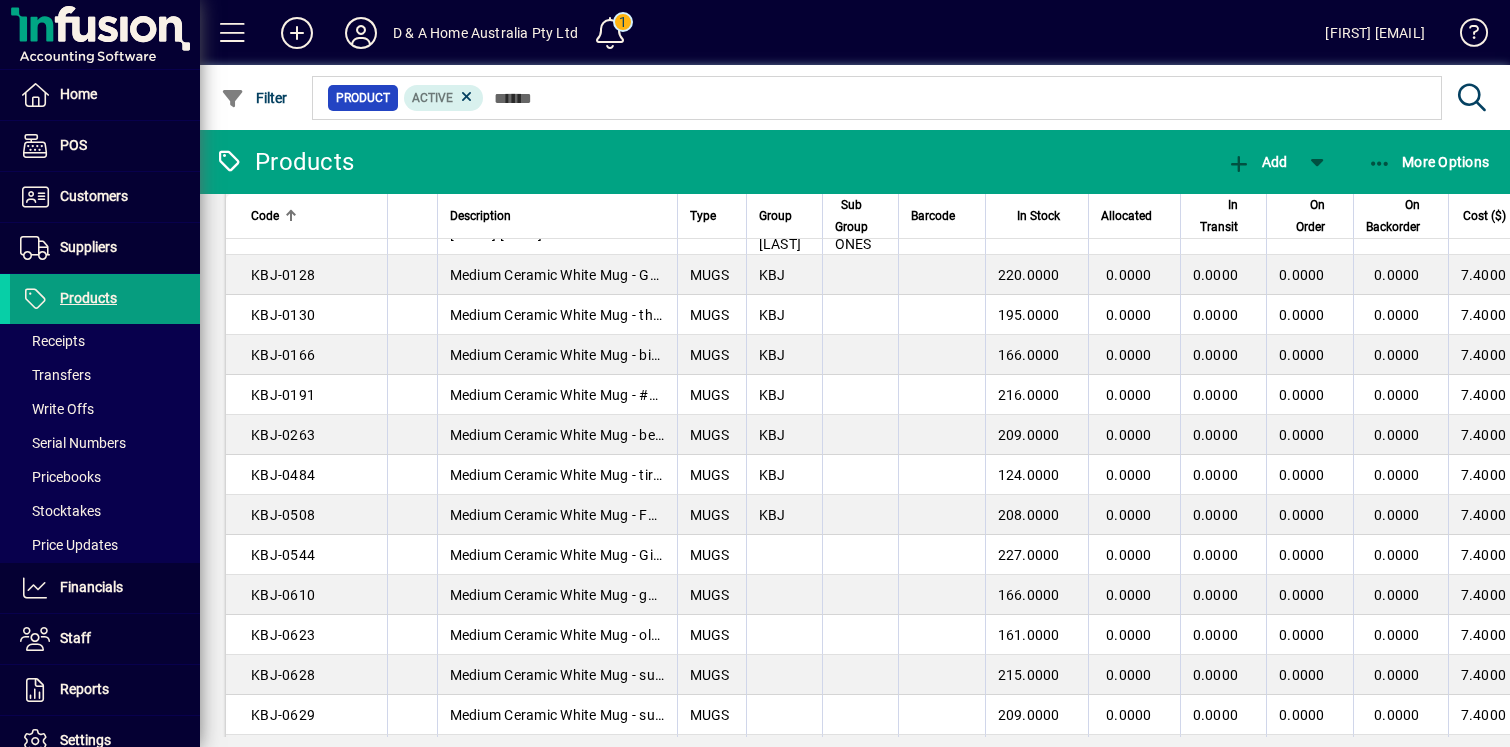 click at bounding box center [784, 555] 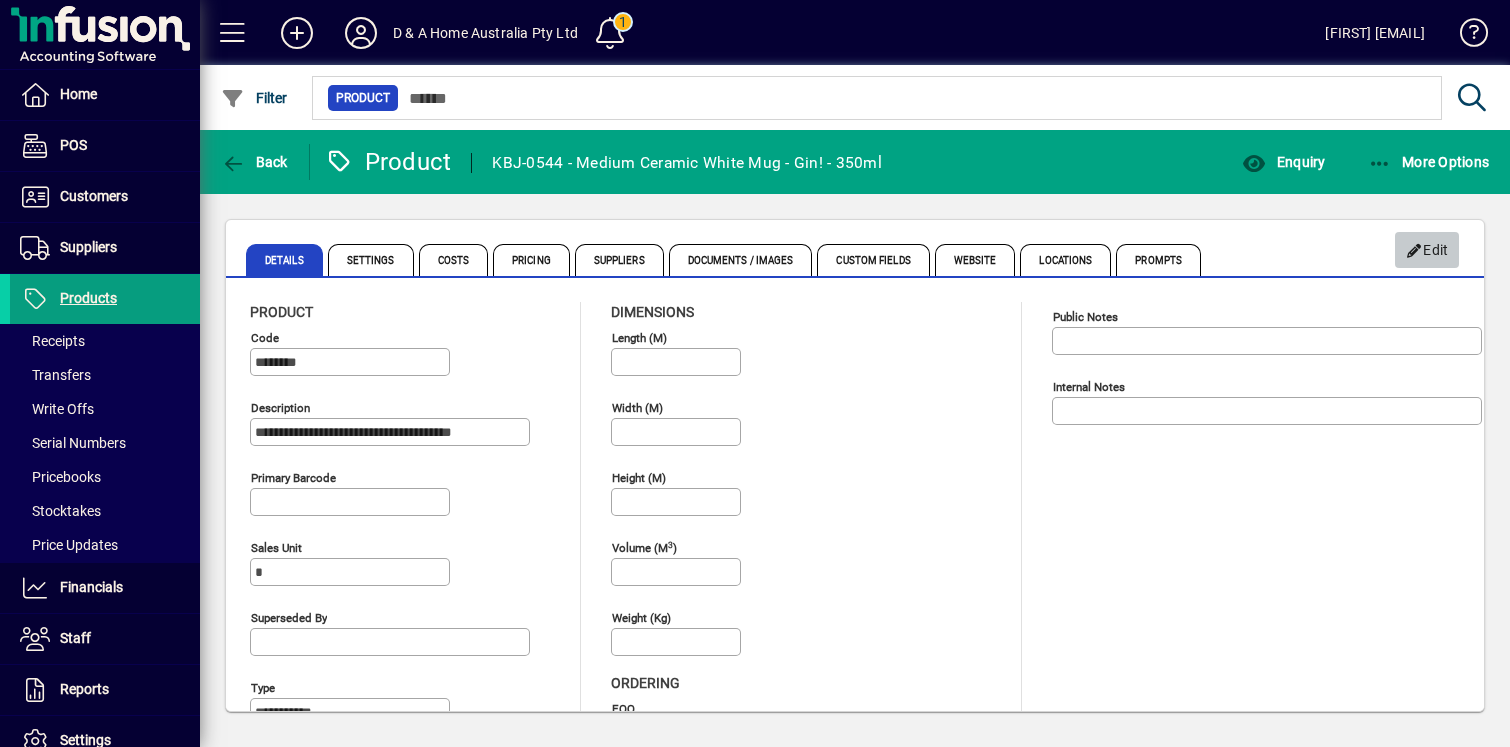 click 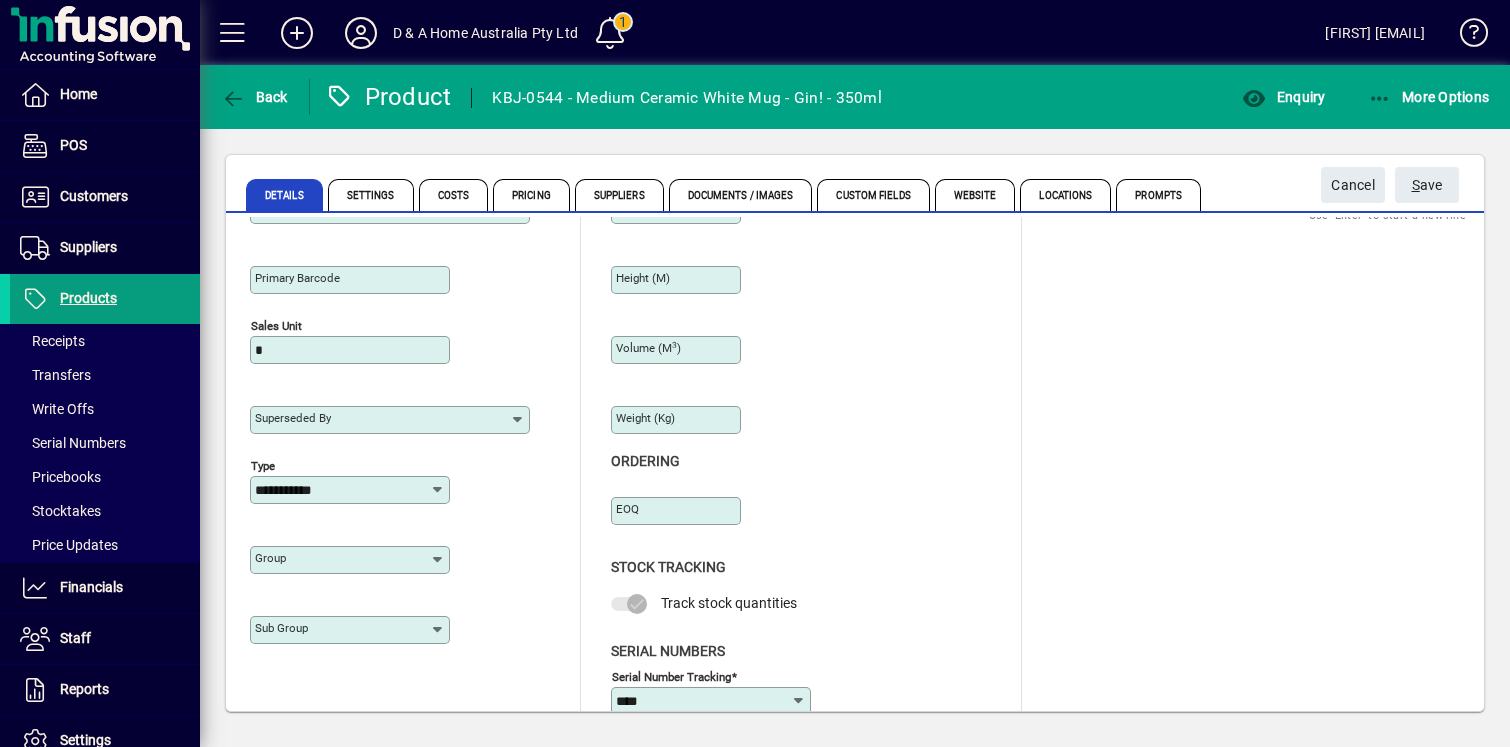 scroll, scrollTop: 178, scrollLeft: 0, axis: vertical 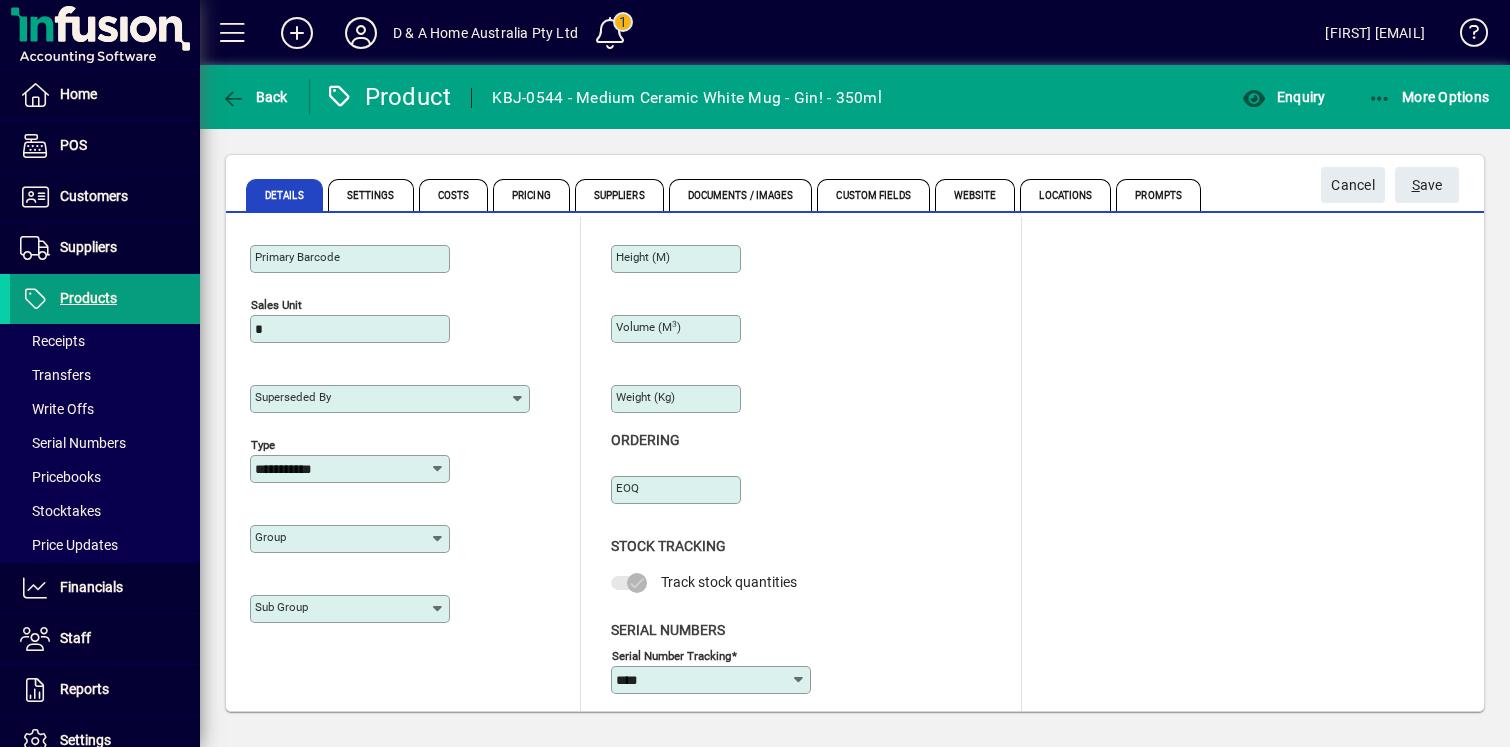 click on "Group" 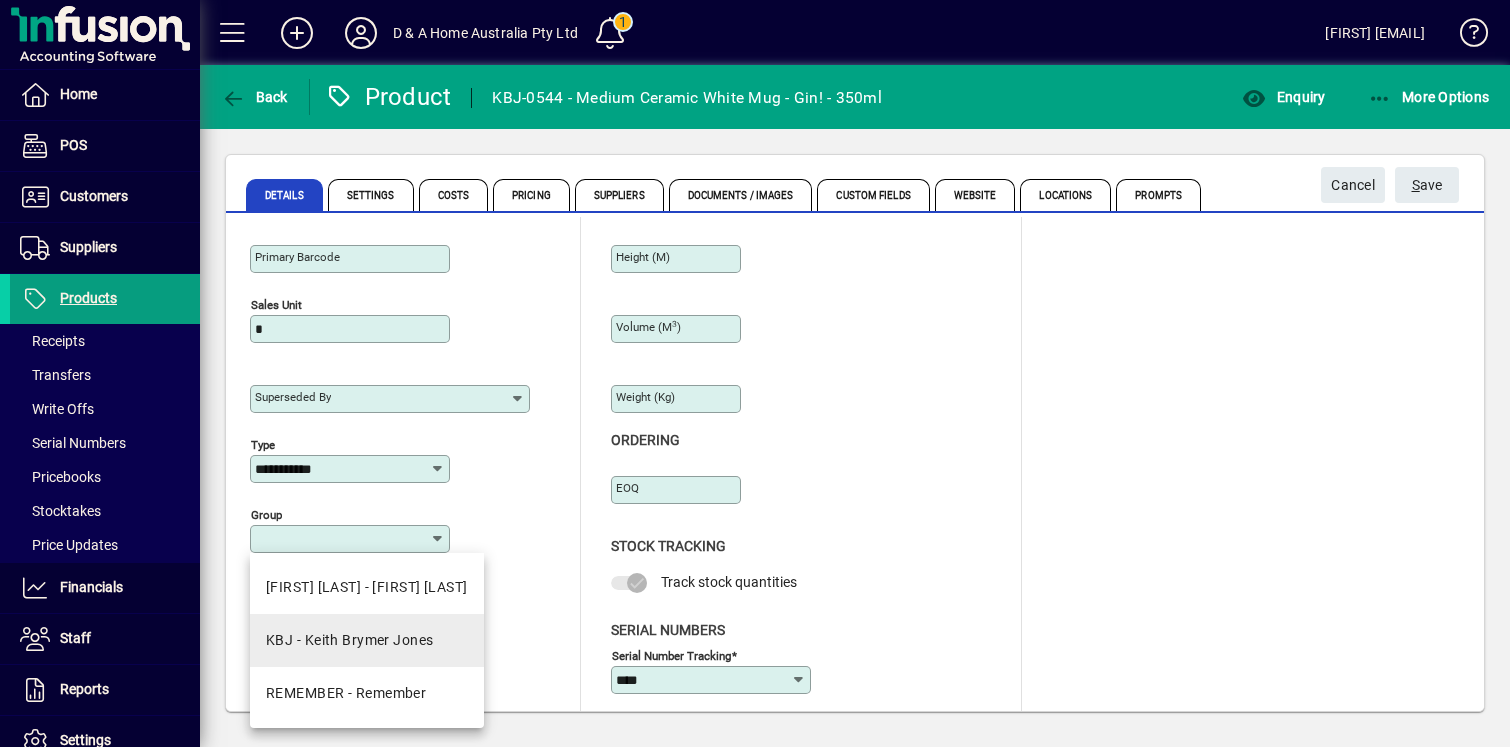 drag, startPoint x: 395, startPoint y: 608, endPoint x: 399, endPoint y: 630, distance: 22.36068 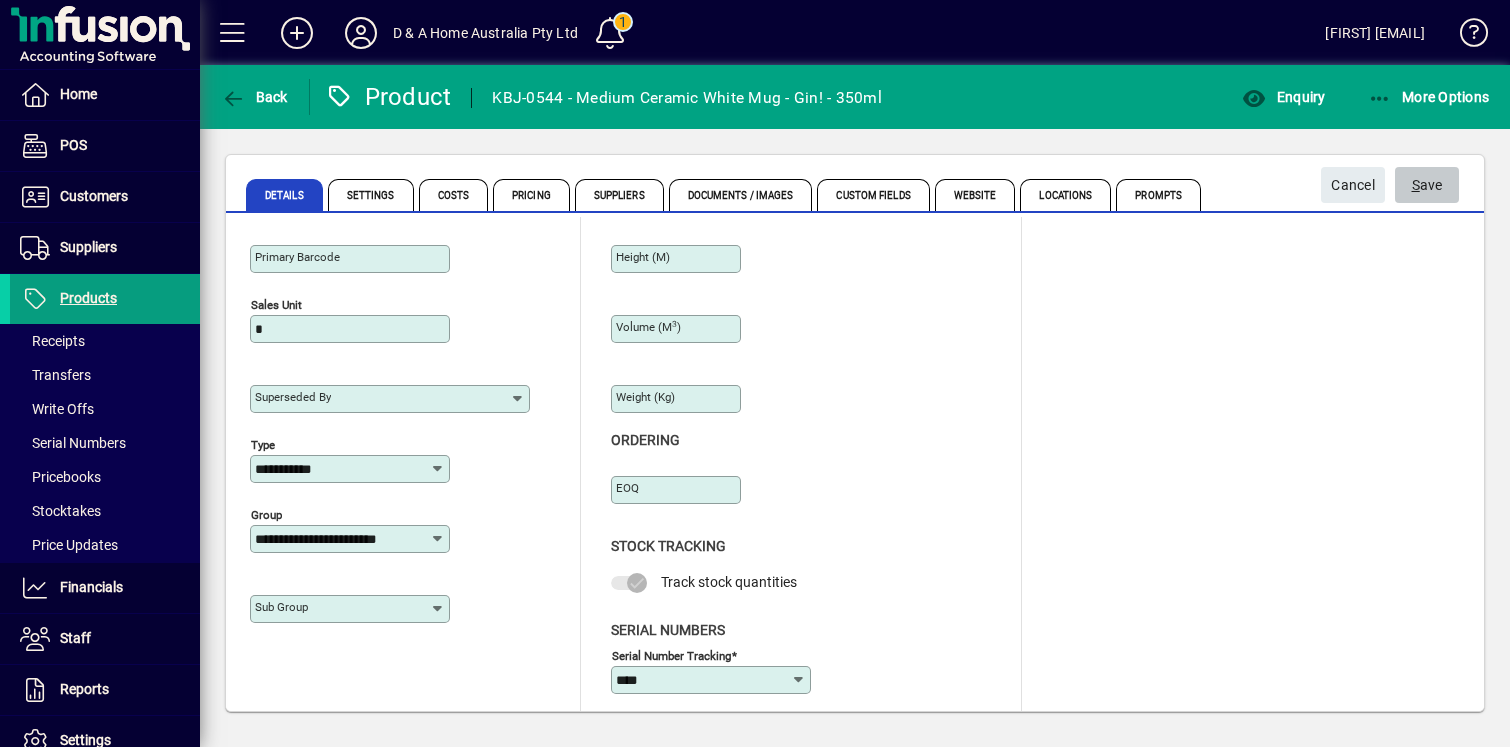 click 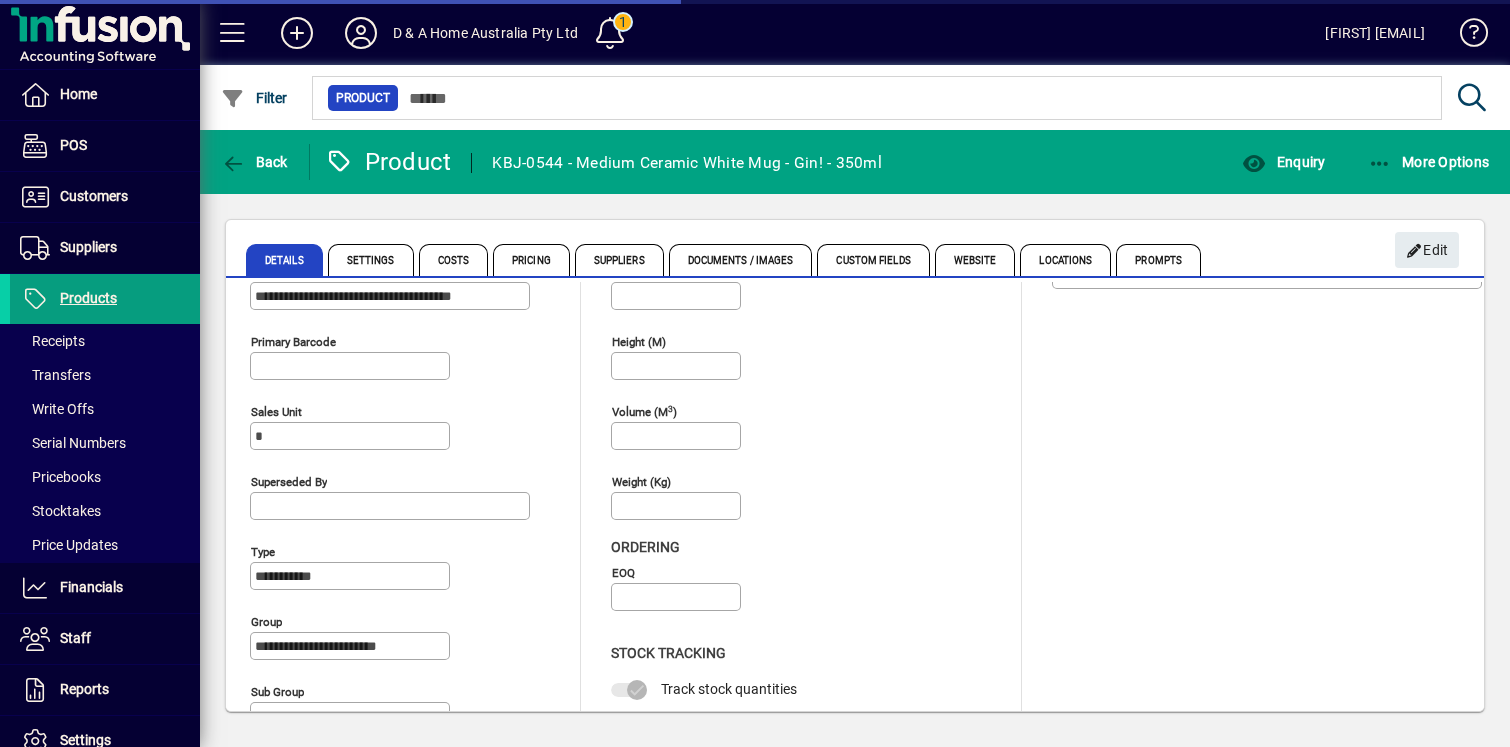 scroll, scrollTop: 252, scrollLeft: 0, axis: vertical 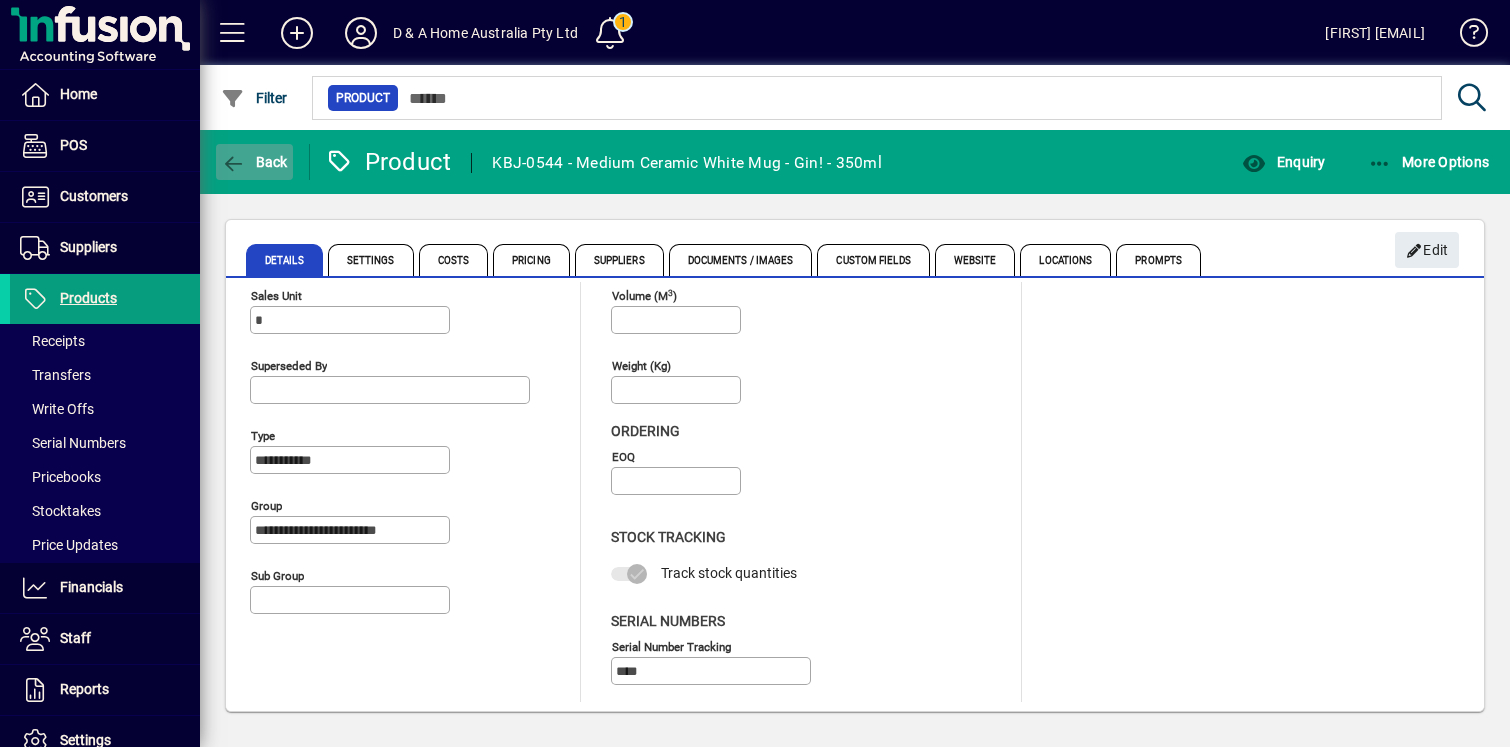 click on "Back" 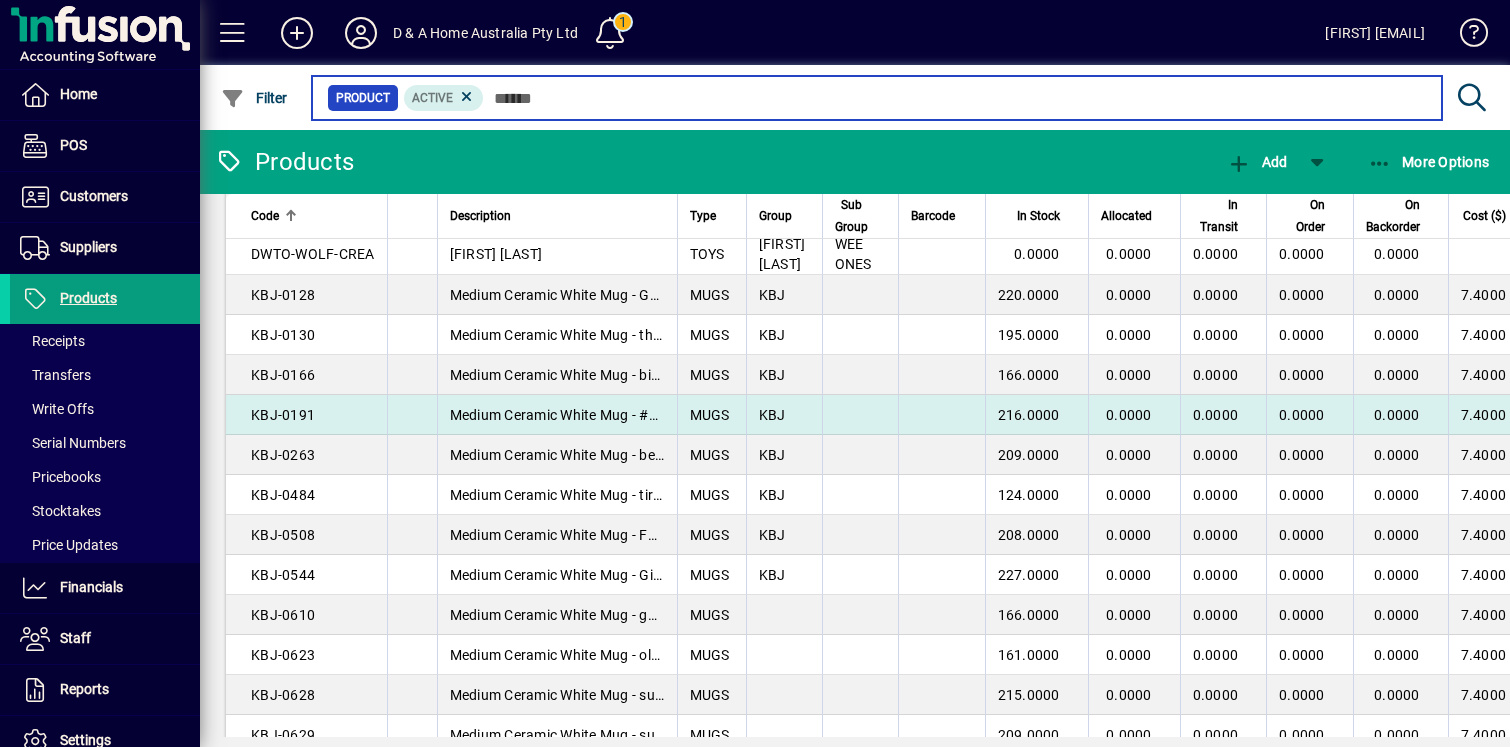 scroll, scrollTop: 234, scrollLeft: 0, axis: vertical 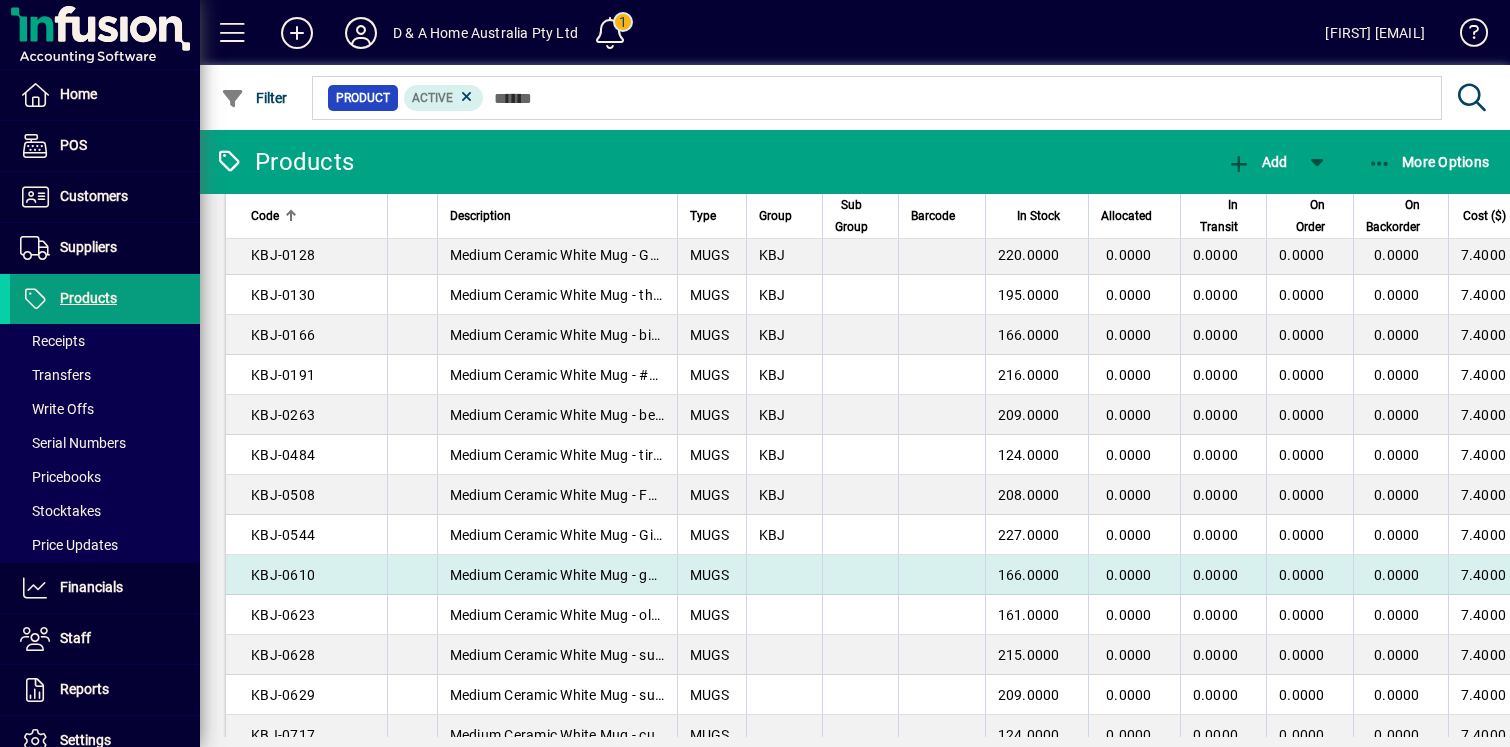click at bounding box center (784, 575) 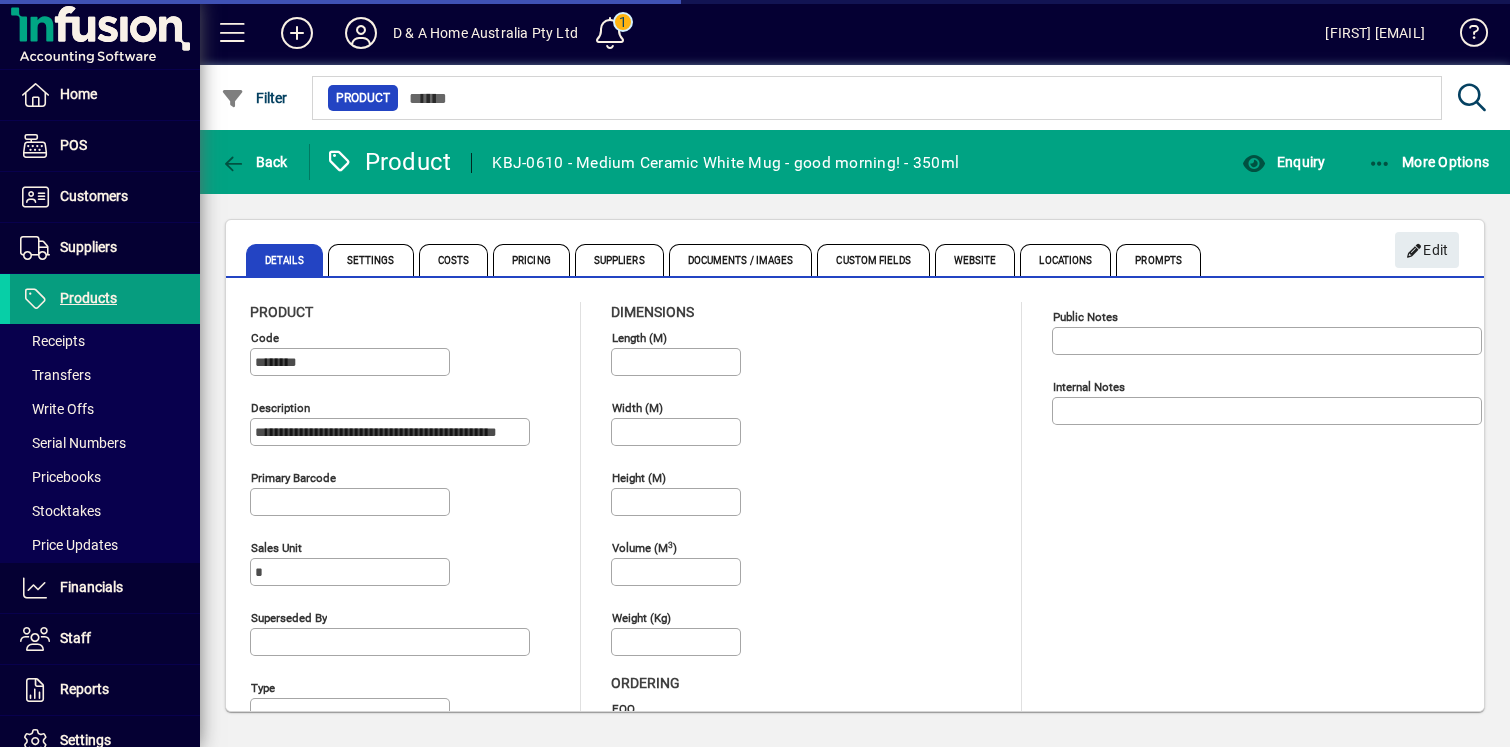 type on "**********" 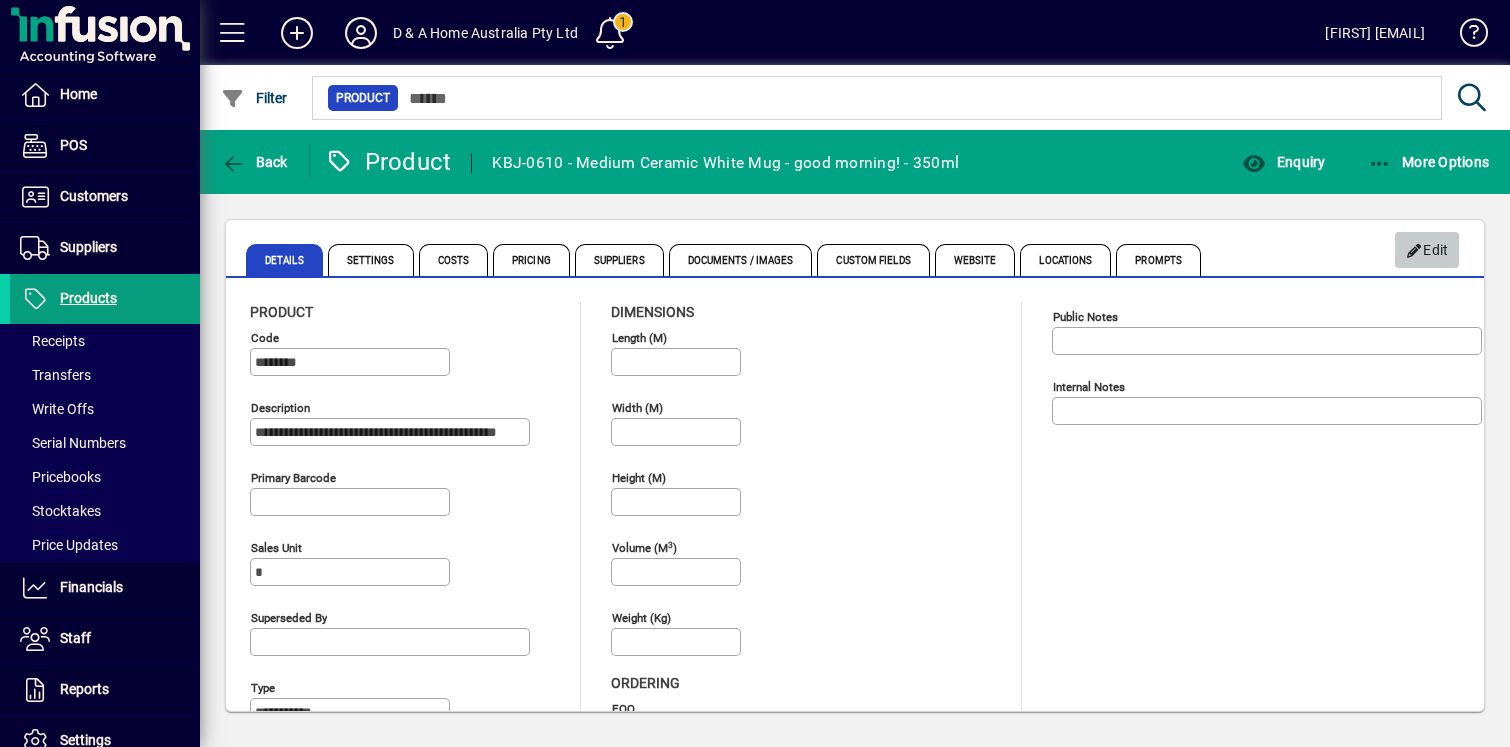 click on "Edit" 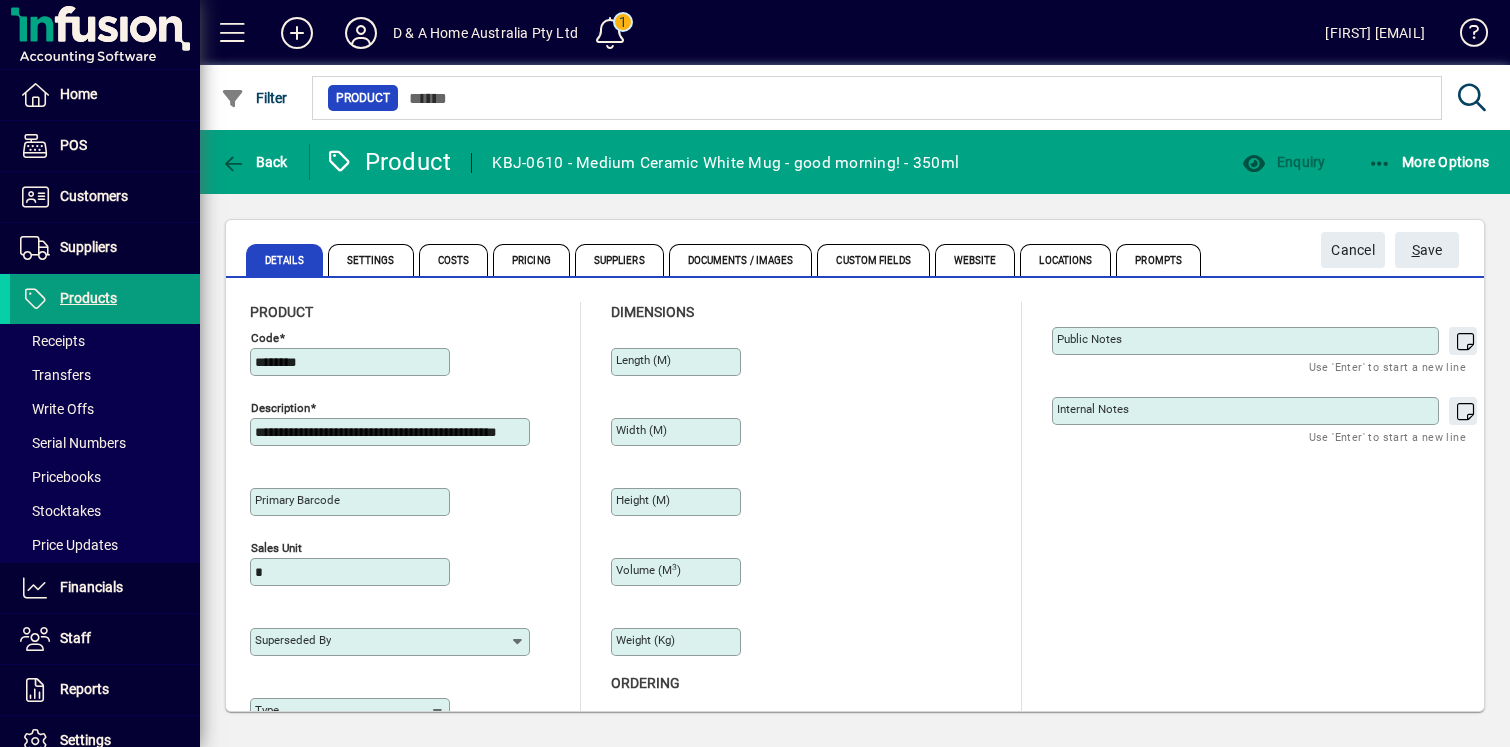 type on "****" 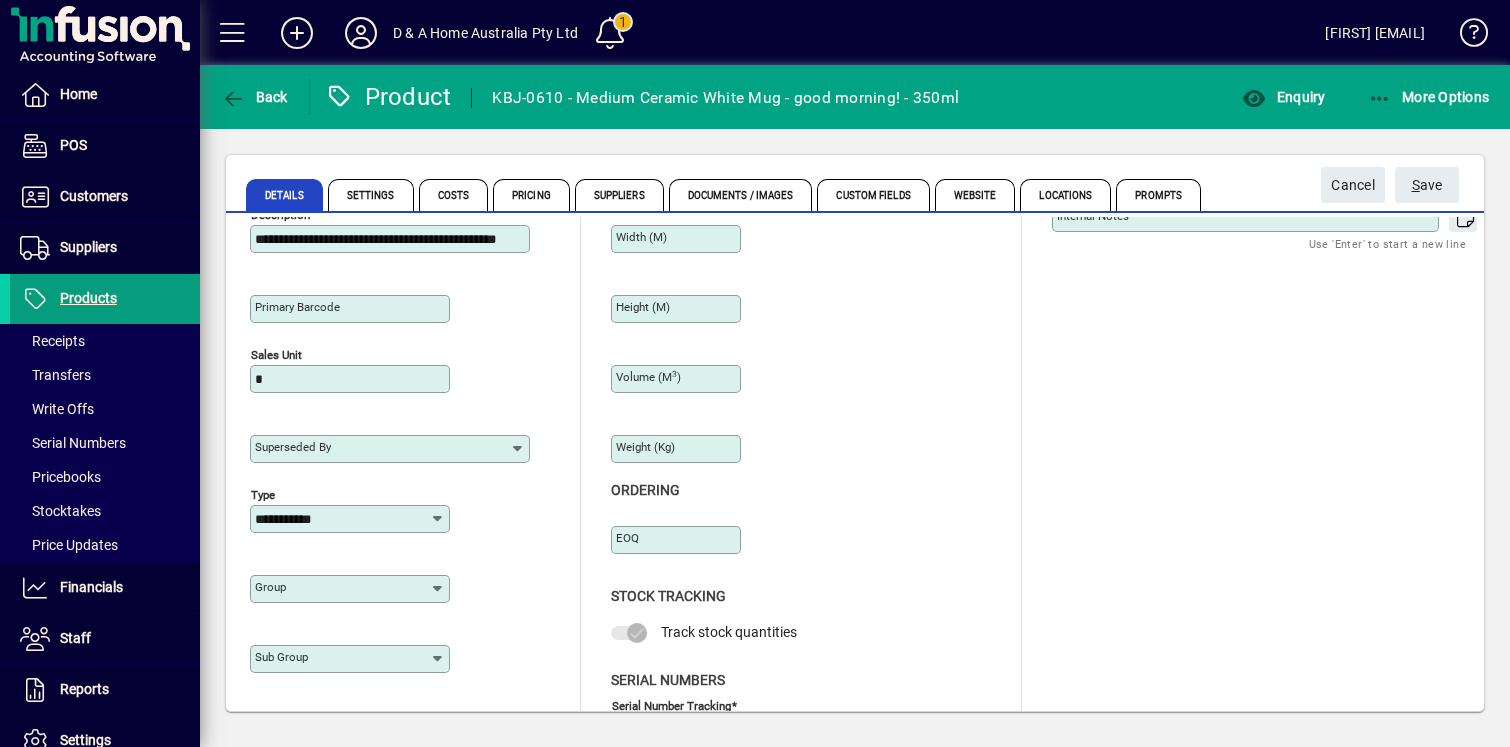 scroll, scrollTop: 137, scrollLeft: 0, axis: vertical 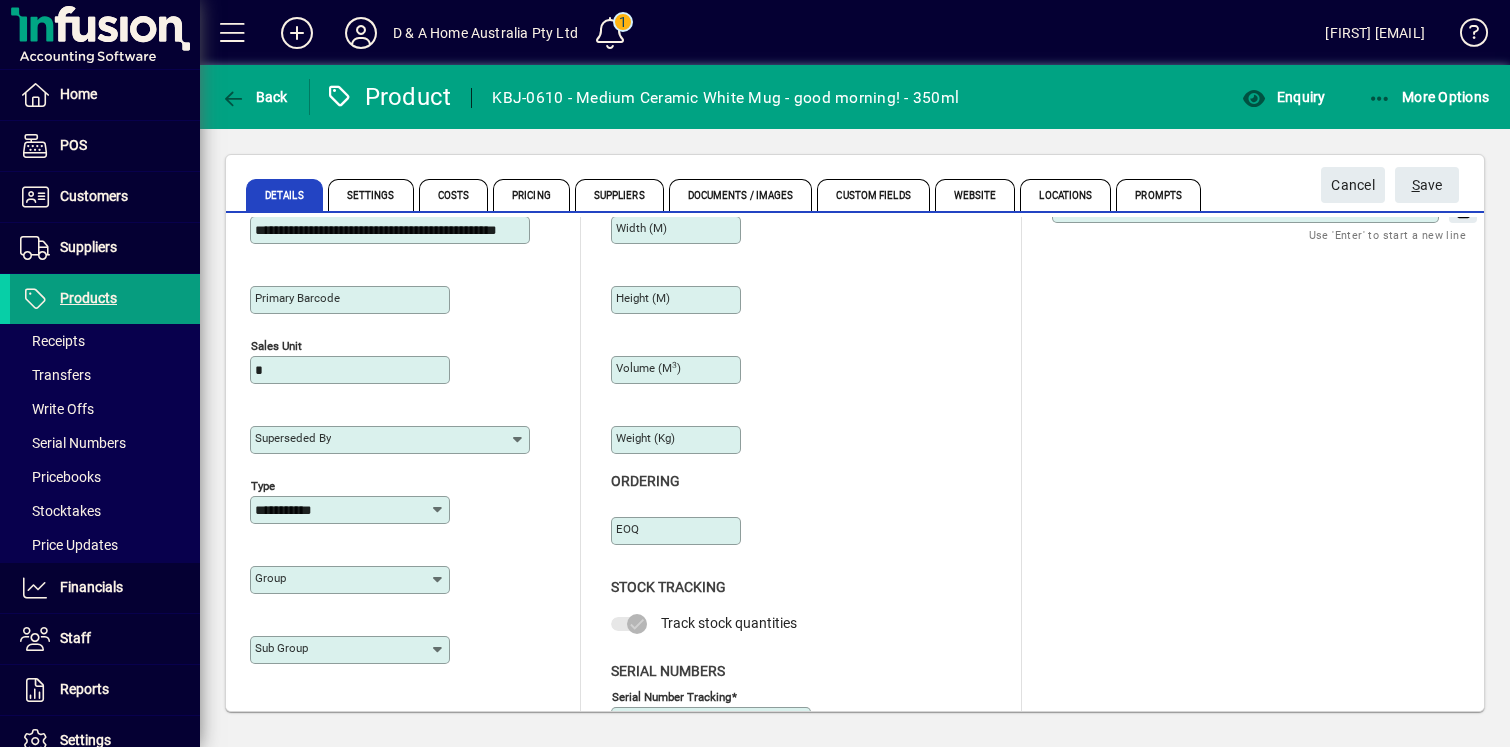 click on "Group" at bounding box center (342, 580) 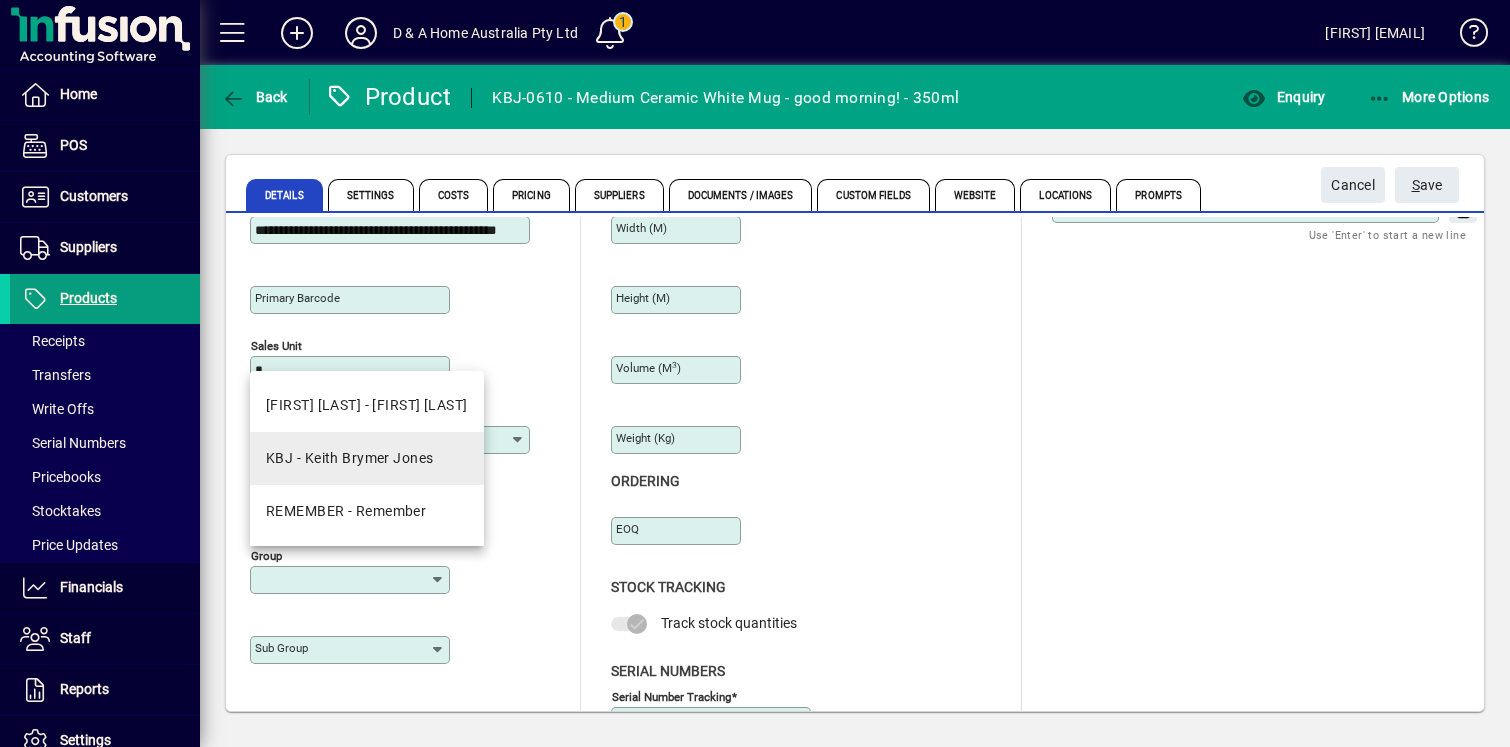 click on "KBJ - Keith Brymer Jones" at bounding box center (367, 458) 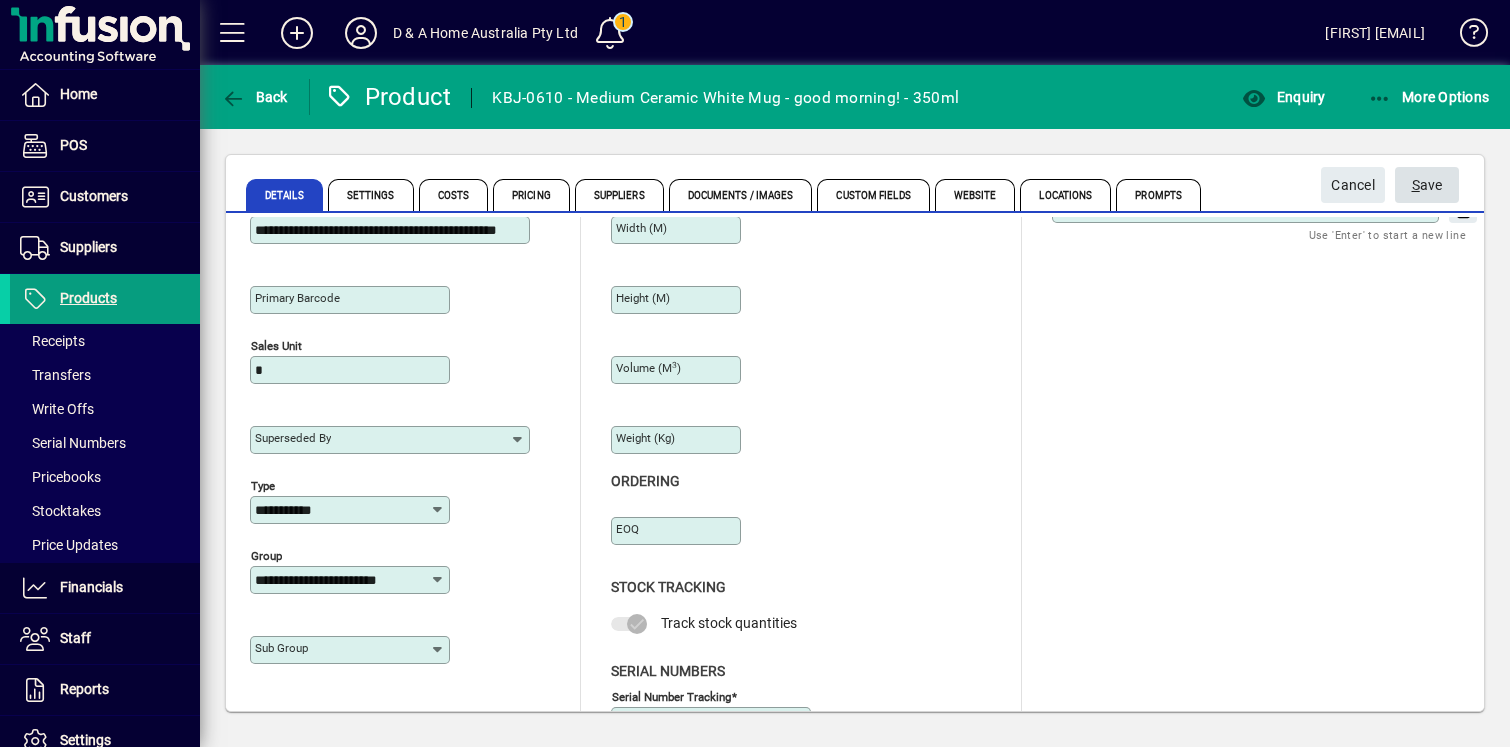 click on "S" 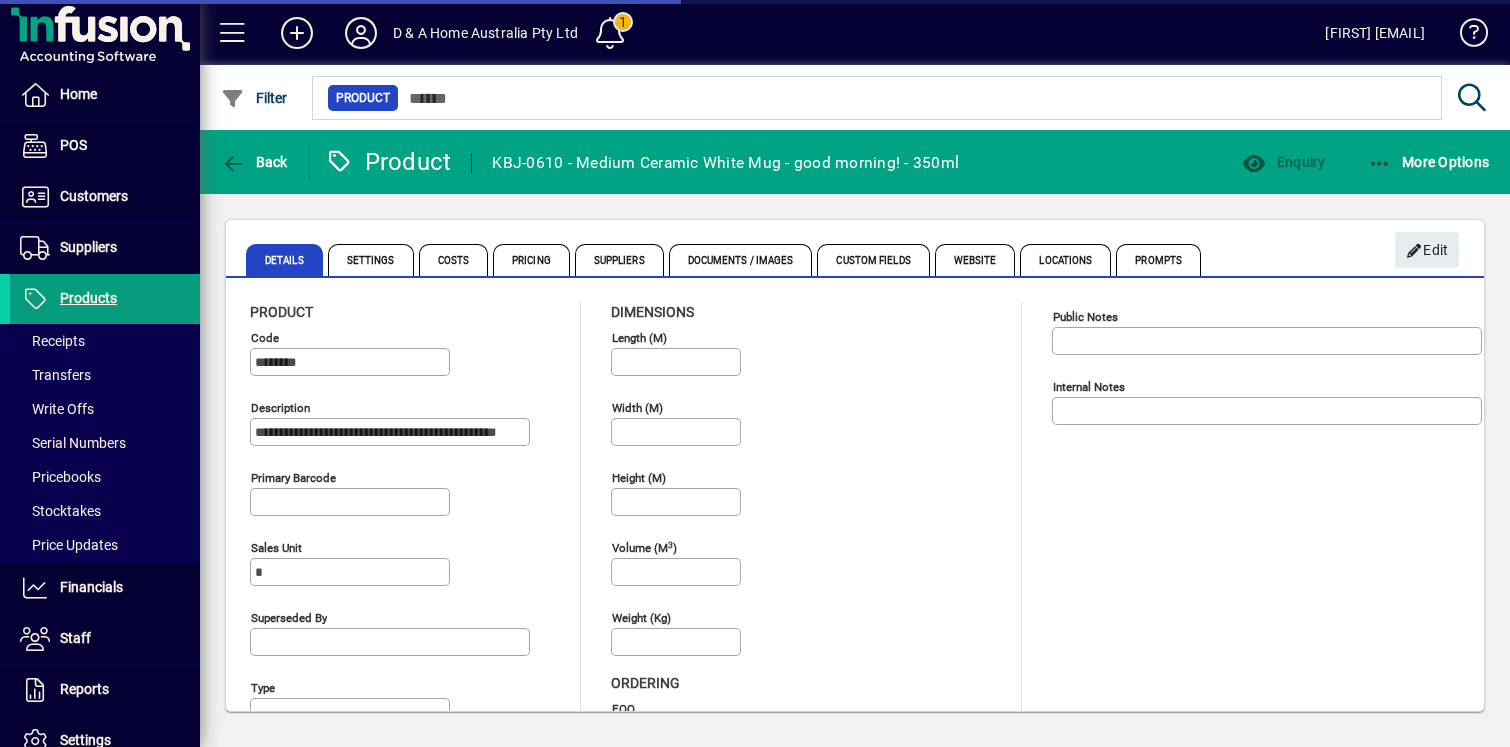 type on "**********" 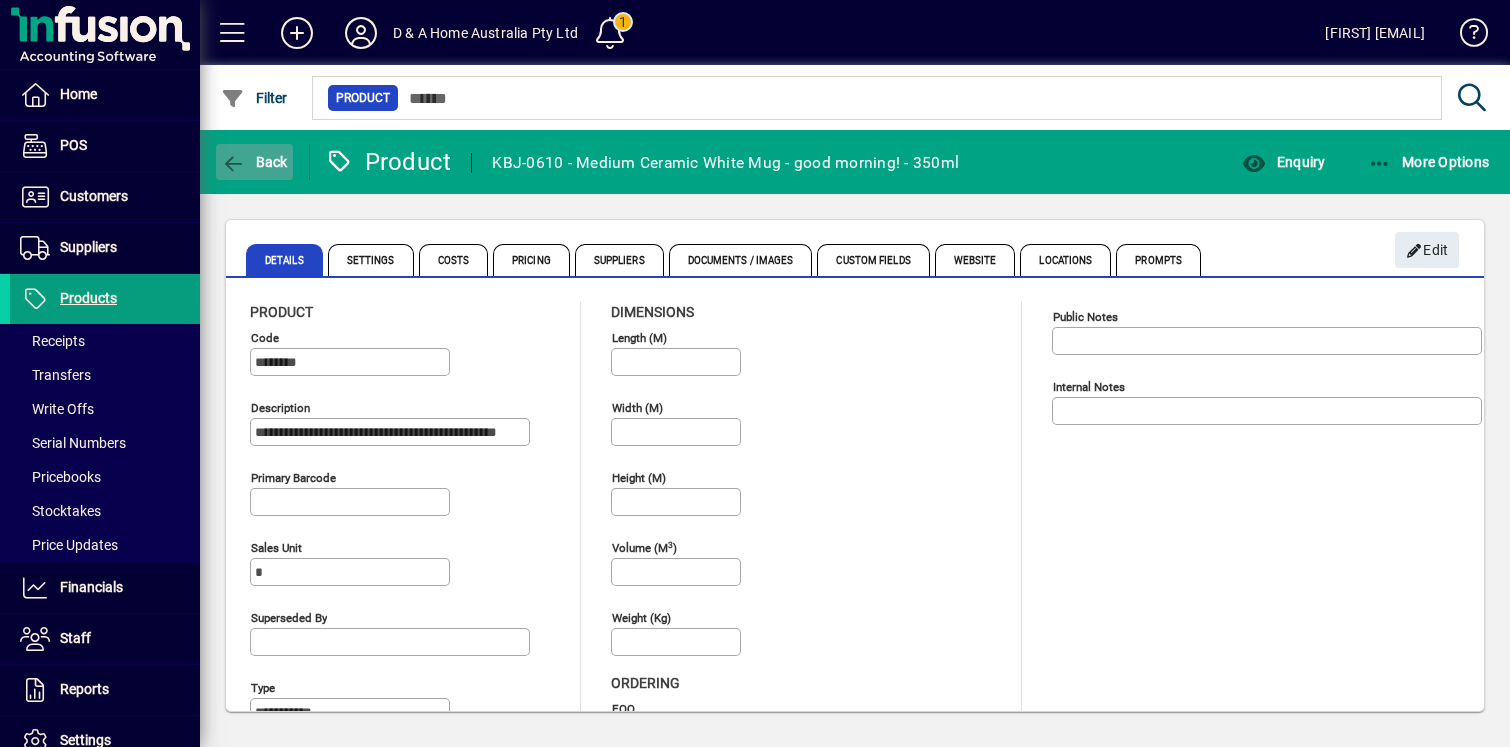 click on "Back" 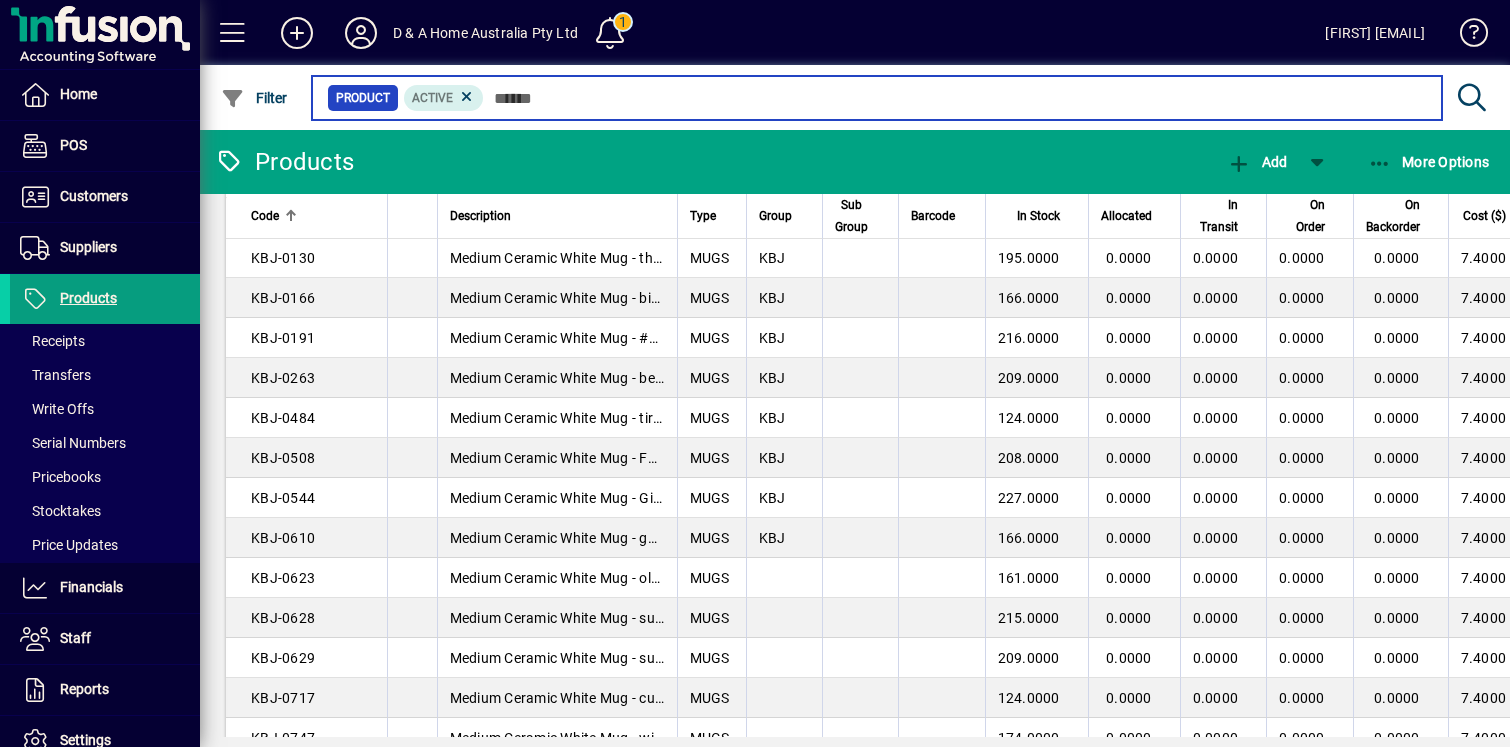 scroll, scrollTop: 289, scrollLeft: 0, axis: vertical 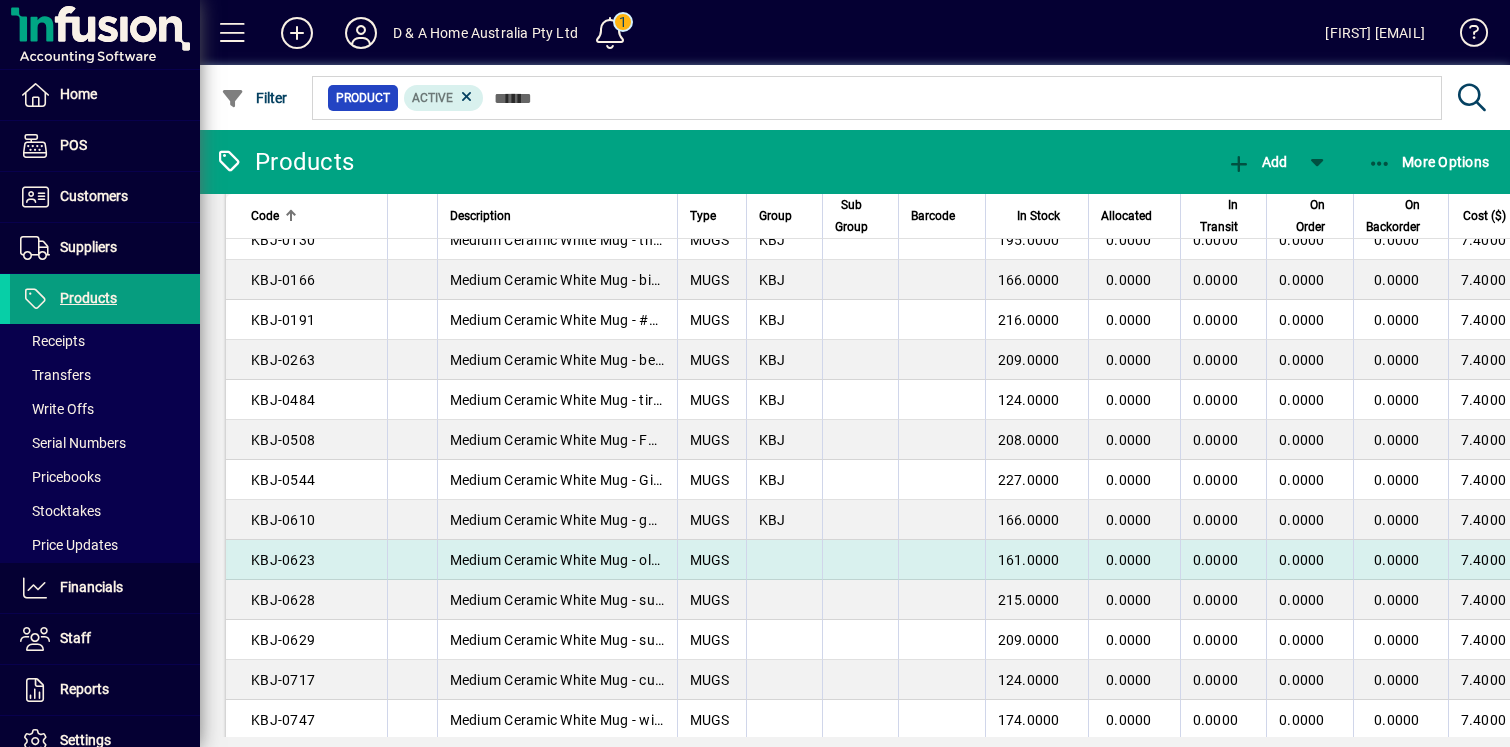 click at bounding box center (784, 560) 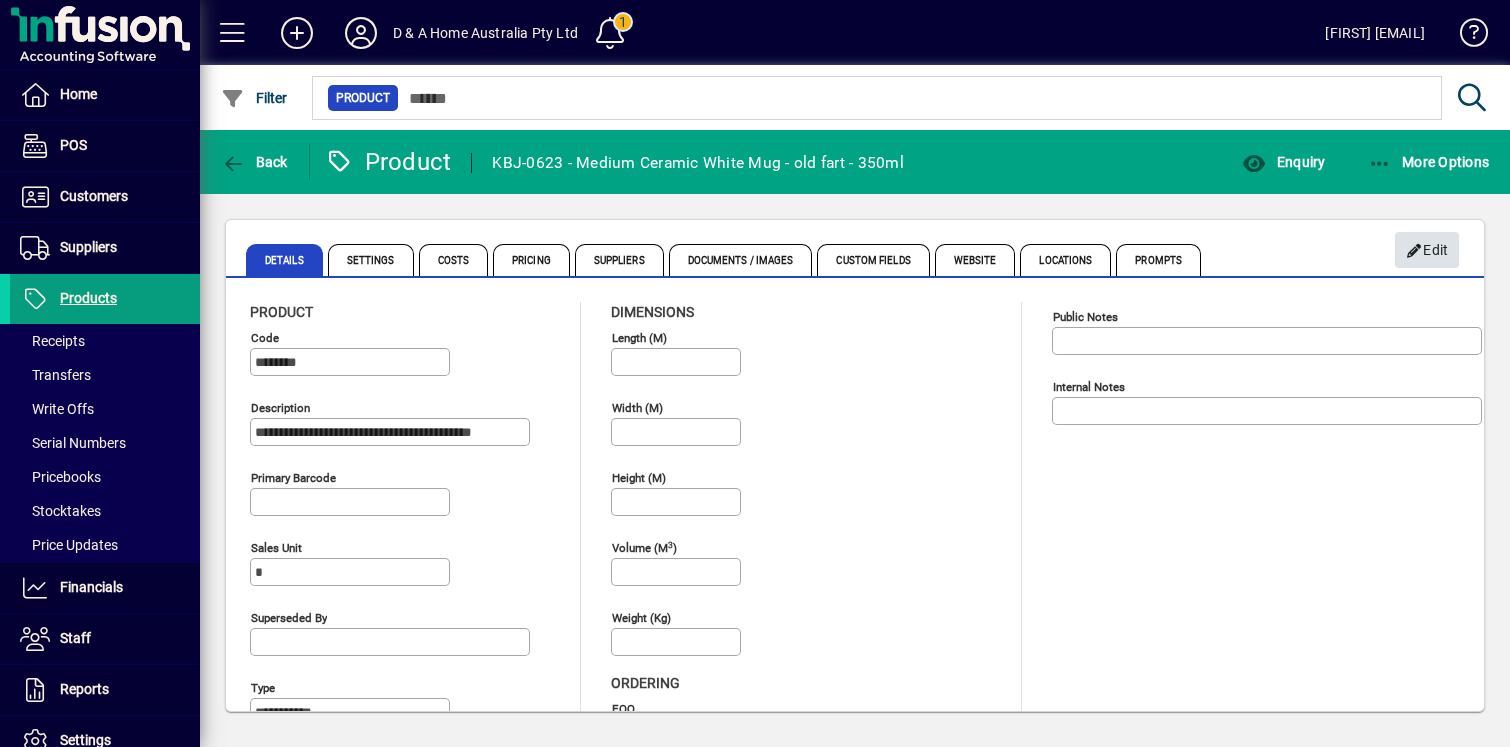 click 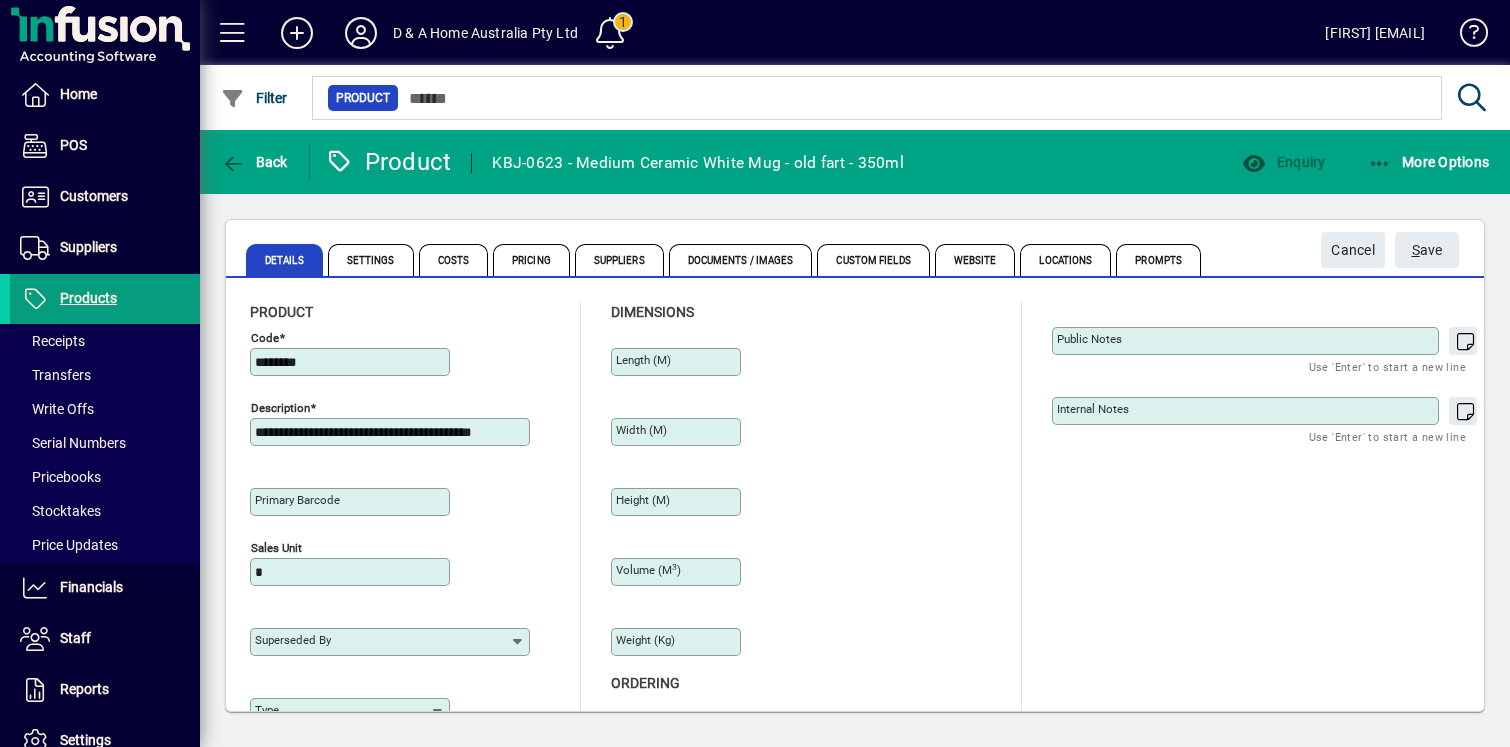 type on "**********" 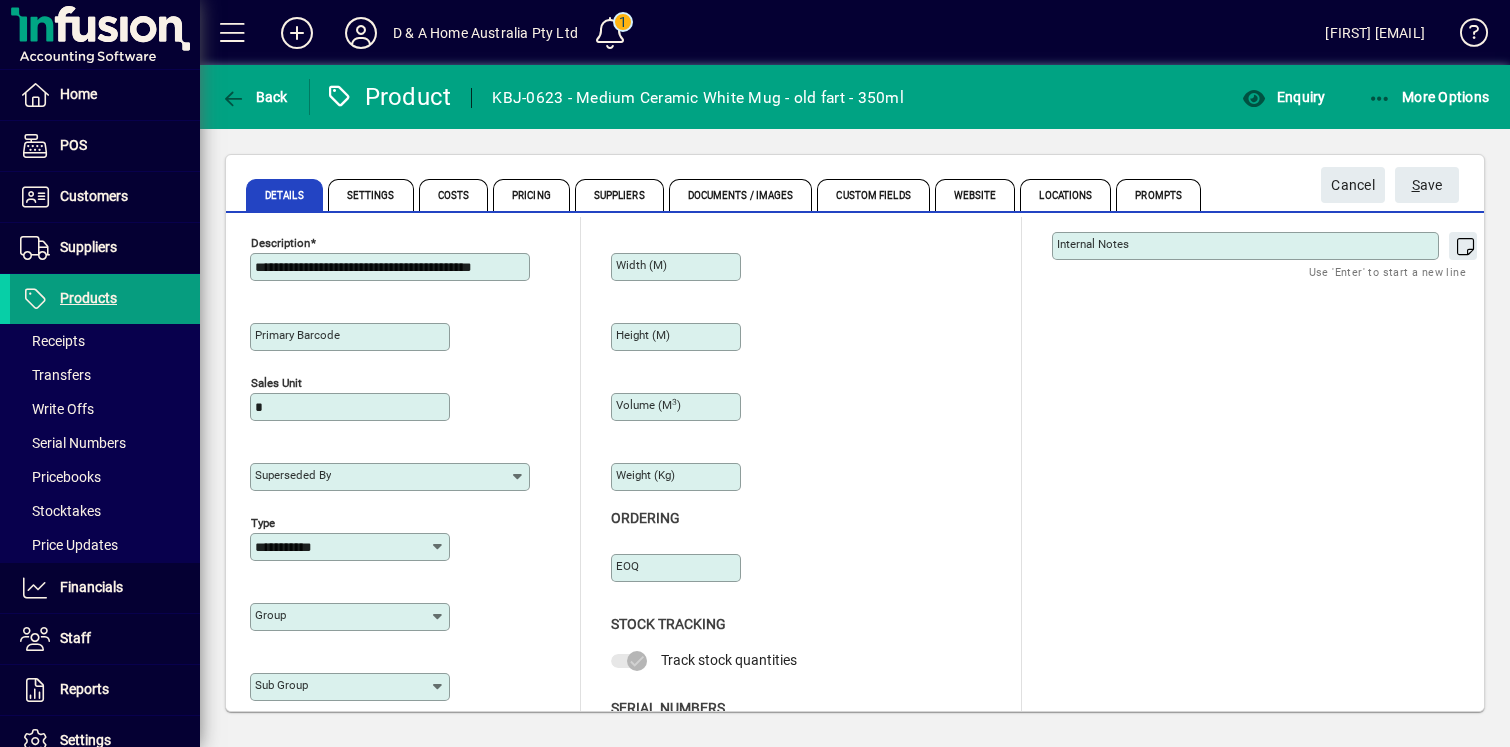 scroll, scrollTop: 141, scrollLeft: 0, axis: vertical 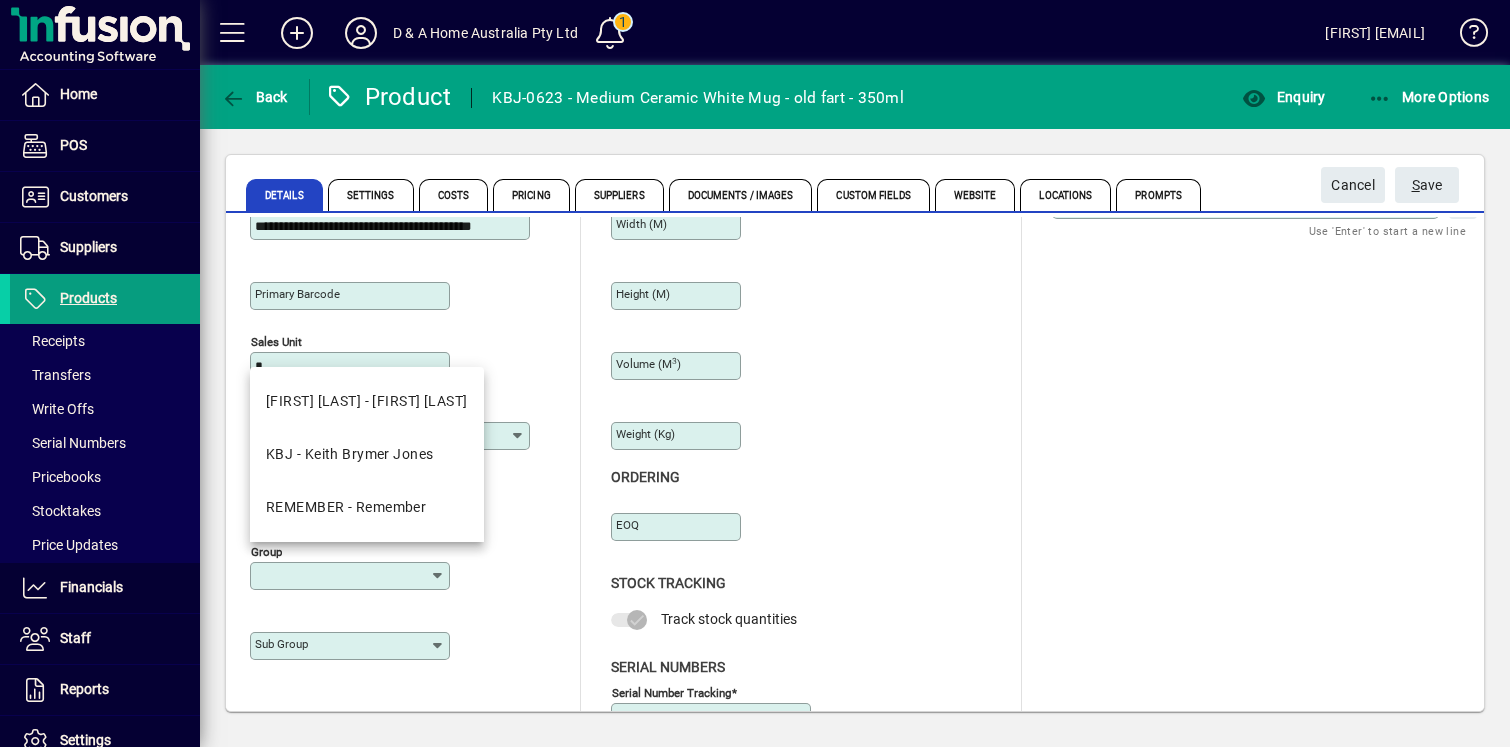 click on "Group" at bounding box center [342, 576] 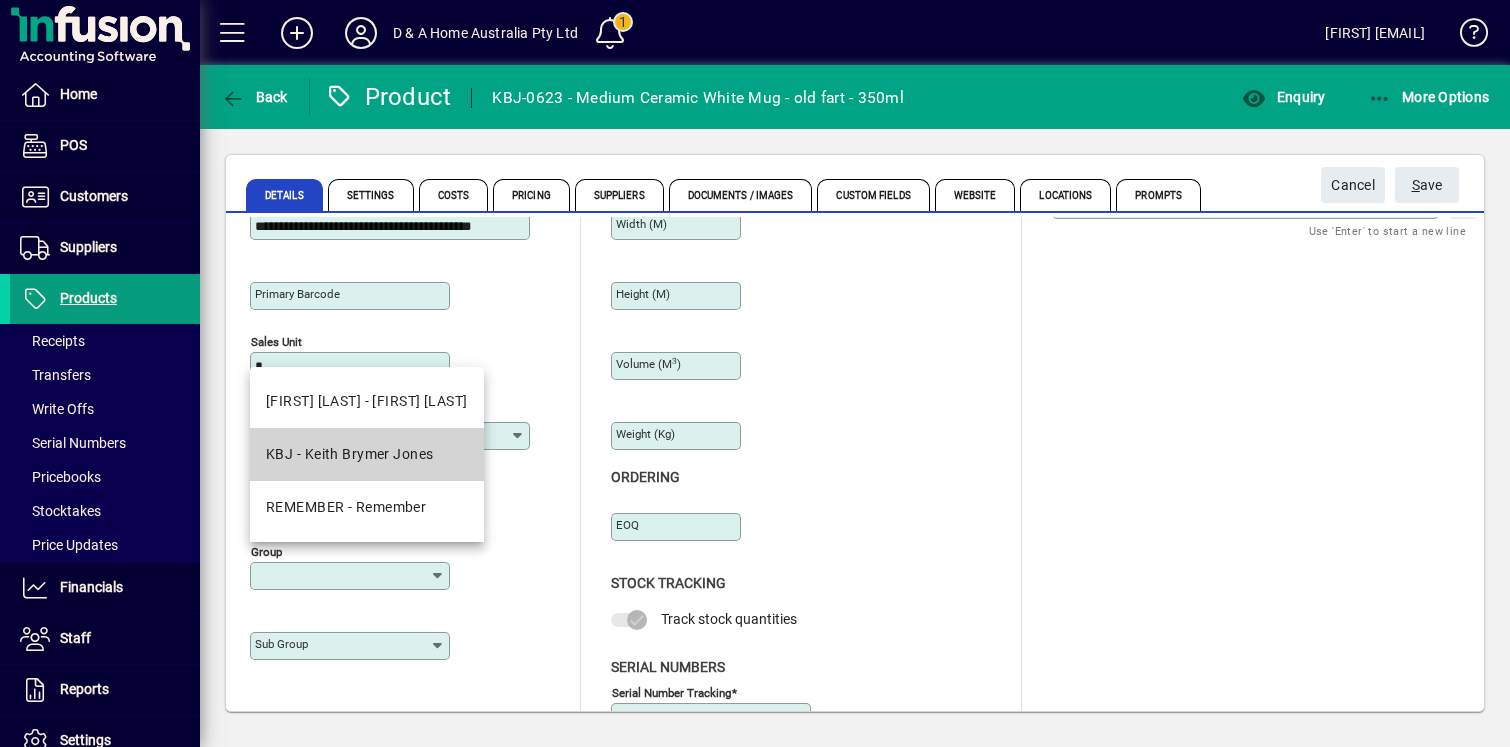 click on "KBJ - Keith Brymer Jones" at bounding box center (367, 454) 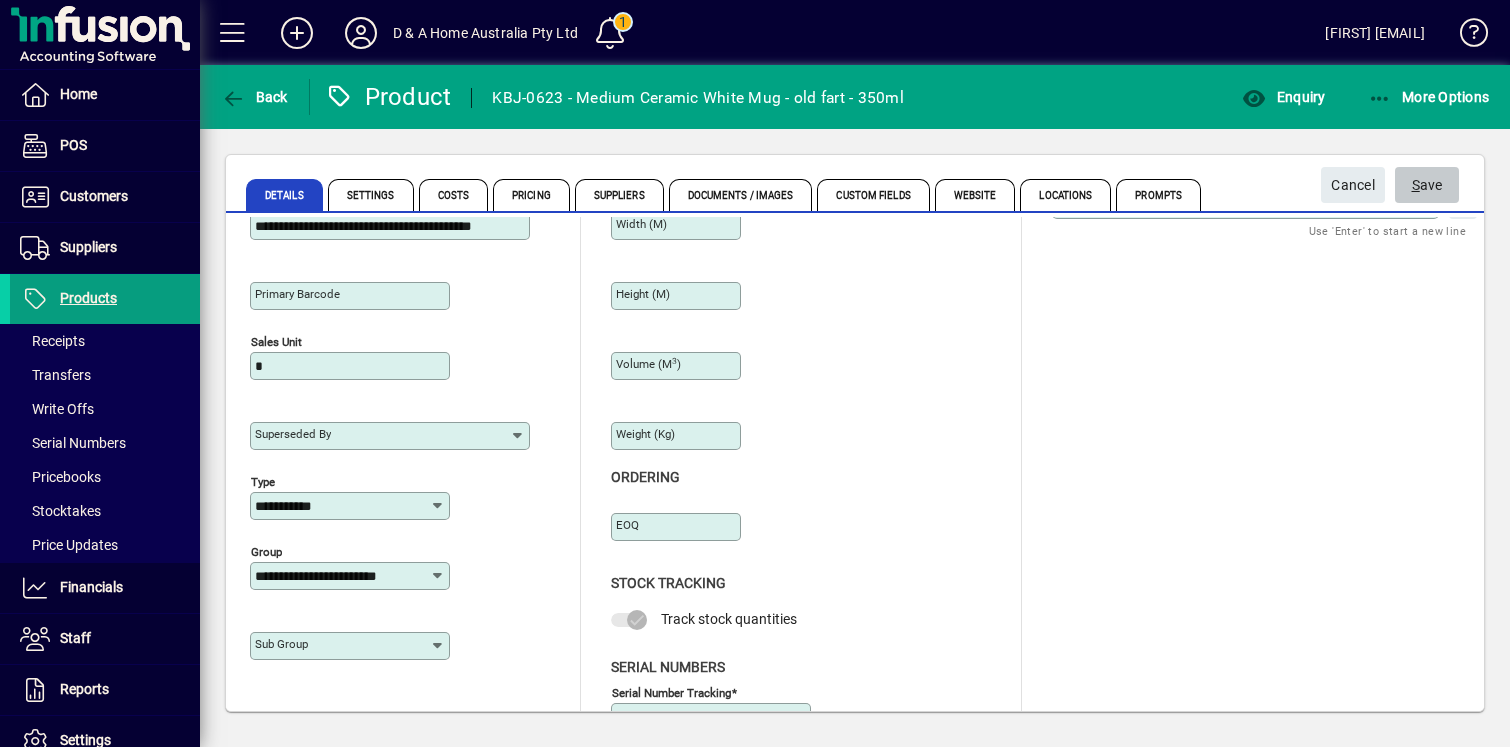 click 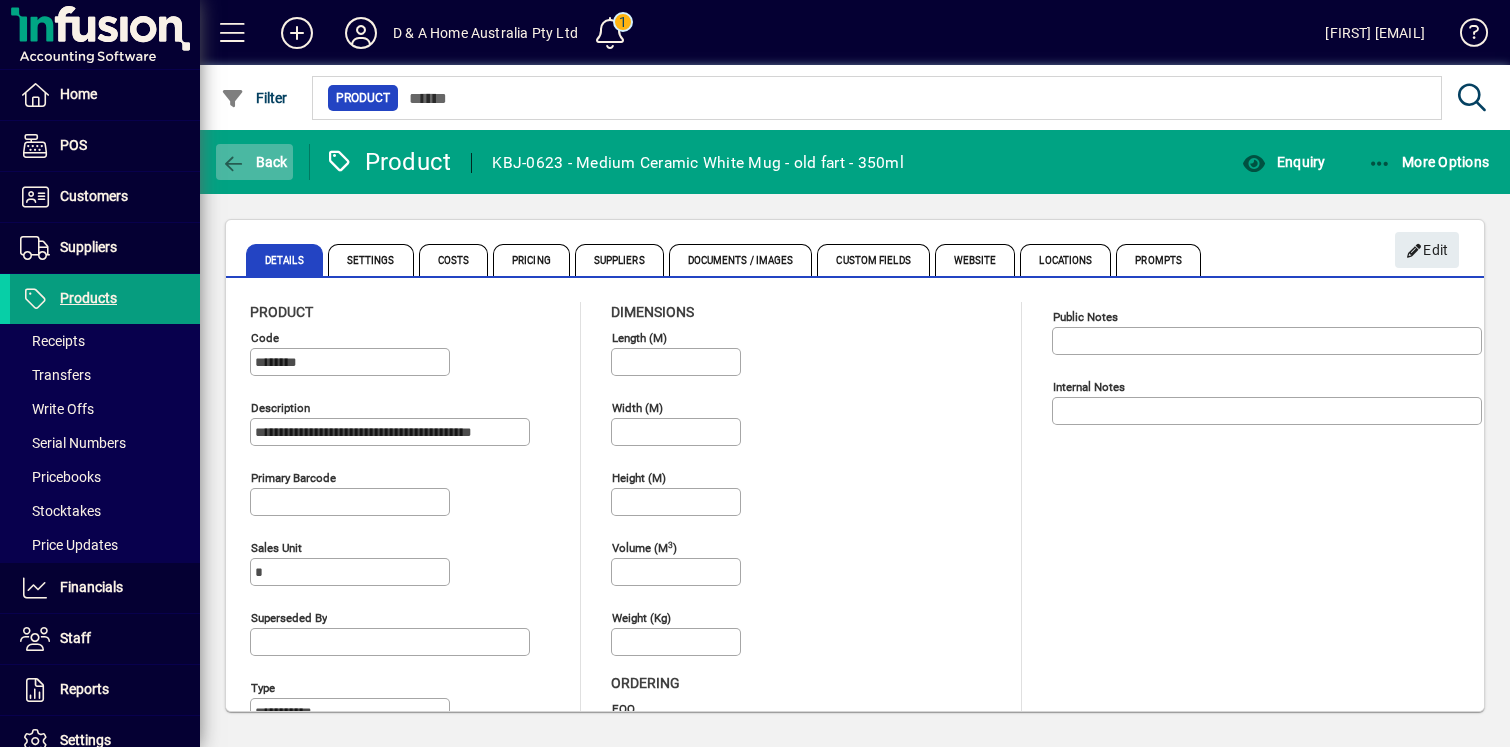 click on "Back" 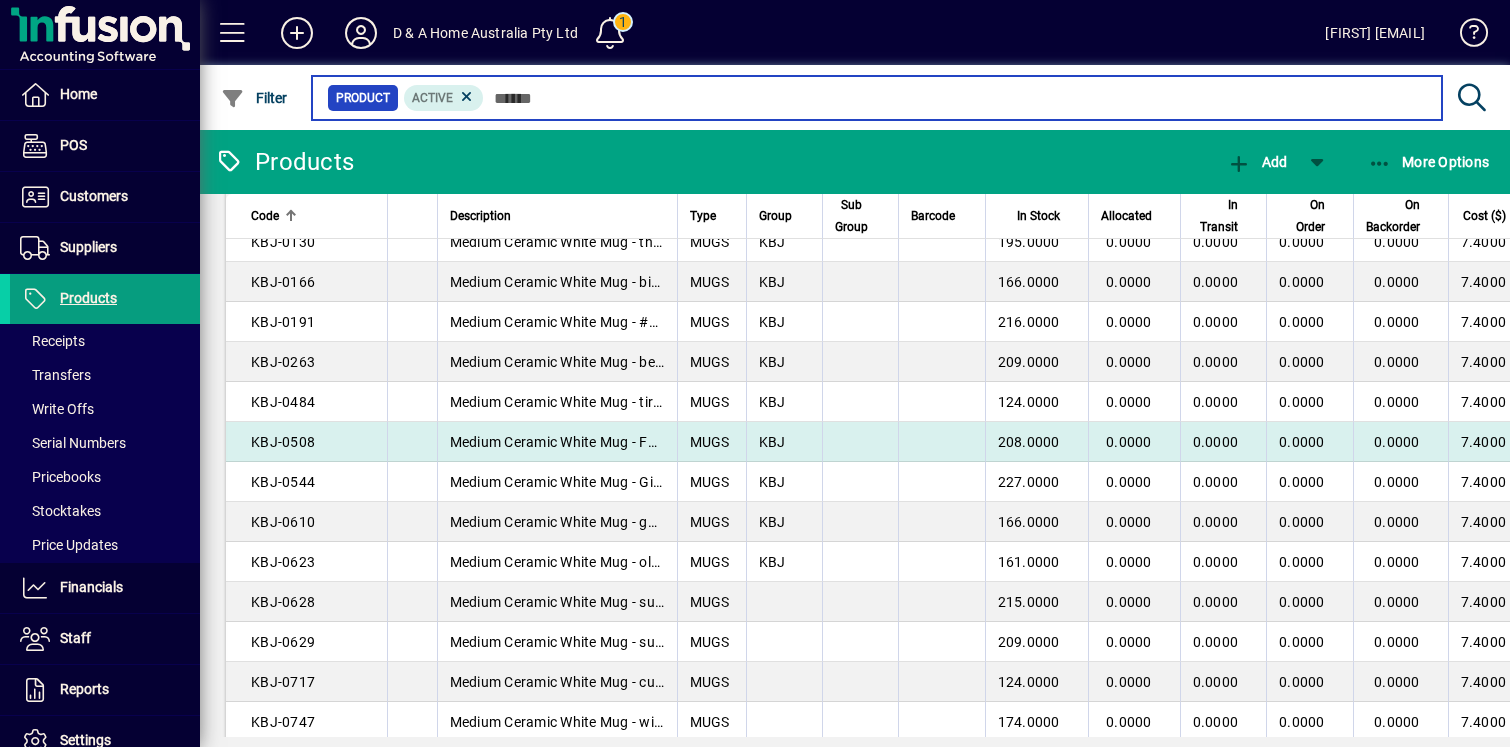 scroll, scrollTop: 323, scrollLeft: 0, axis: vertical 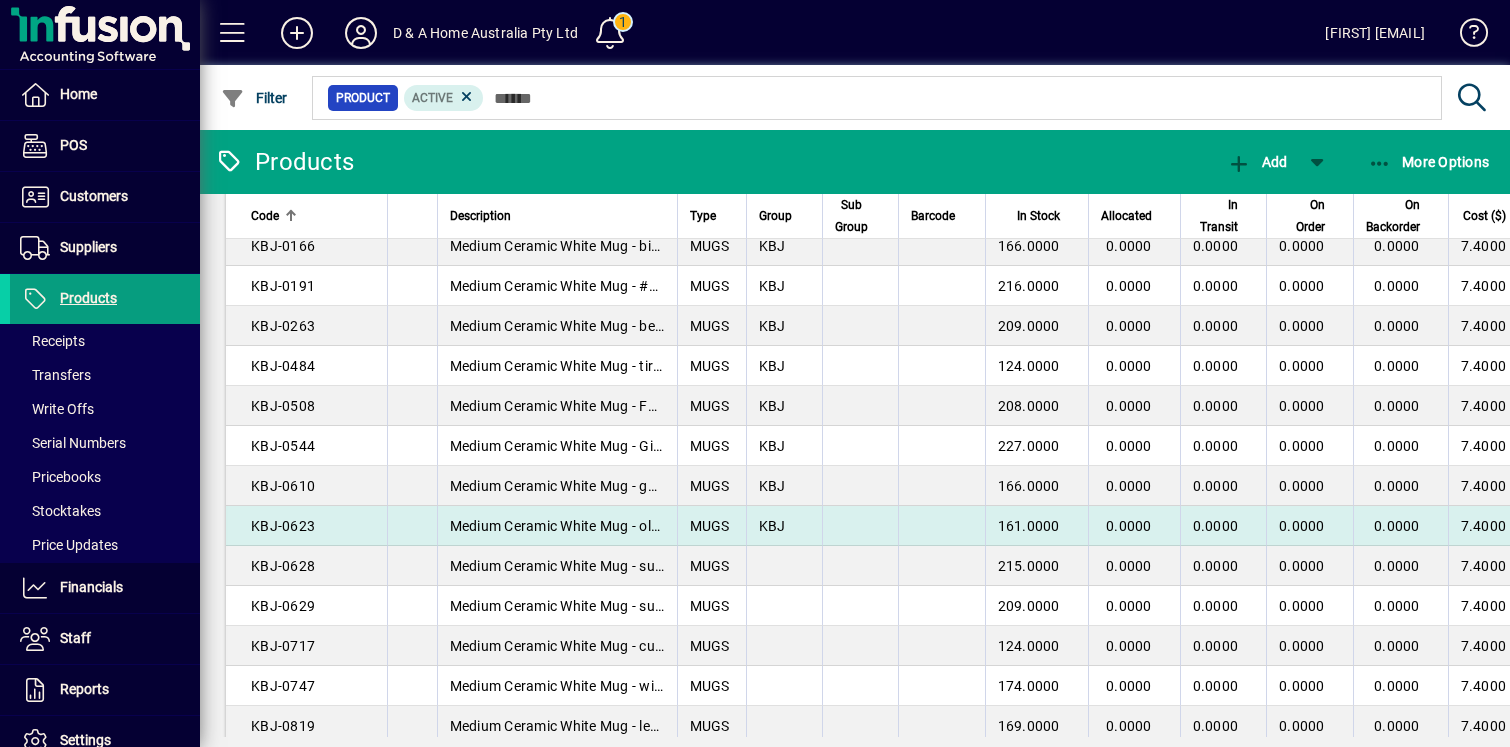 click on "KBJ" at bounding box center (784, 526) 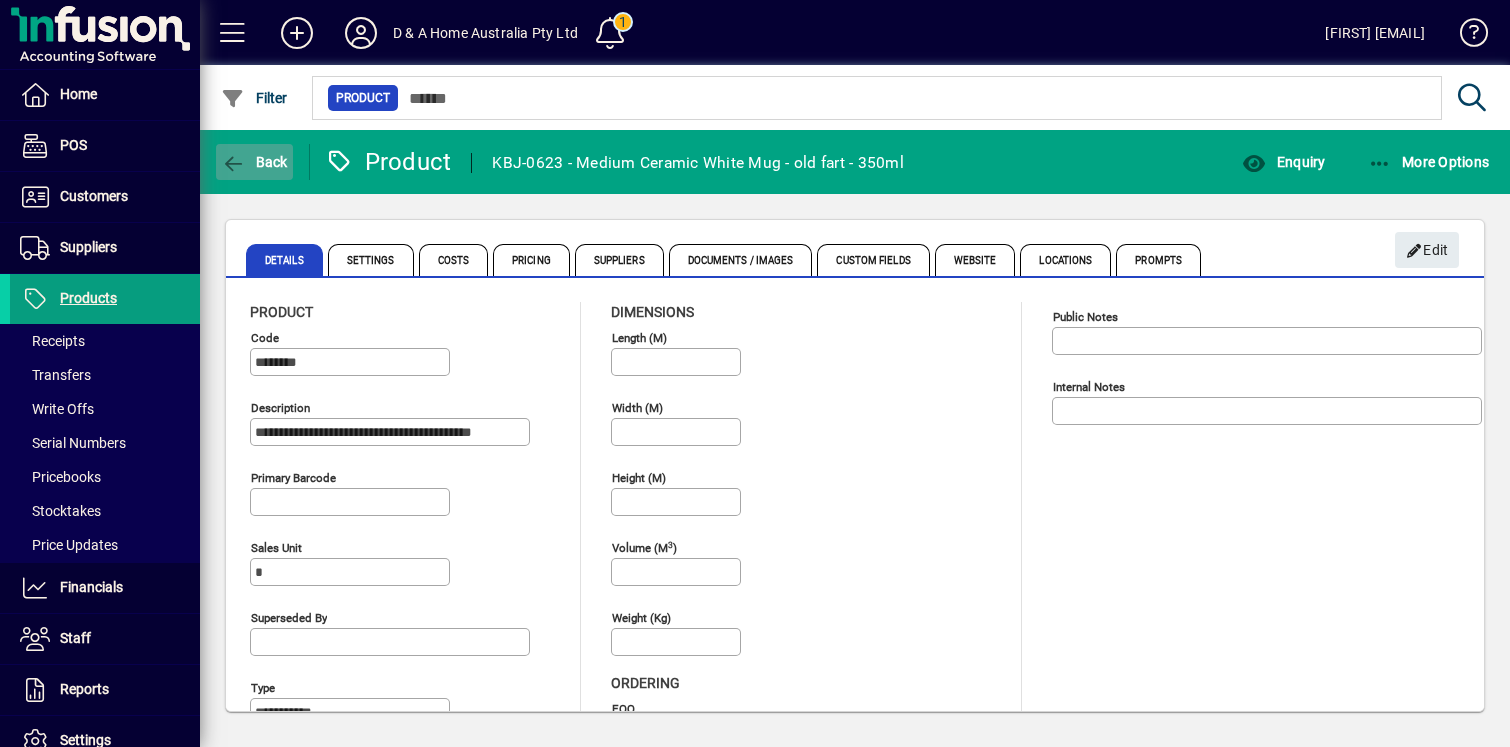 click on "Back" 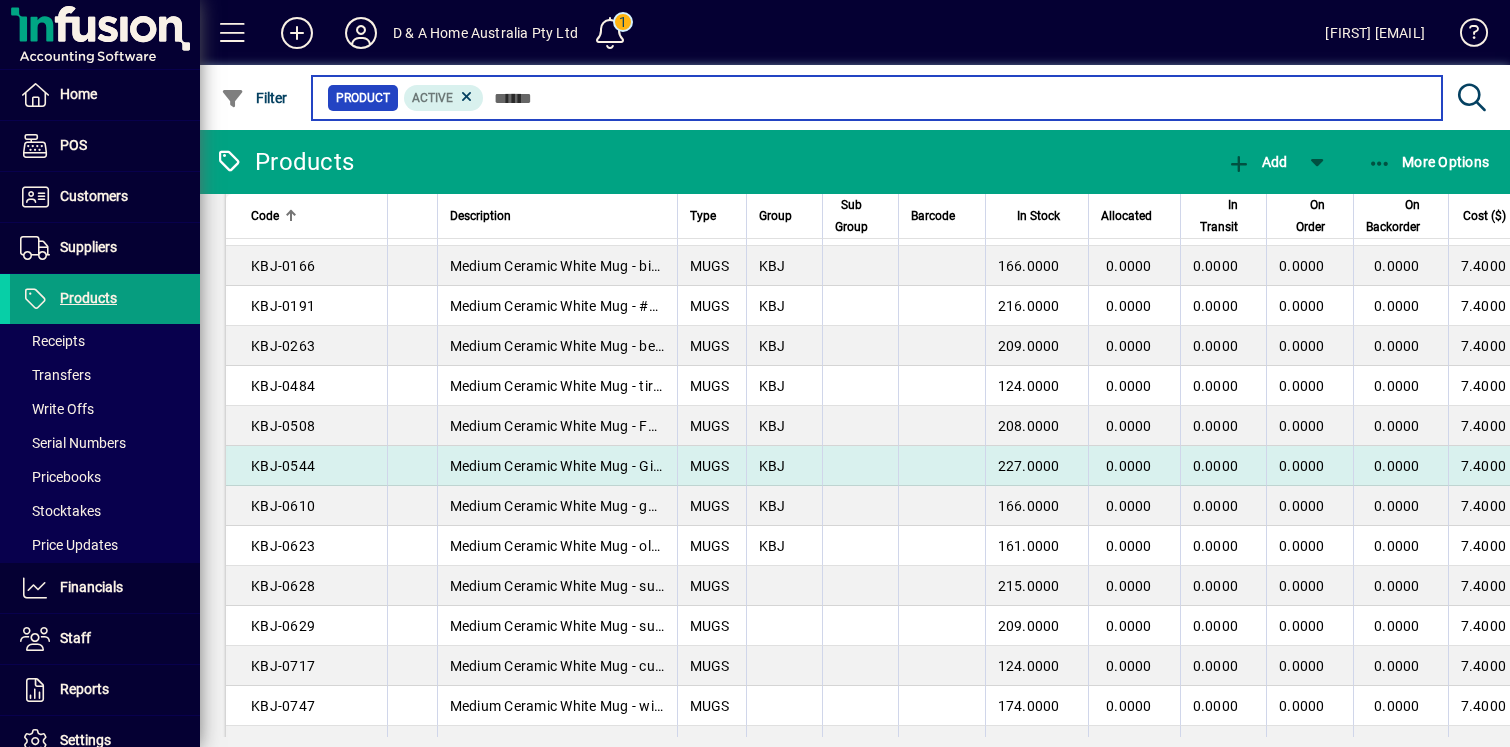 scroll, scrollTop: 328, scrollLeft: 0, axis: vertical 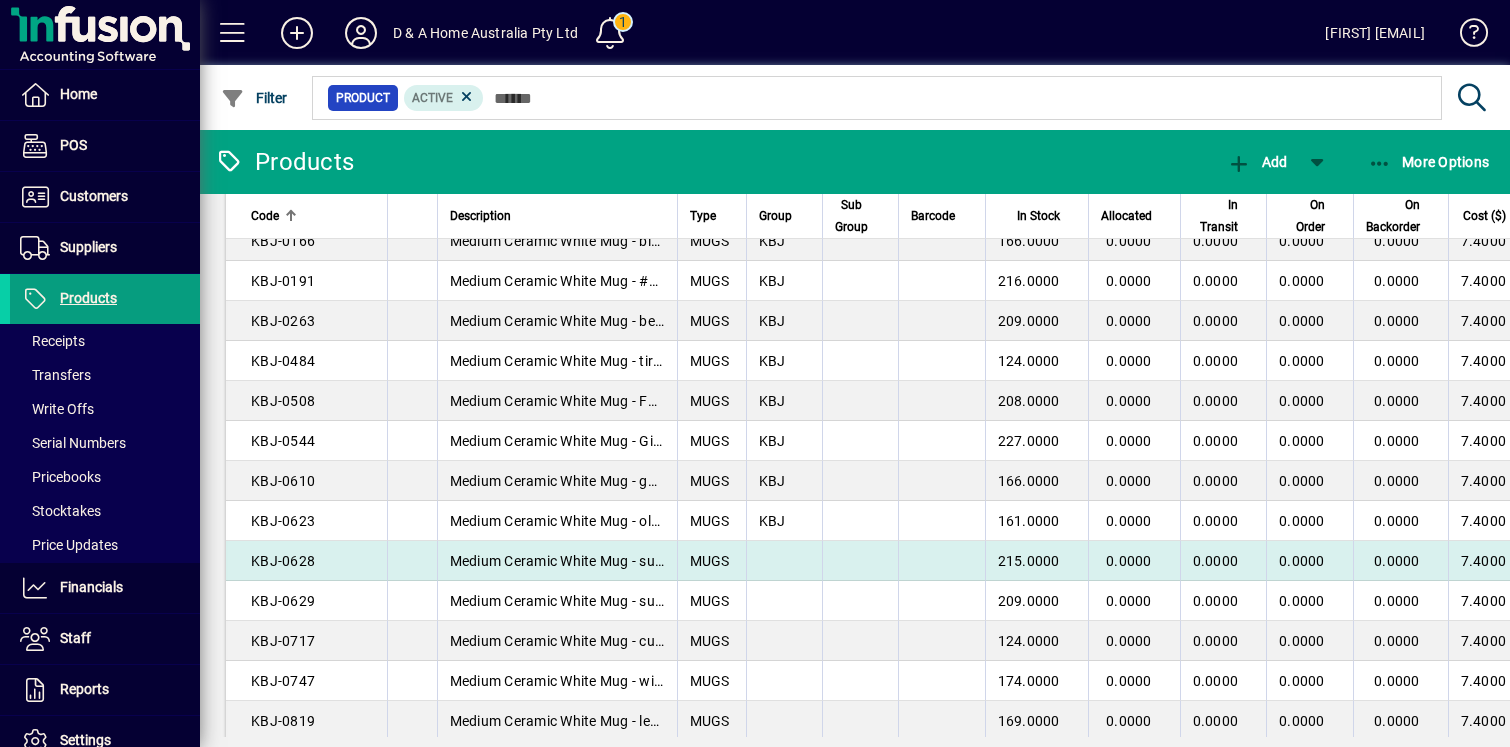 click at bounding box center (784, 561) 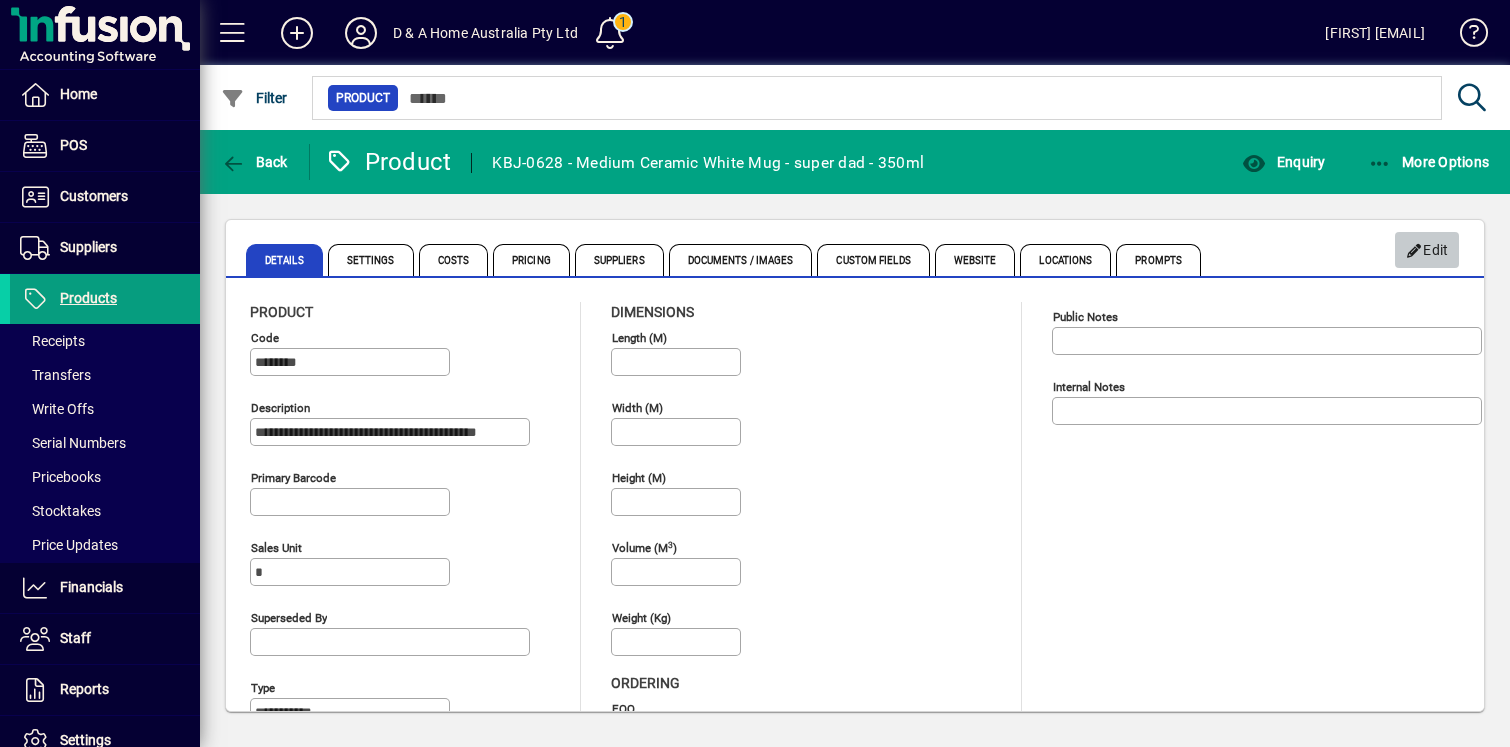 click on "Edit" 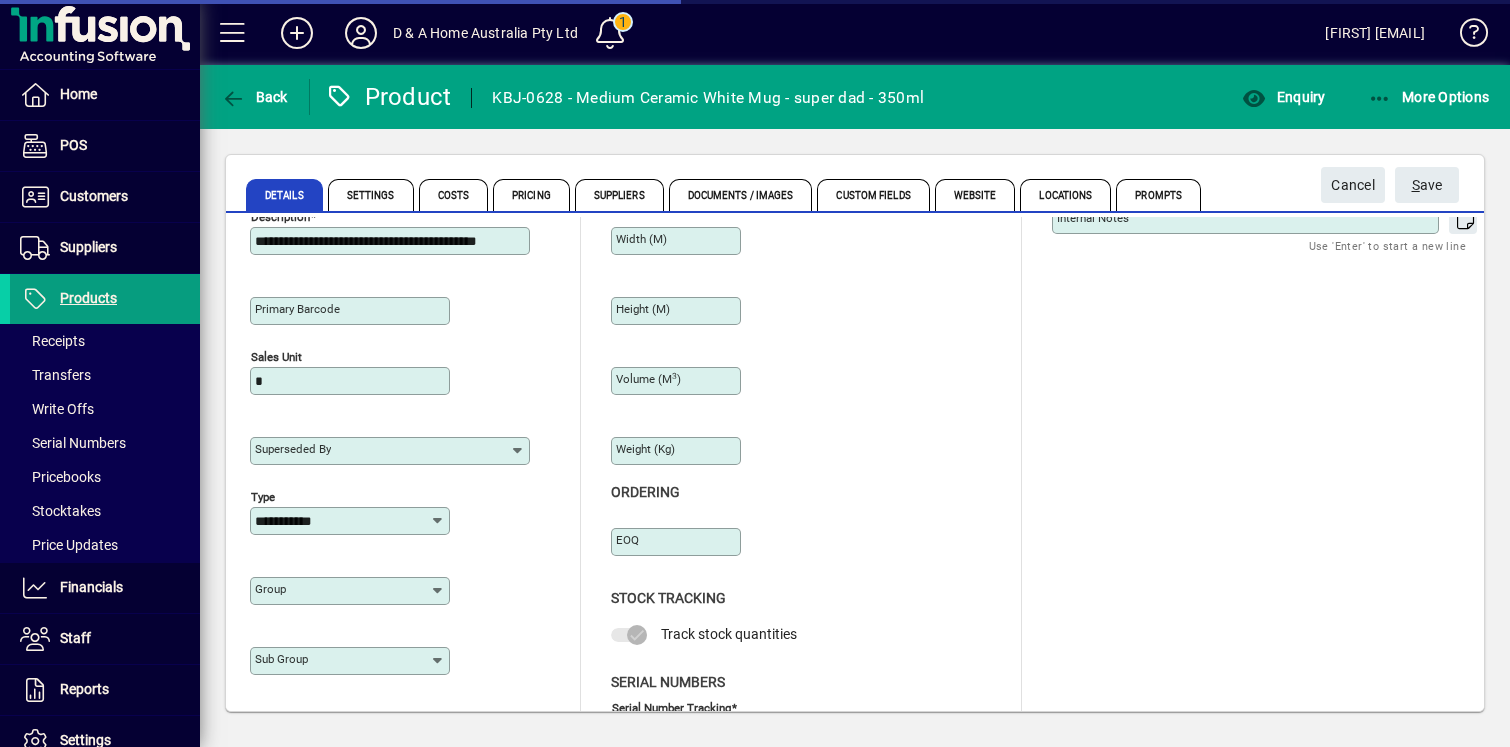 scroll, scrollTop: 163, scrollLeft: 0, axis: vertical 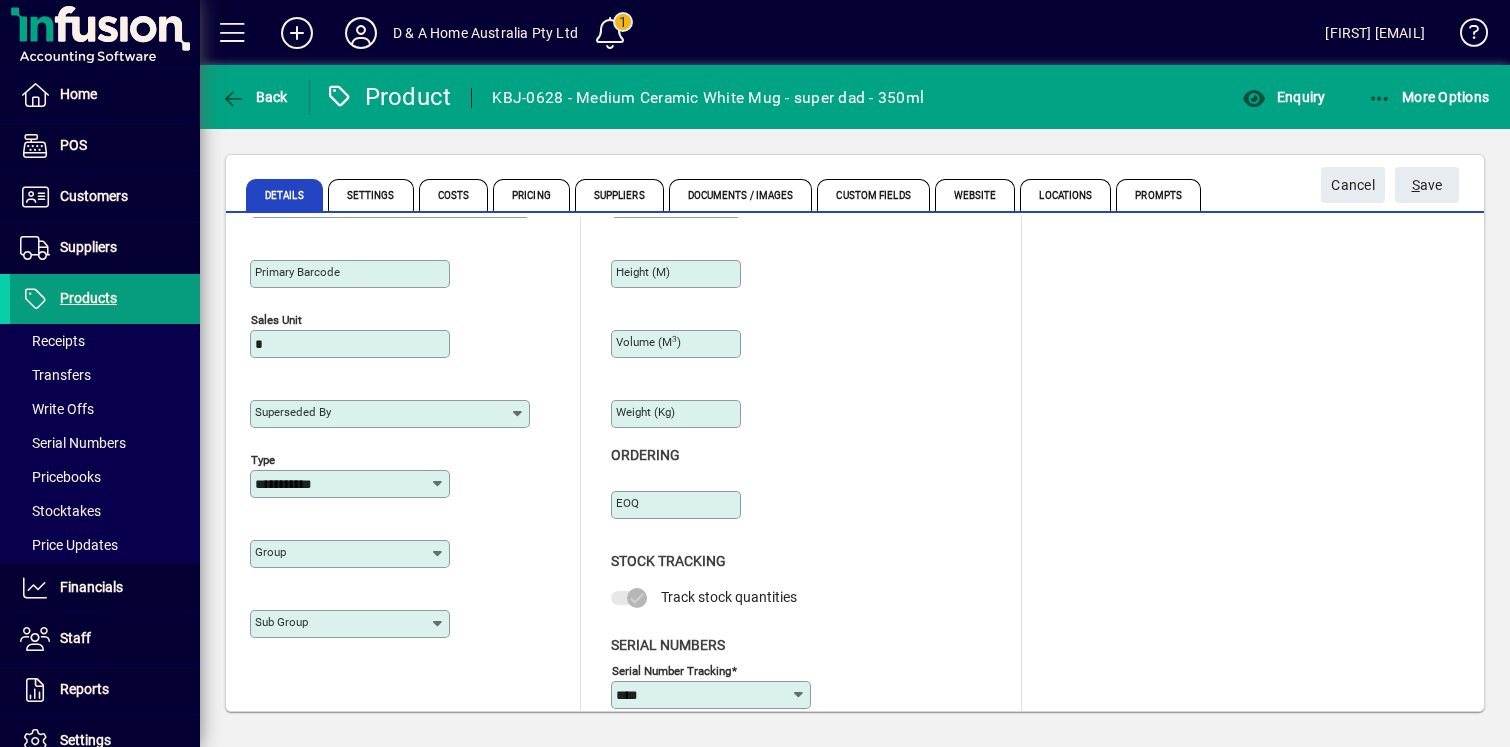 click on "Group" 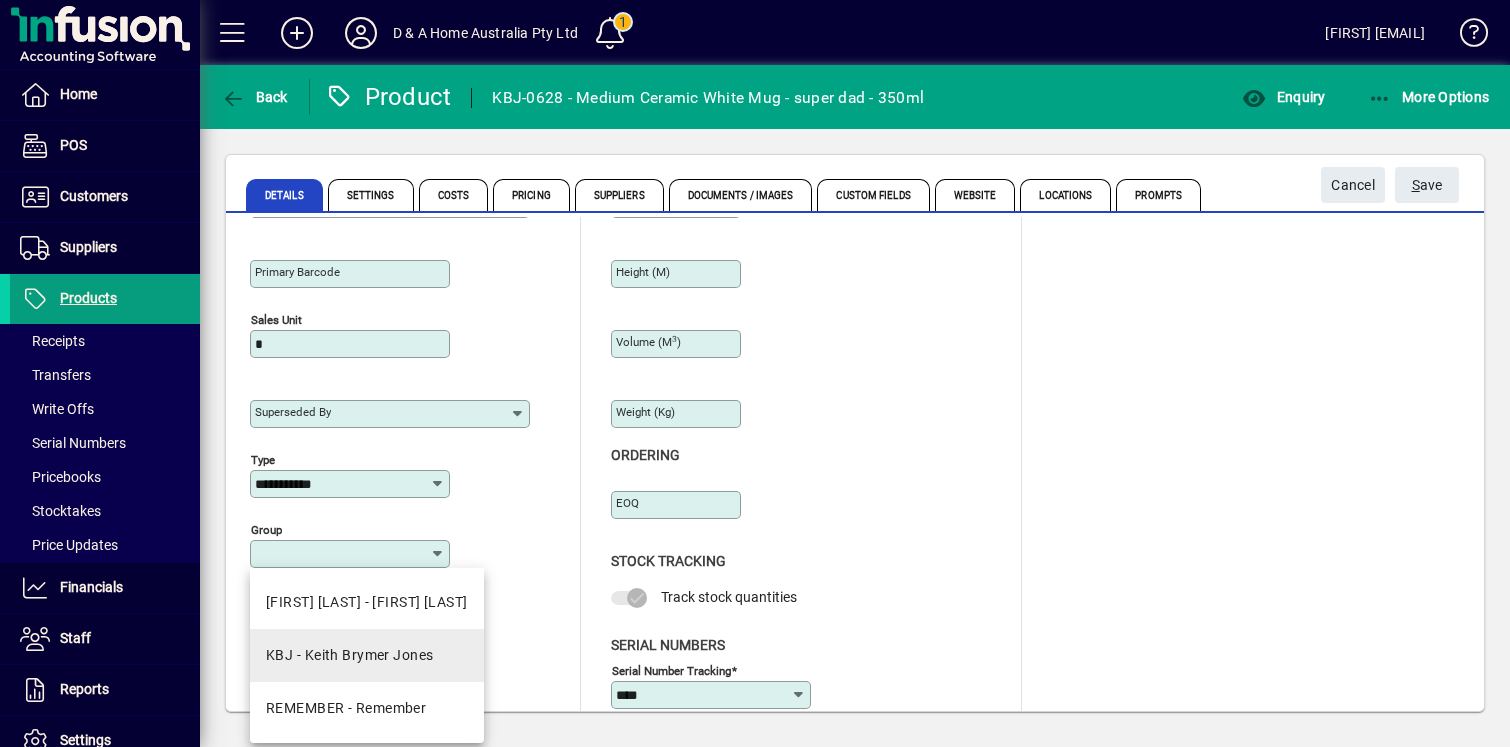 click on "KBJ - Keith Brymer Jones" at bounding box center [350, 655] 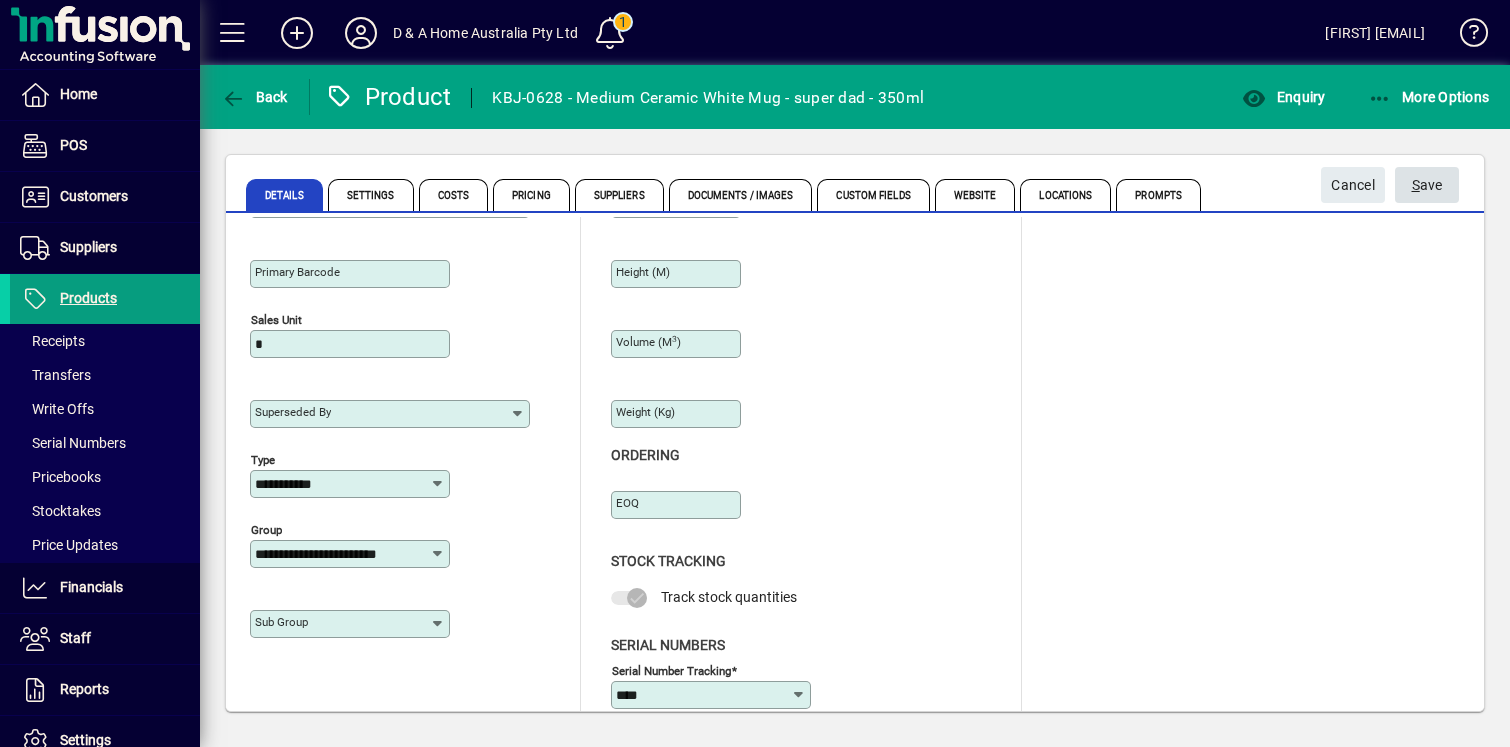click on "S ave" 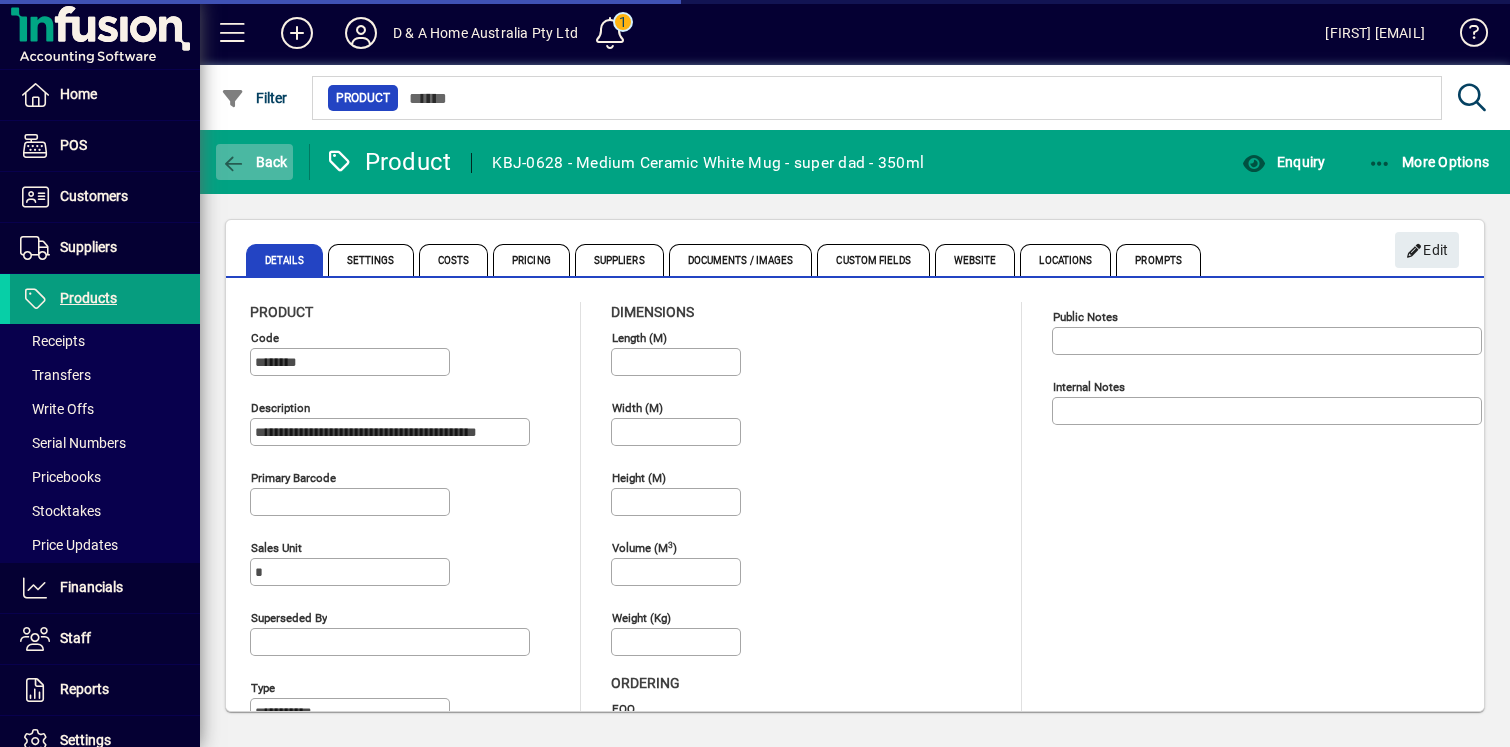 click on "Back" 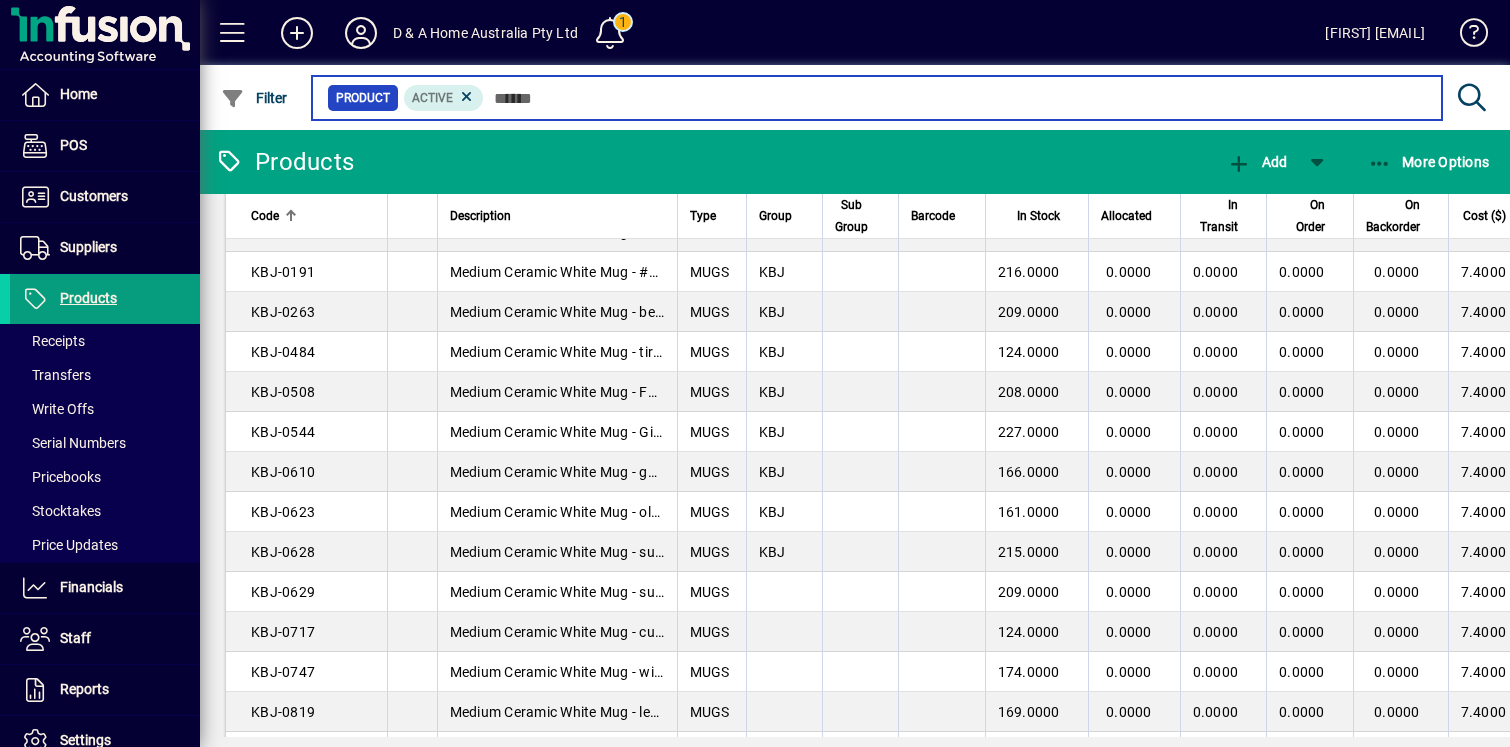 scroll, scrollTop: 478, scrollLeft: 0, axis: vertical 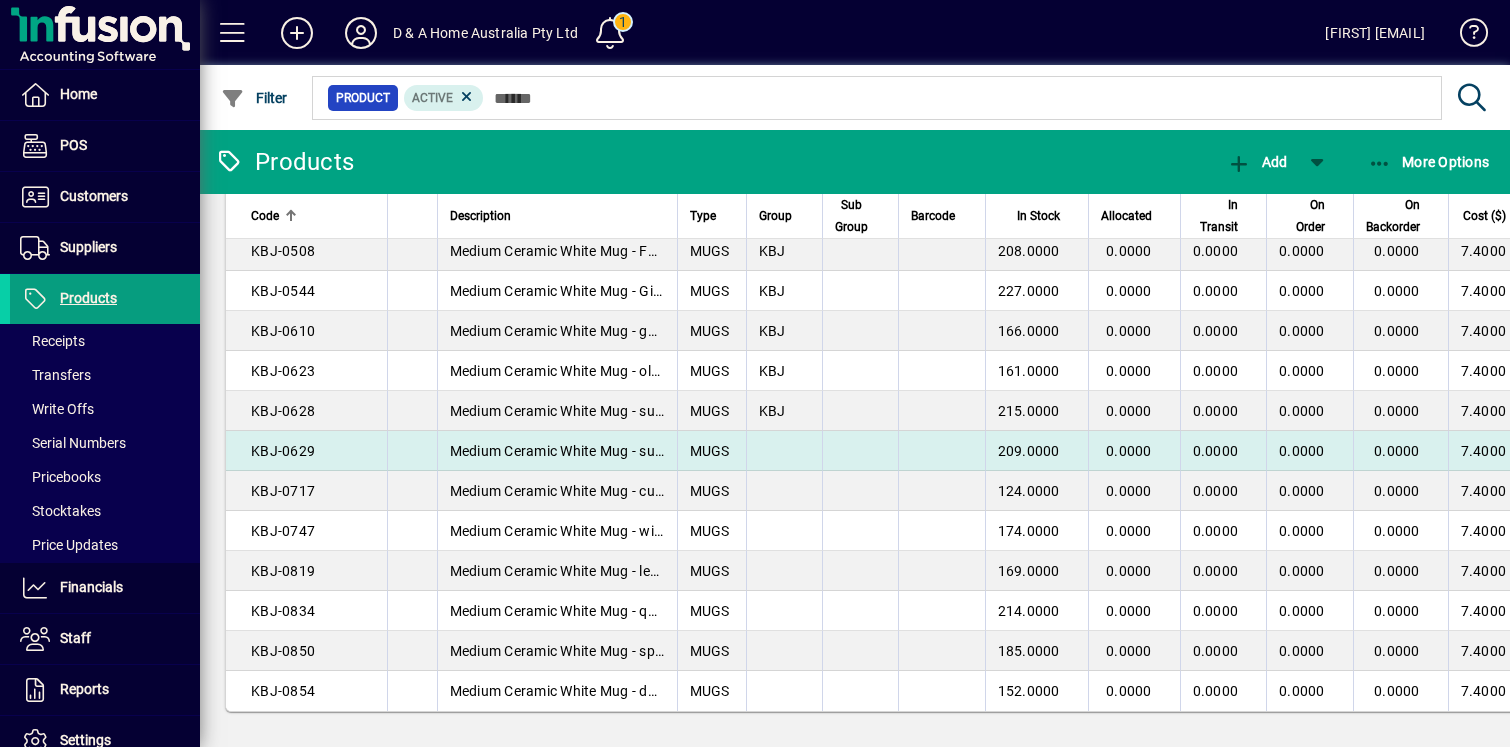 click at bounding box center [784, 451] 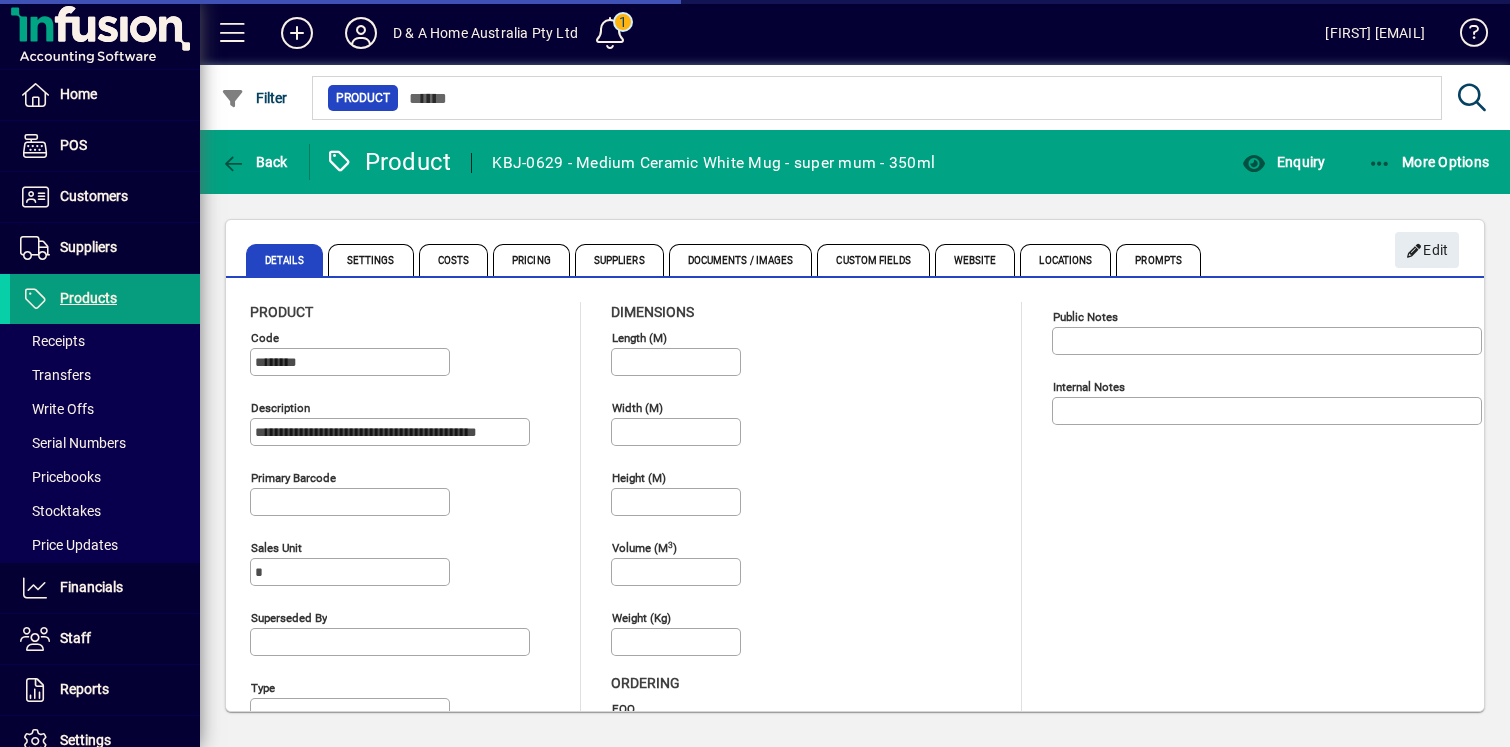 type on "****" 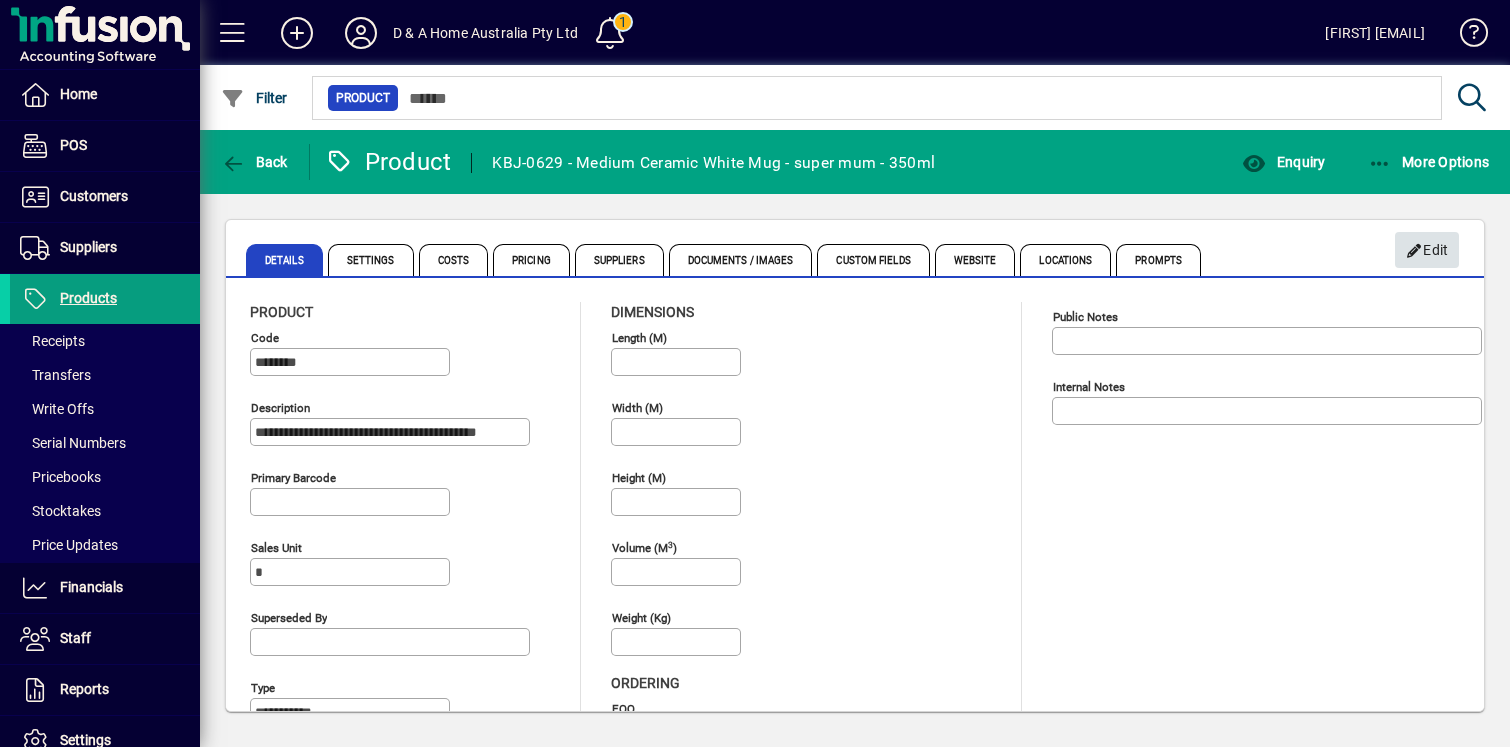 click on "Edit" 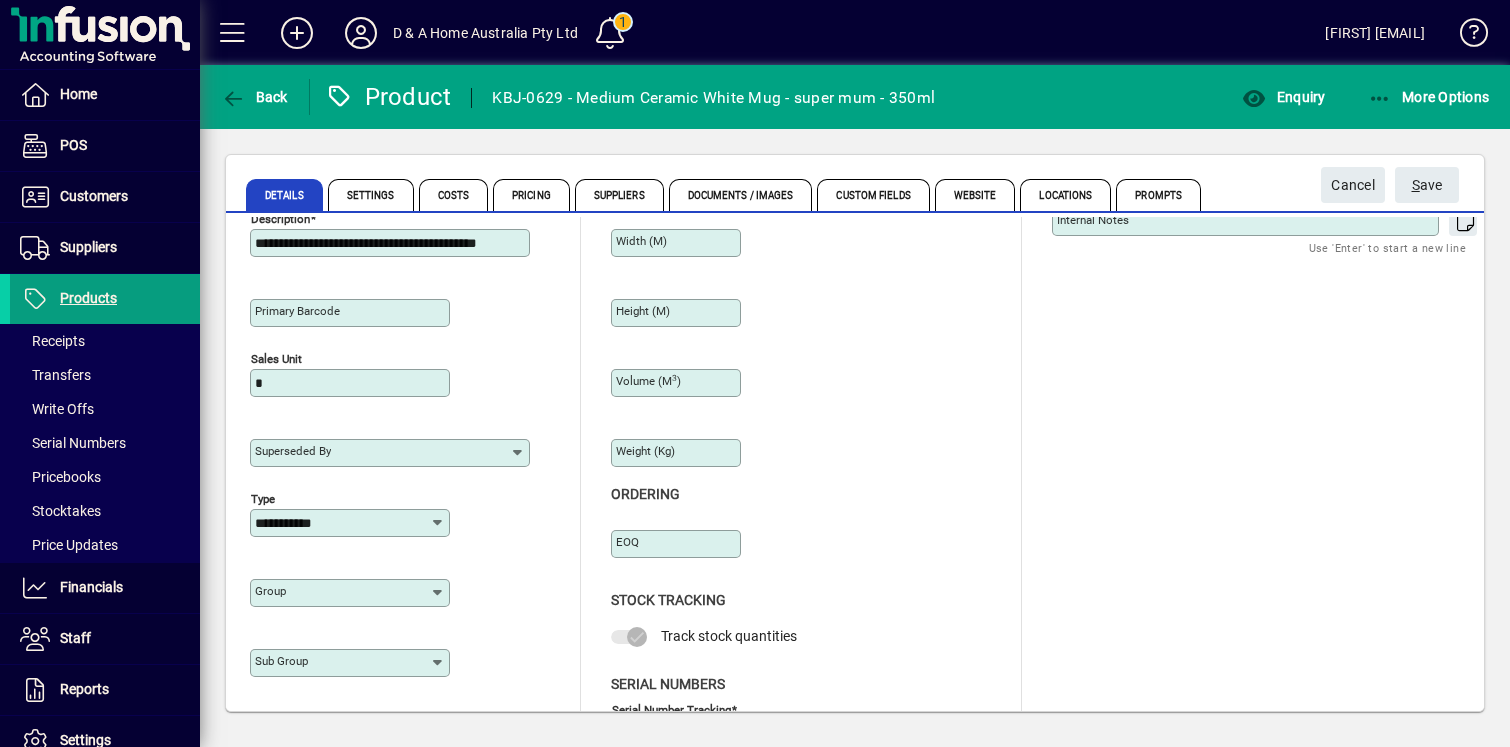scroll, scrollTop: 130, scrollLeft: 0, axis: vertical 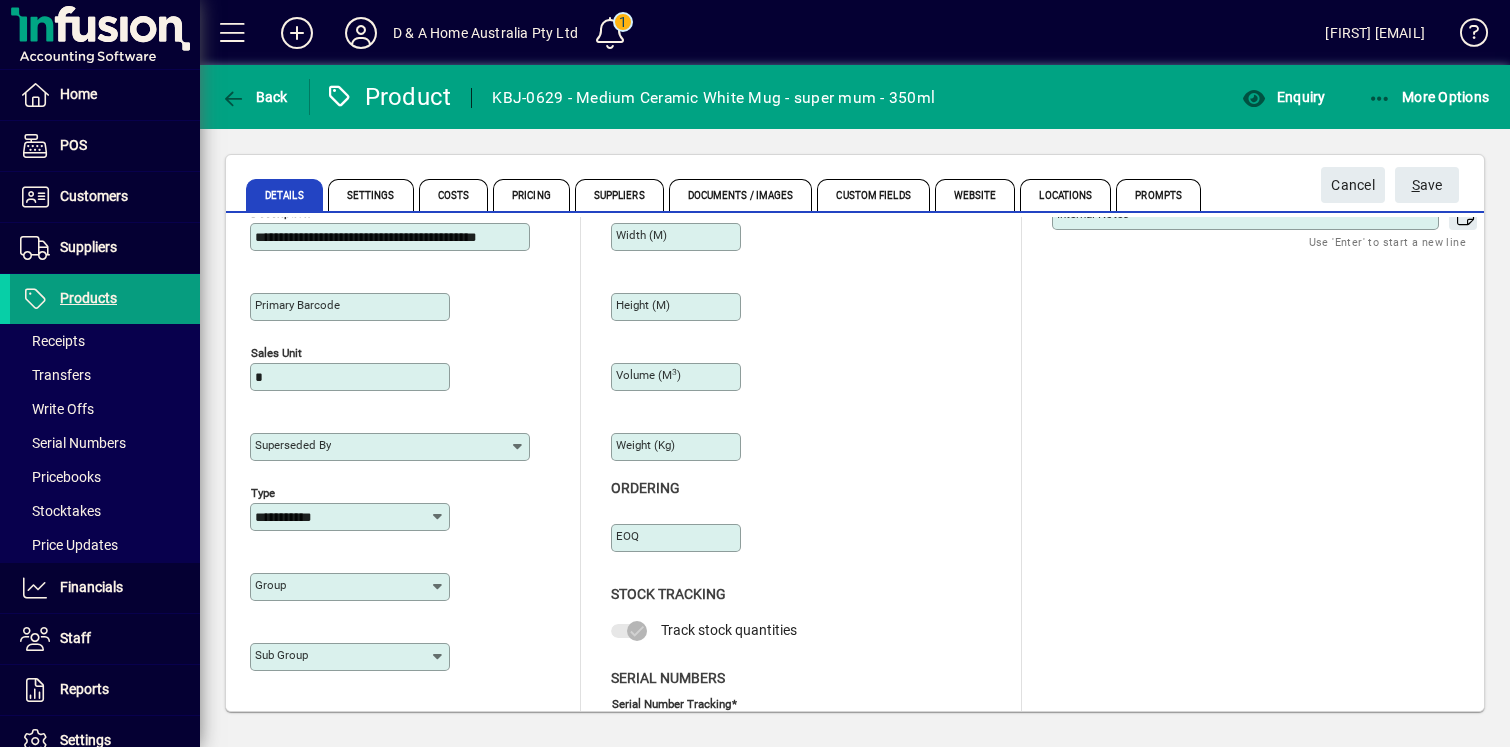 click on "Group" 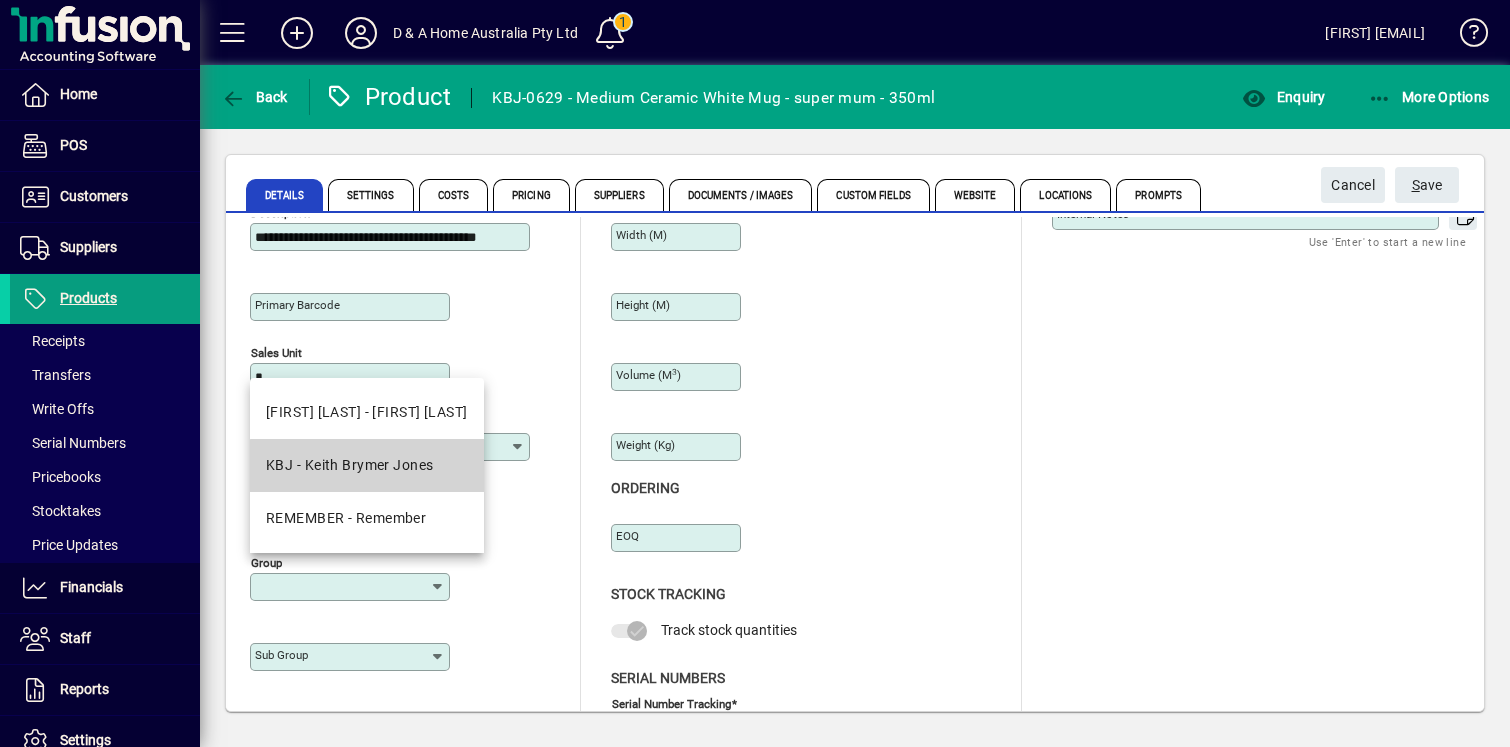 click on "KBJ - Keith Brymer Jones" at bounding box center [350, 465] 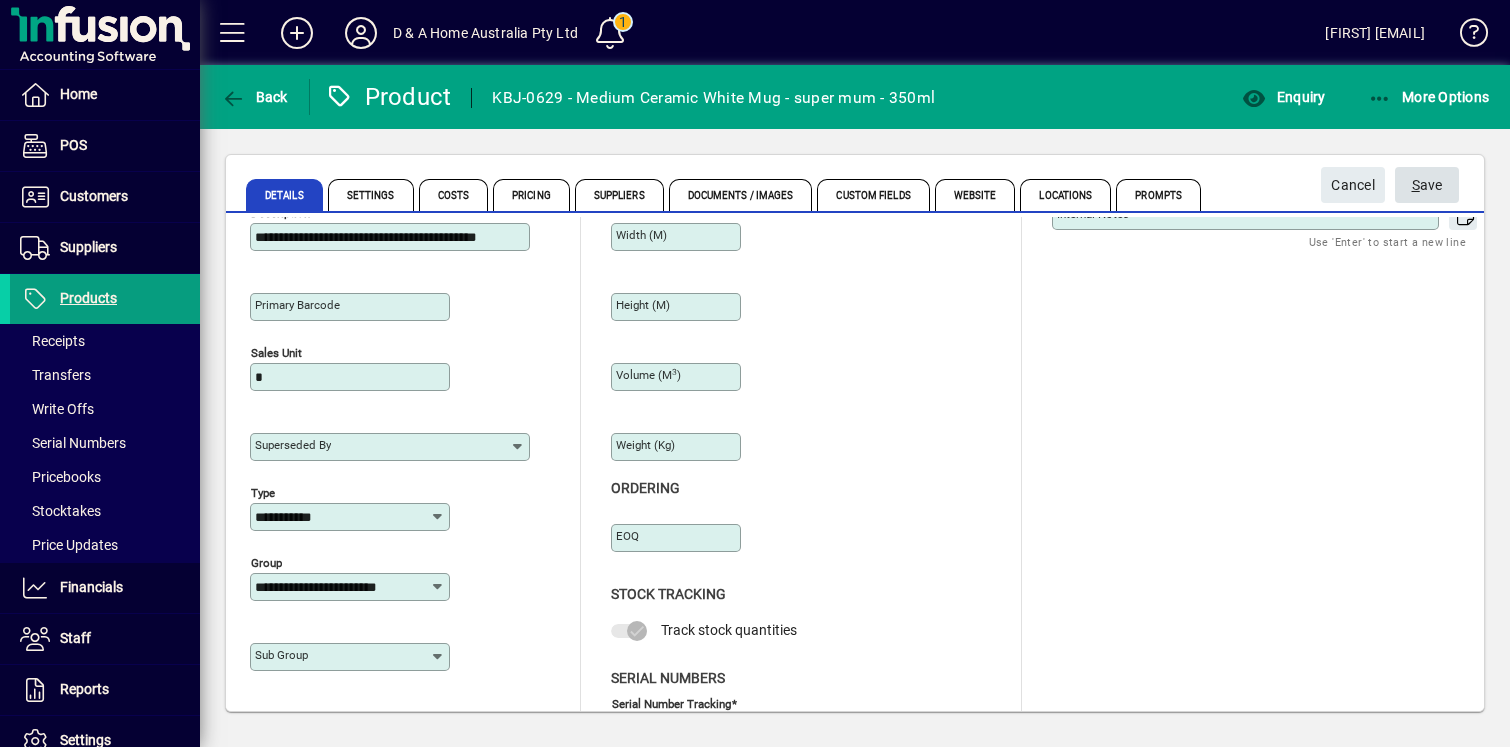 click on "S ave" 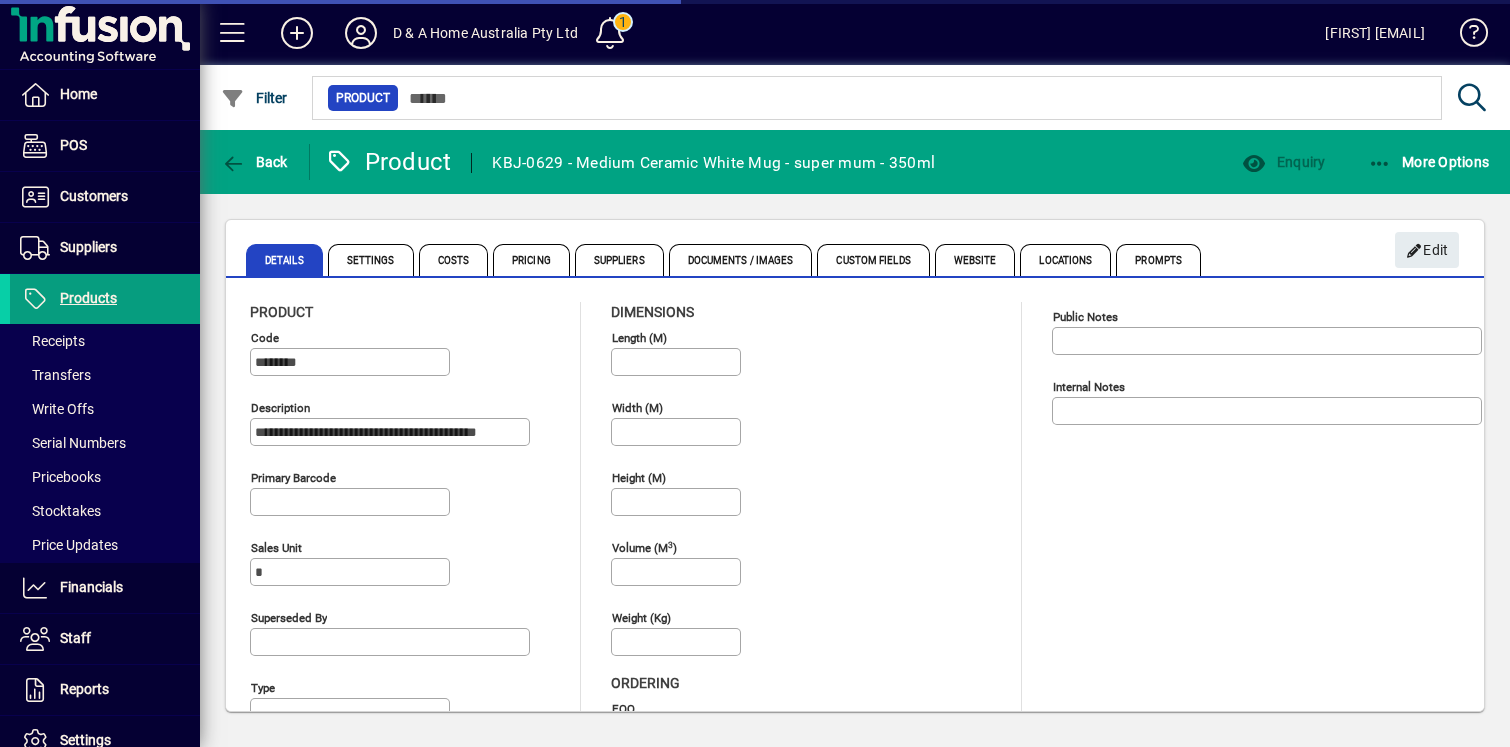 type on "**********" 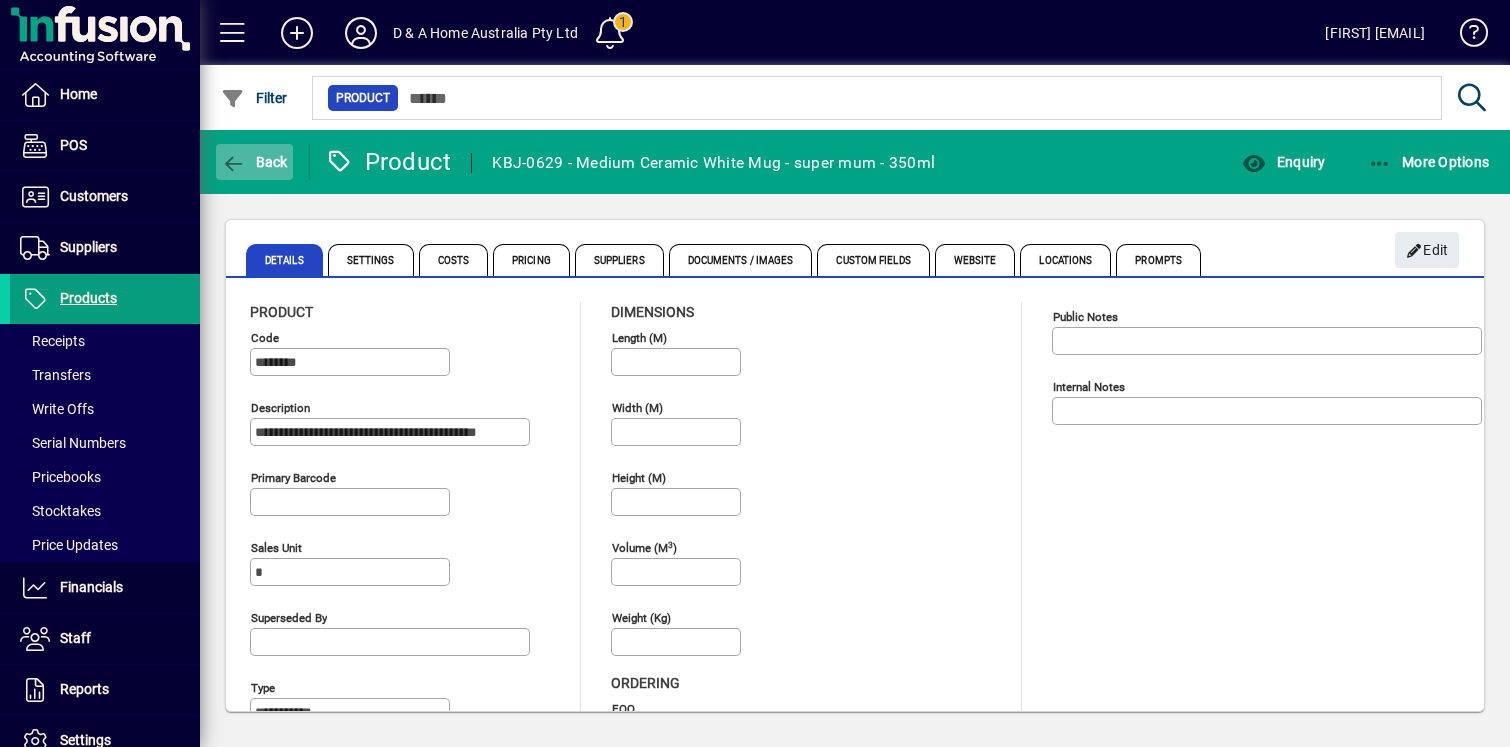 click on "Back" 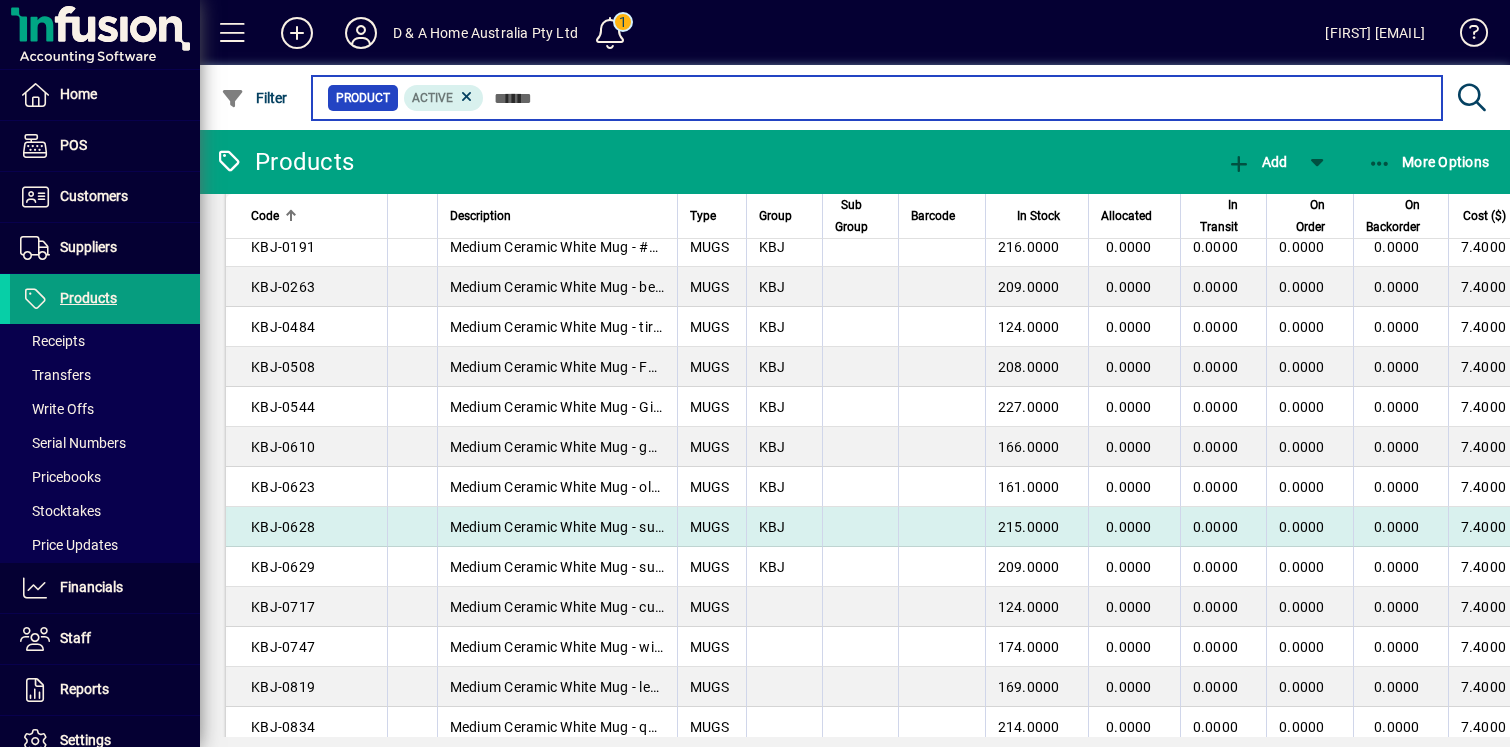 scroll, scrollTop: 399, scrollLeft: 0, axis: vertical 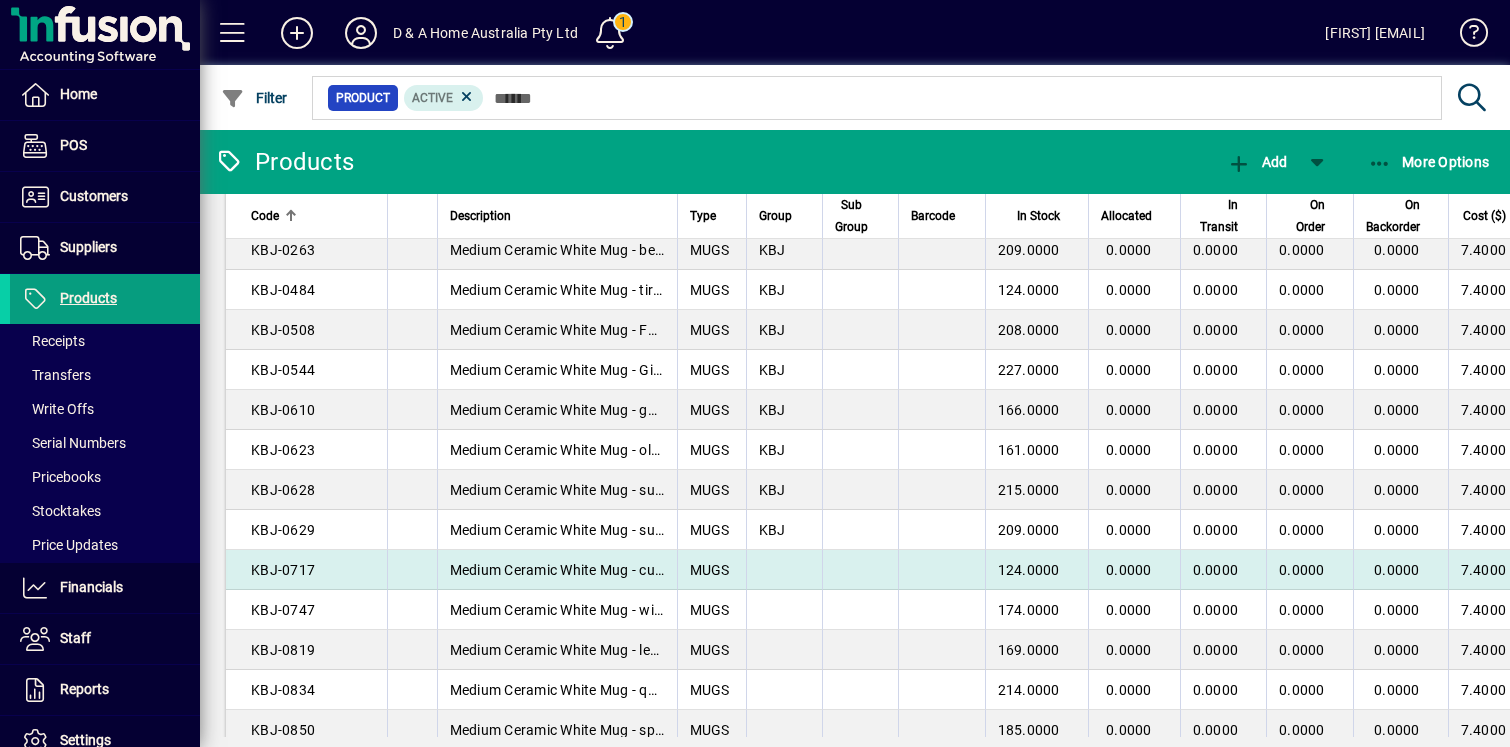 click at bounding box center [784, 570] 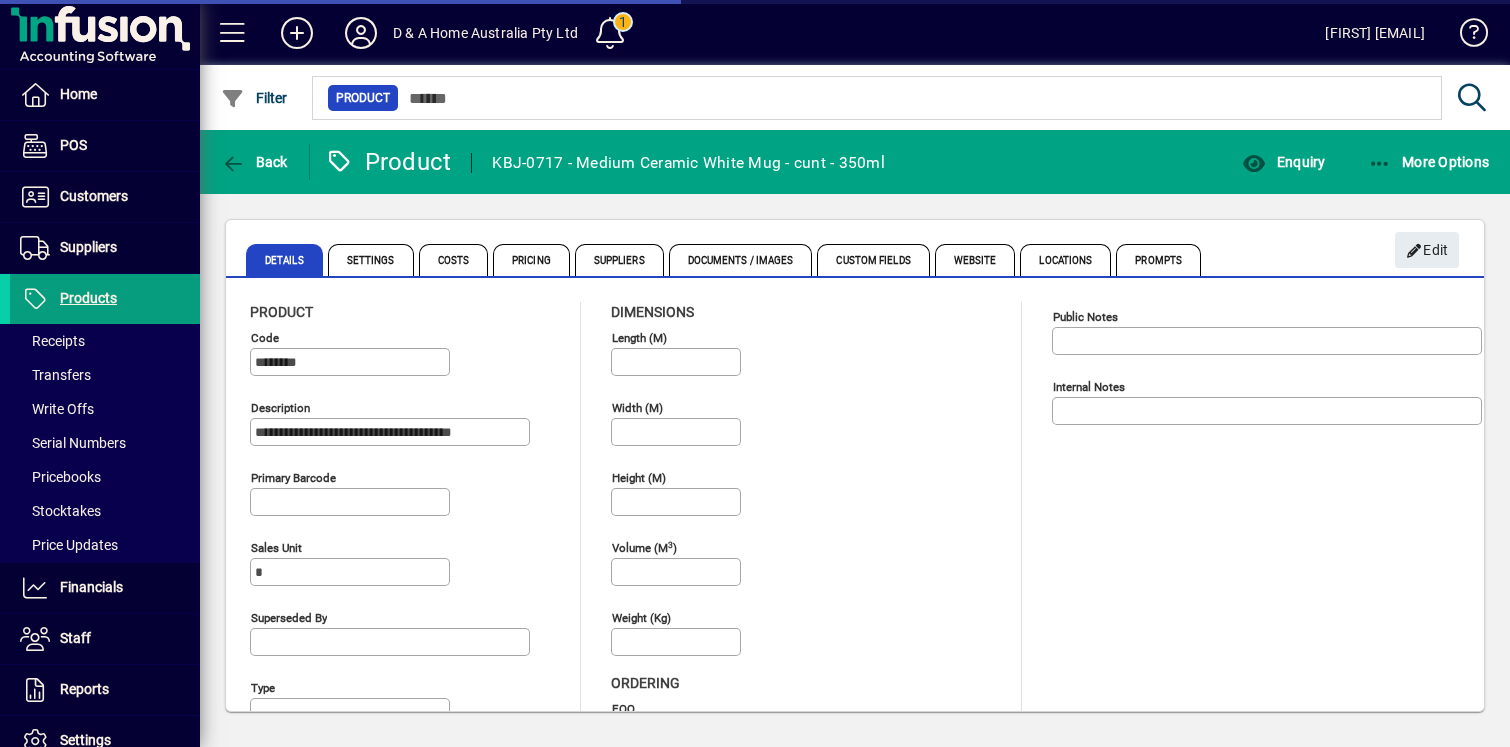 type on "**********" 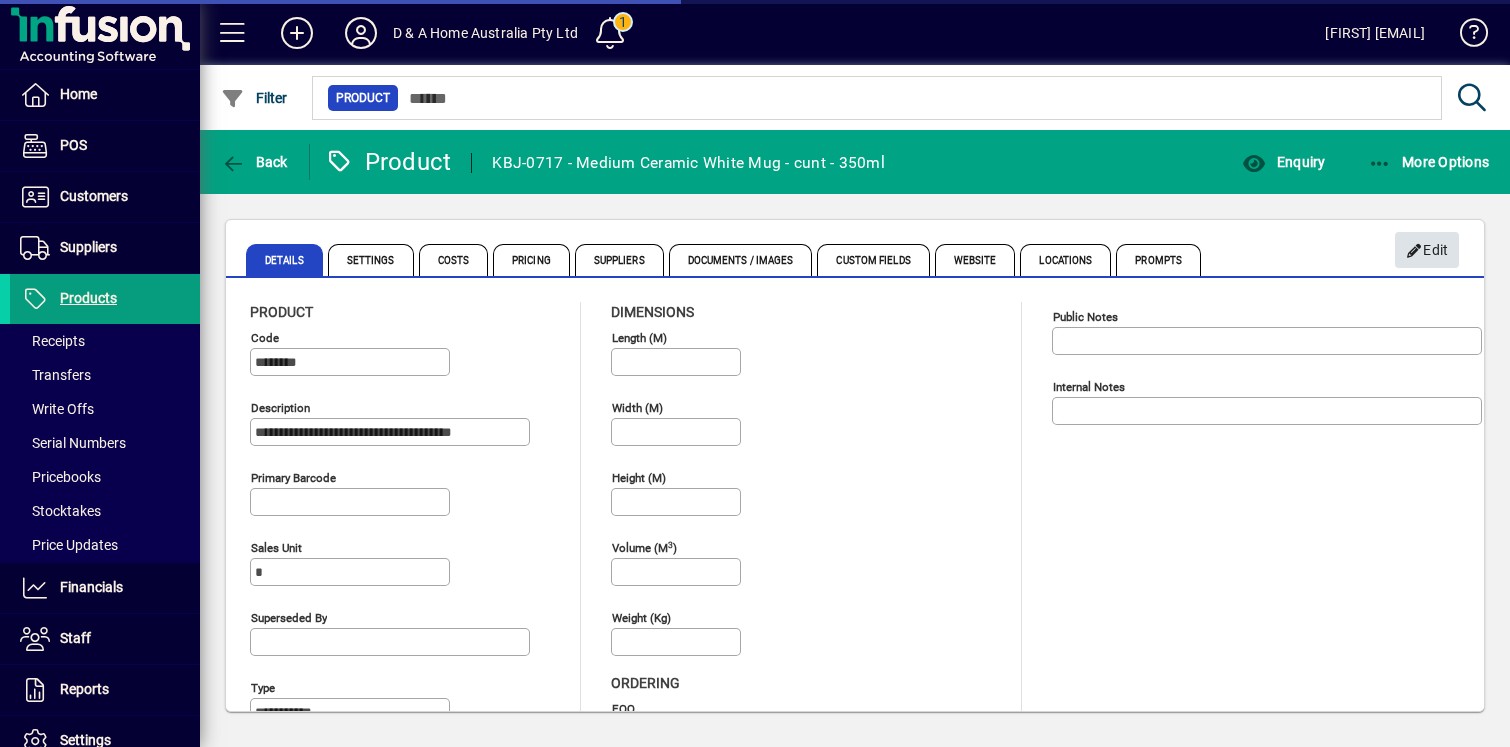 click on "Edit" 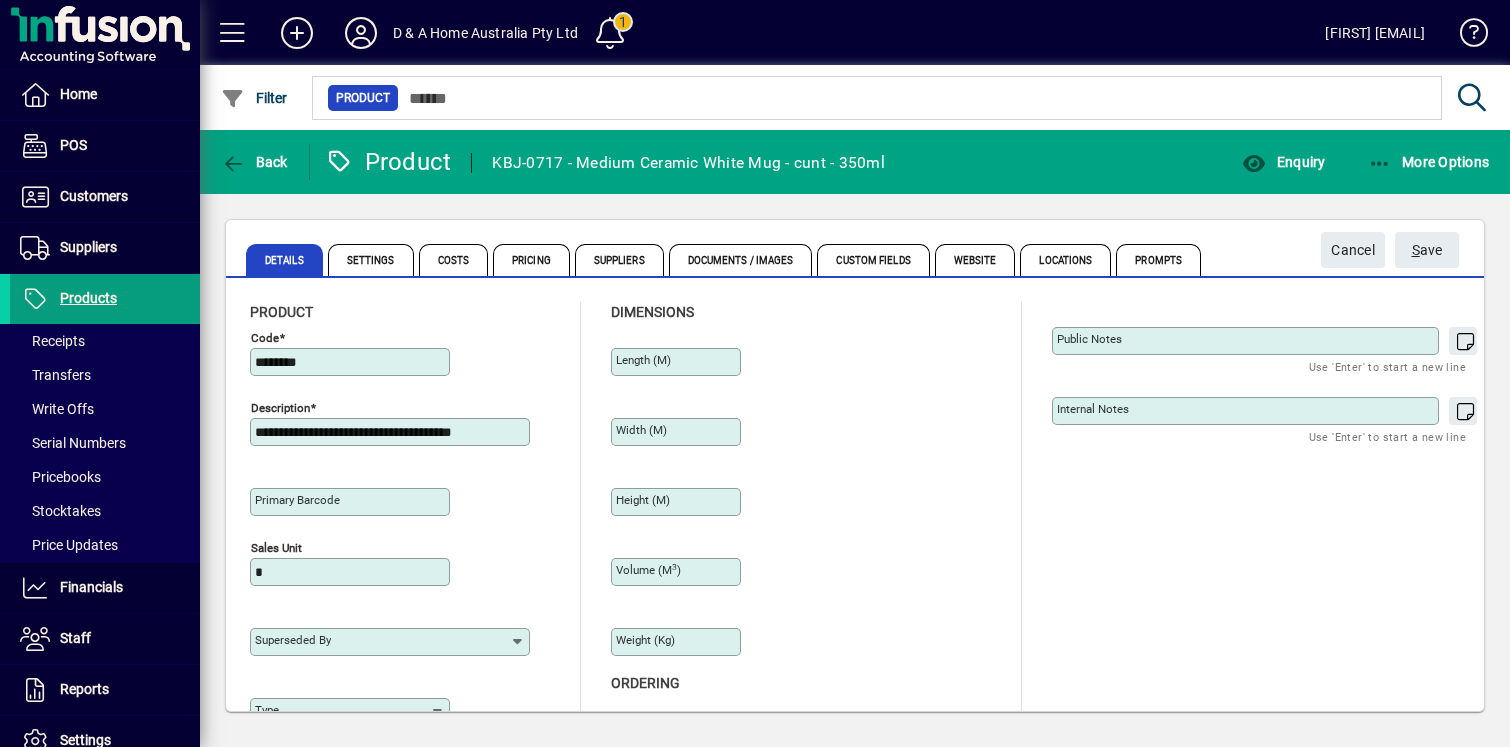 type on "**********" 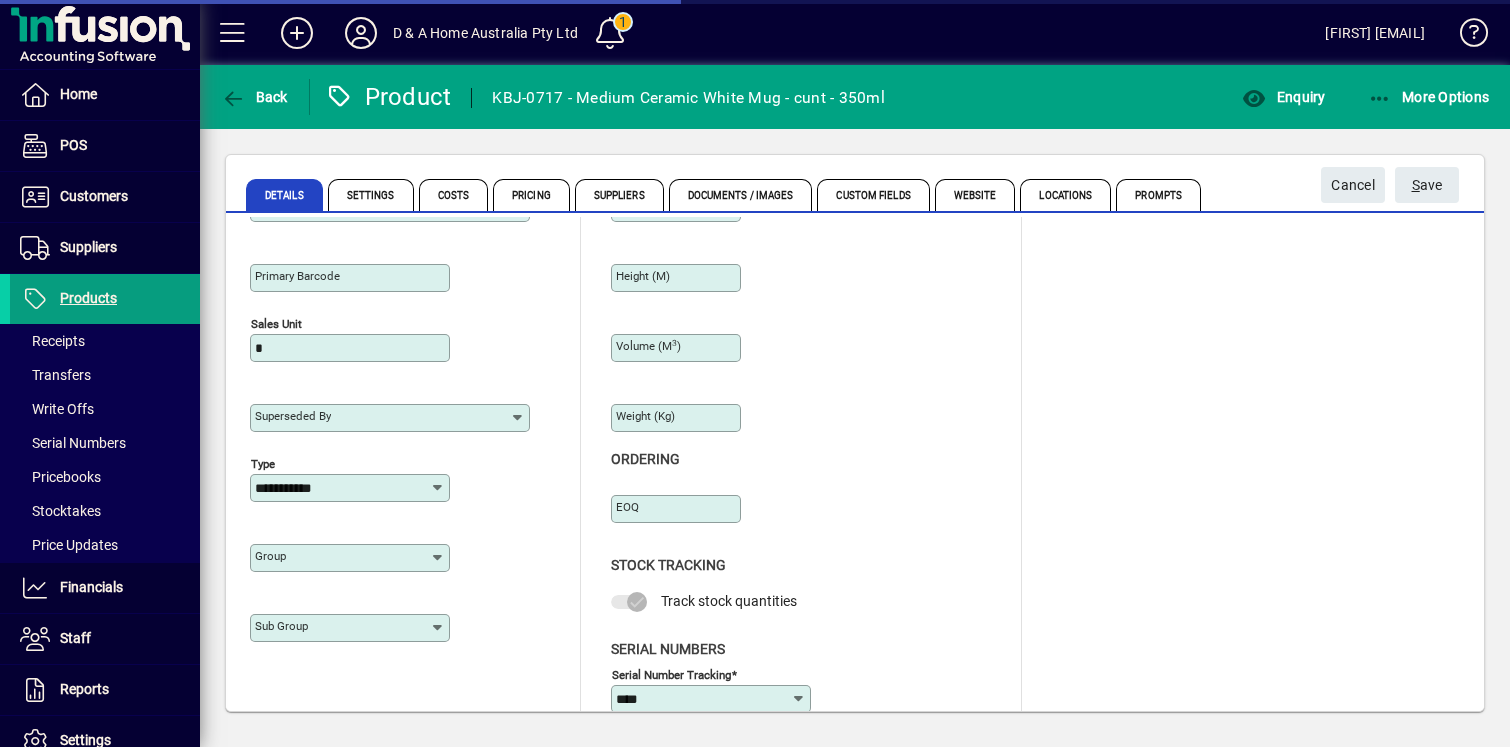 scroll, scrollTop: 183, scrollLeft: 0, axis: vertical 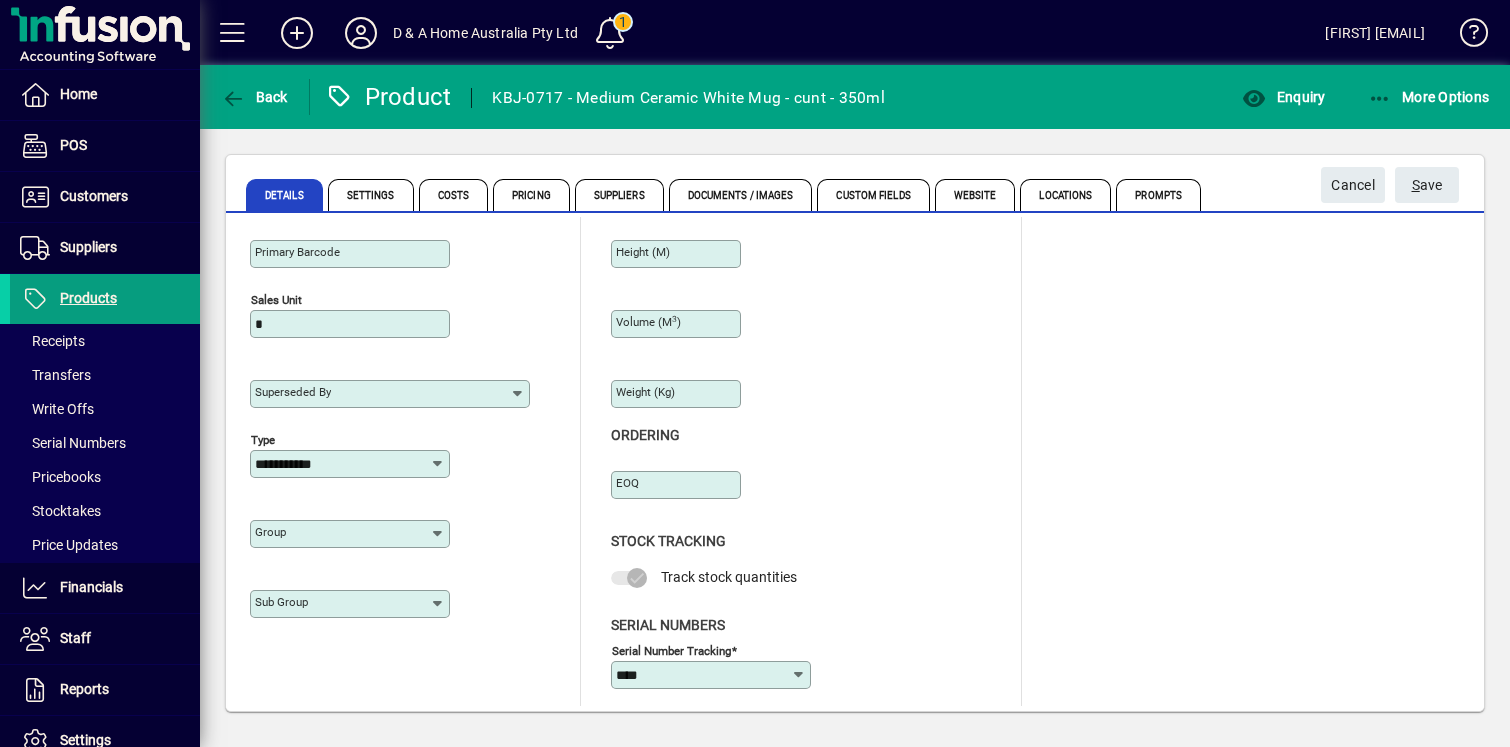 click on "Group" at bounding box center [342, 534] 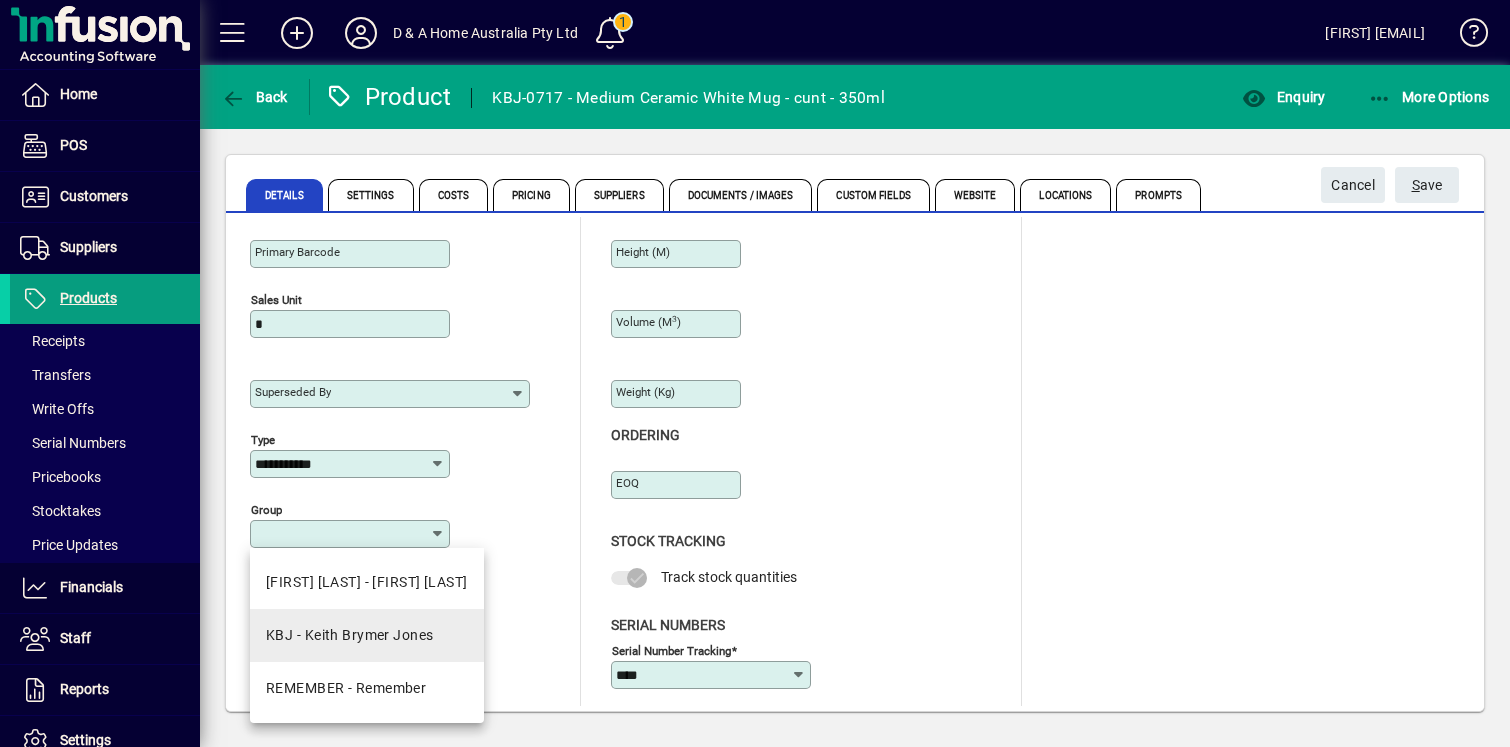 click on "KBJ - Keith Brymer Jones" at bounding box center [350, 635] 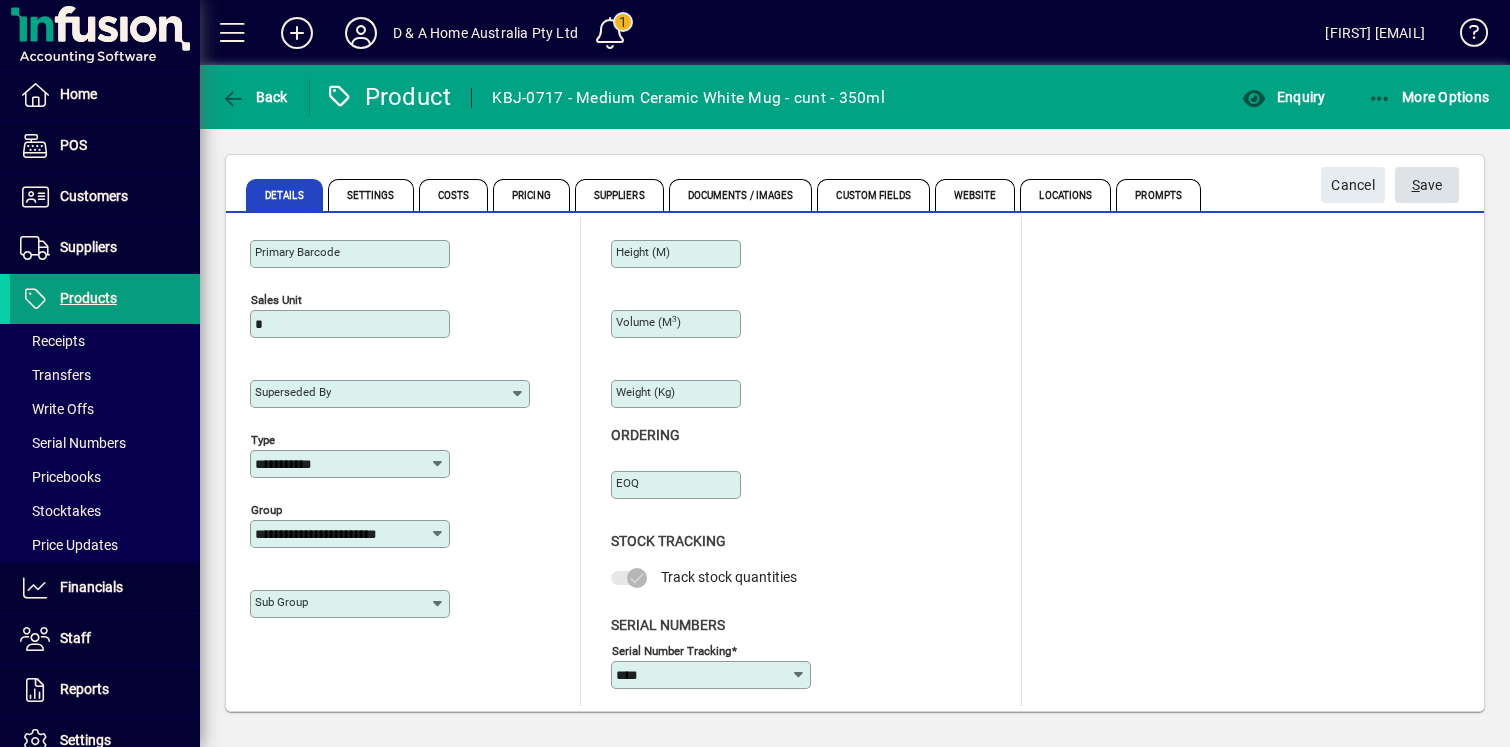 click on "S" 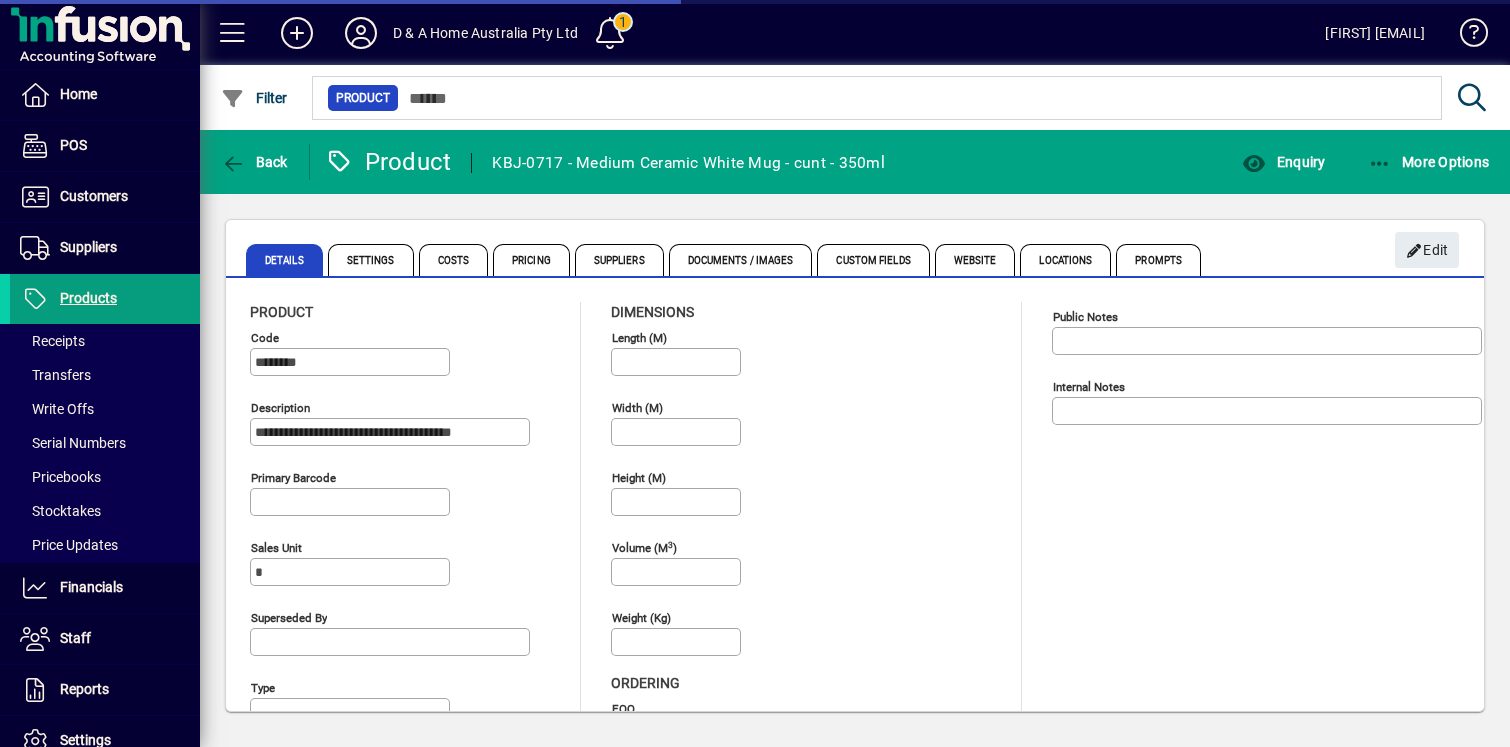 type on "**********" 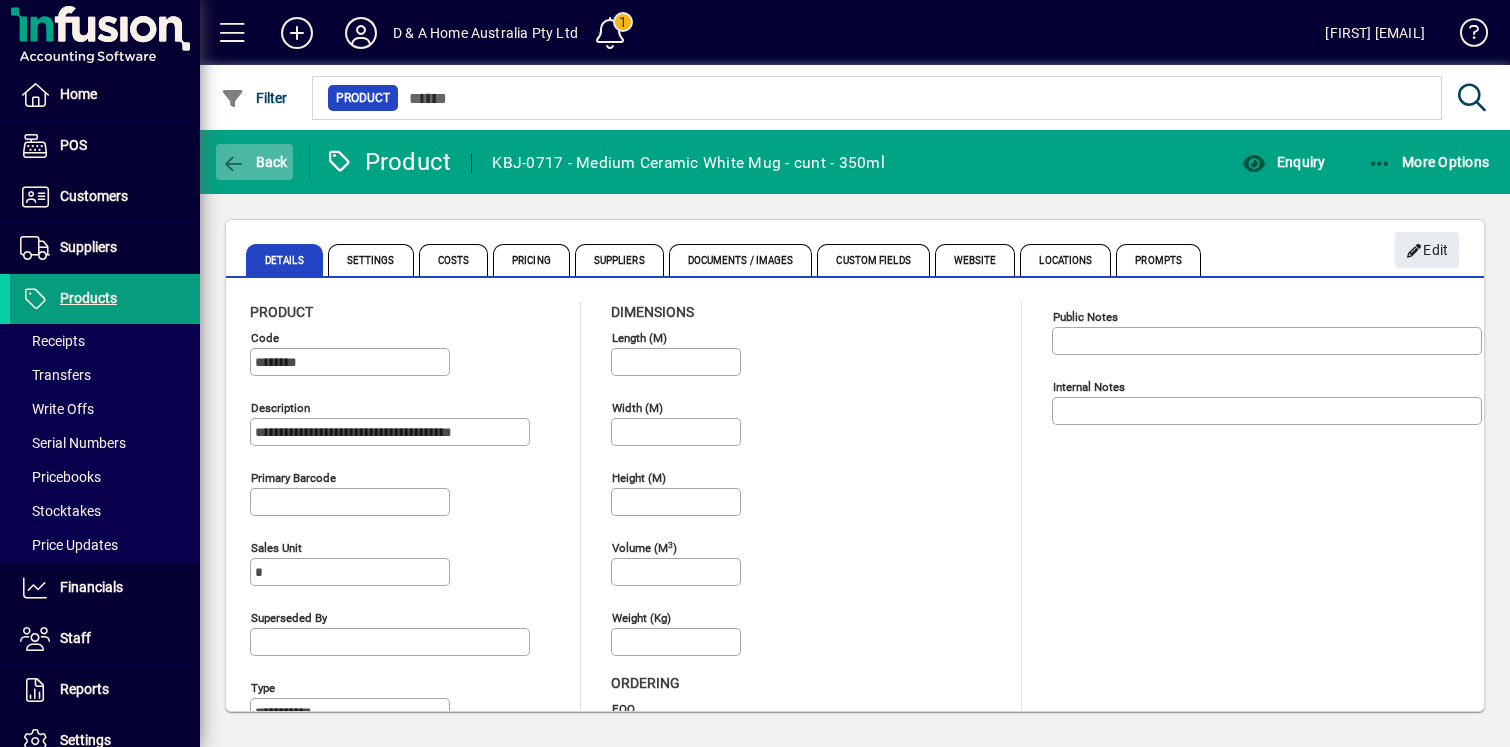 click on "Back" 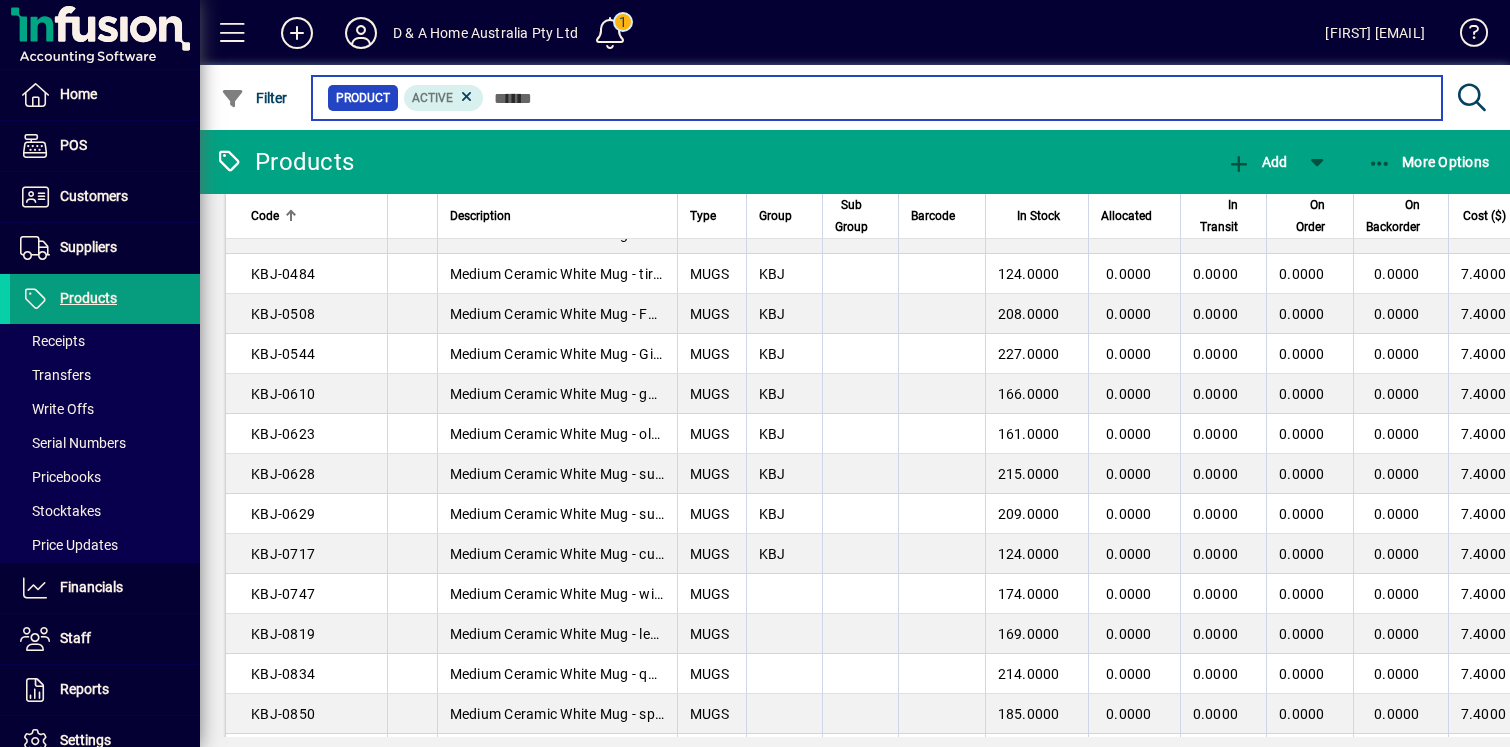scroll, scrollTop: 478, scrollLeft: 0, axis: vertical 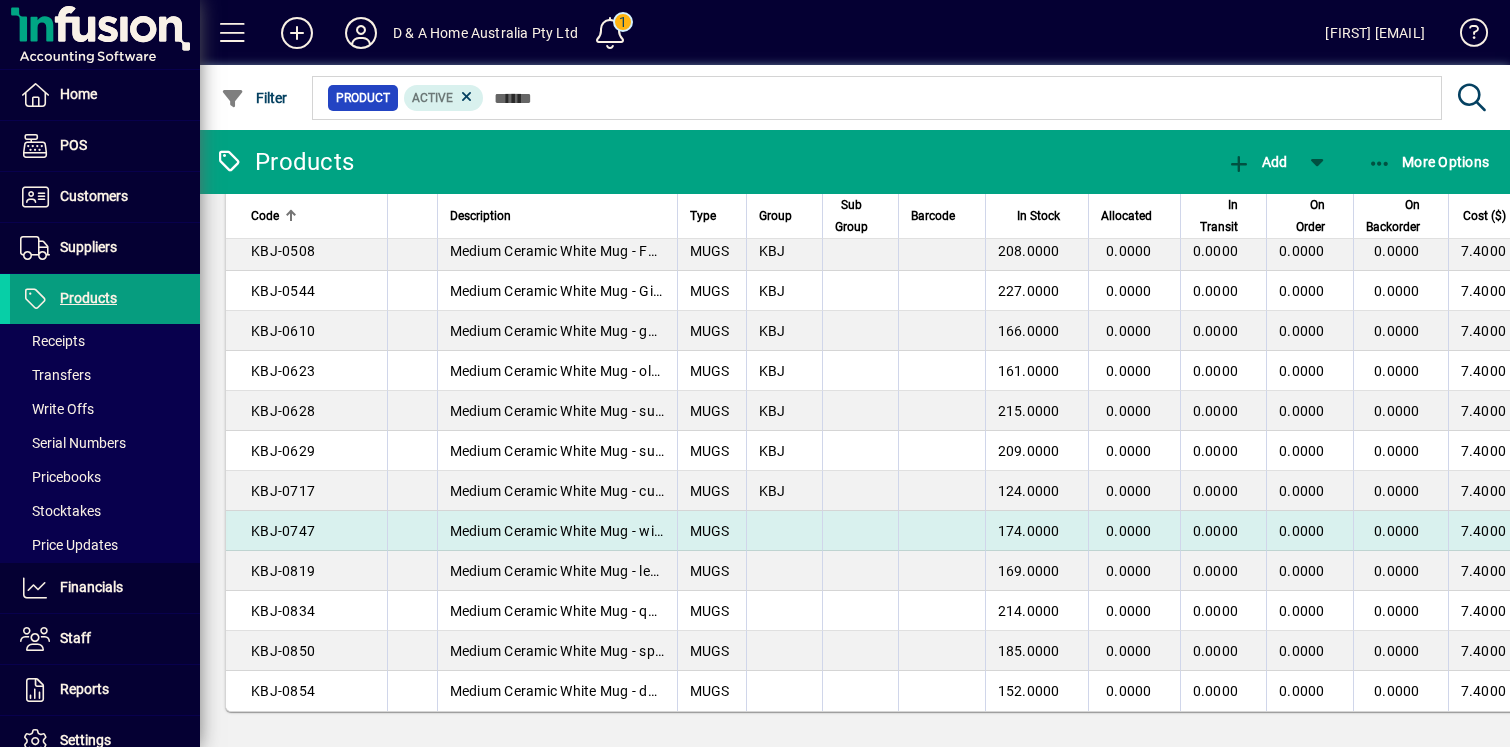 click at bounding box center [784, 531] 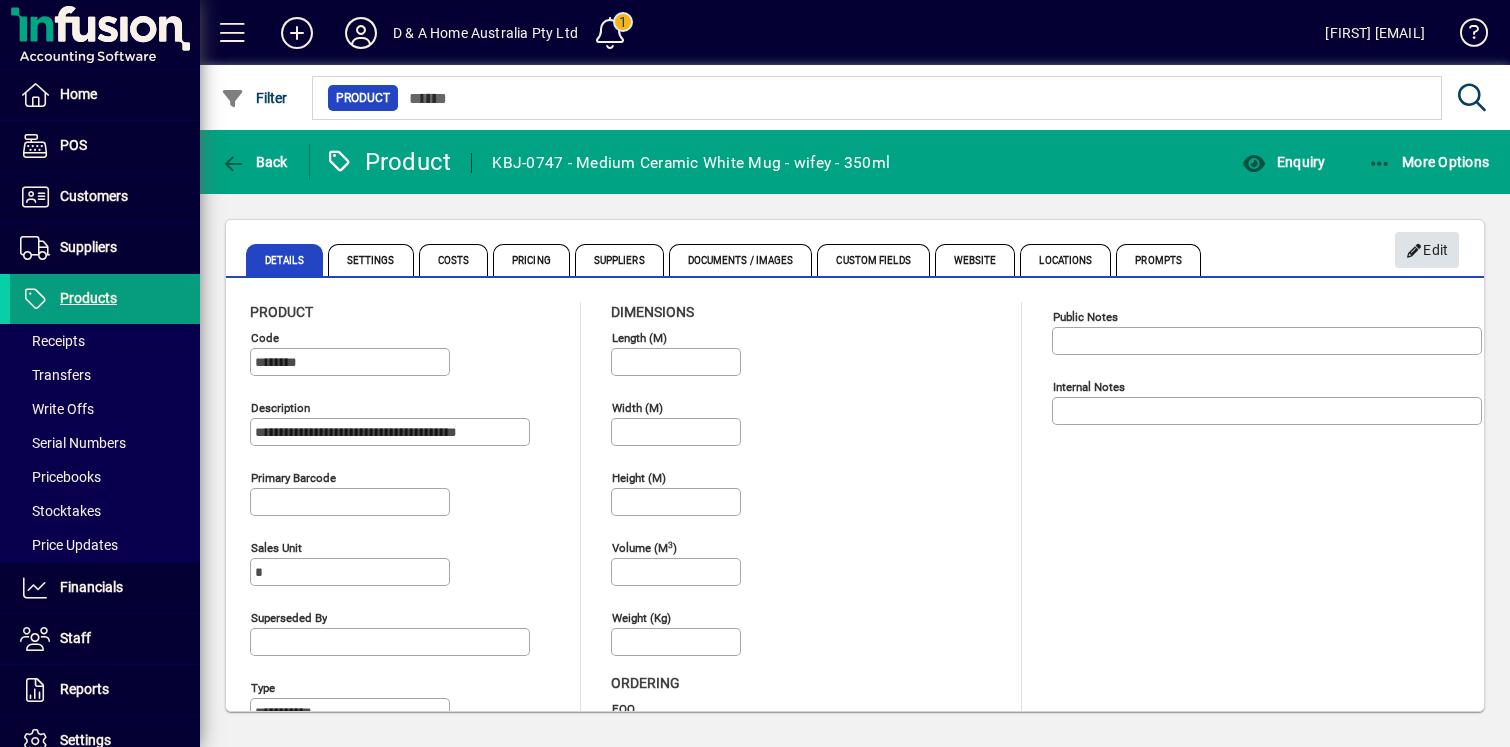 click on "Edit" 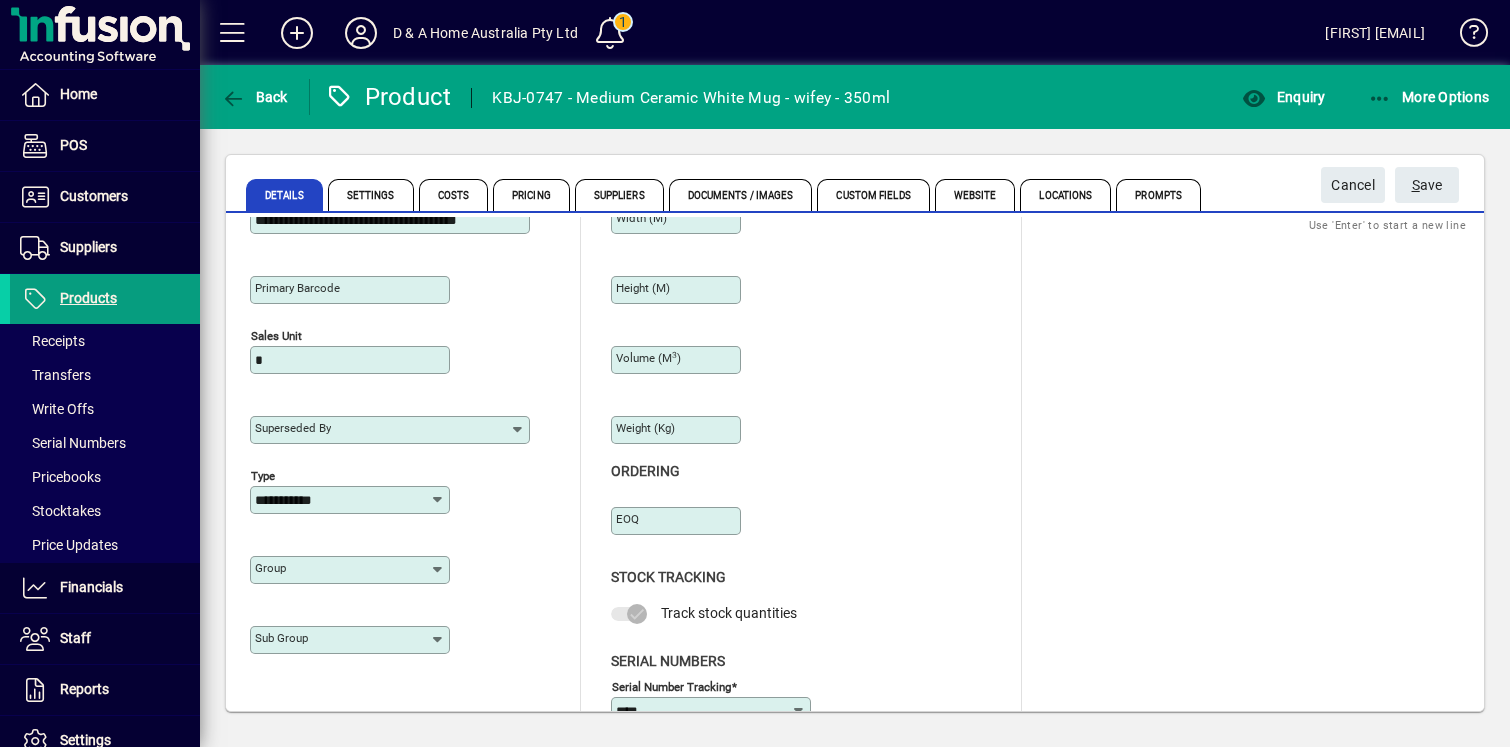 scroll, scrollTop: 165, scrollLeft: 0, axis: vertical 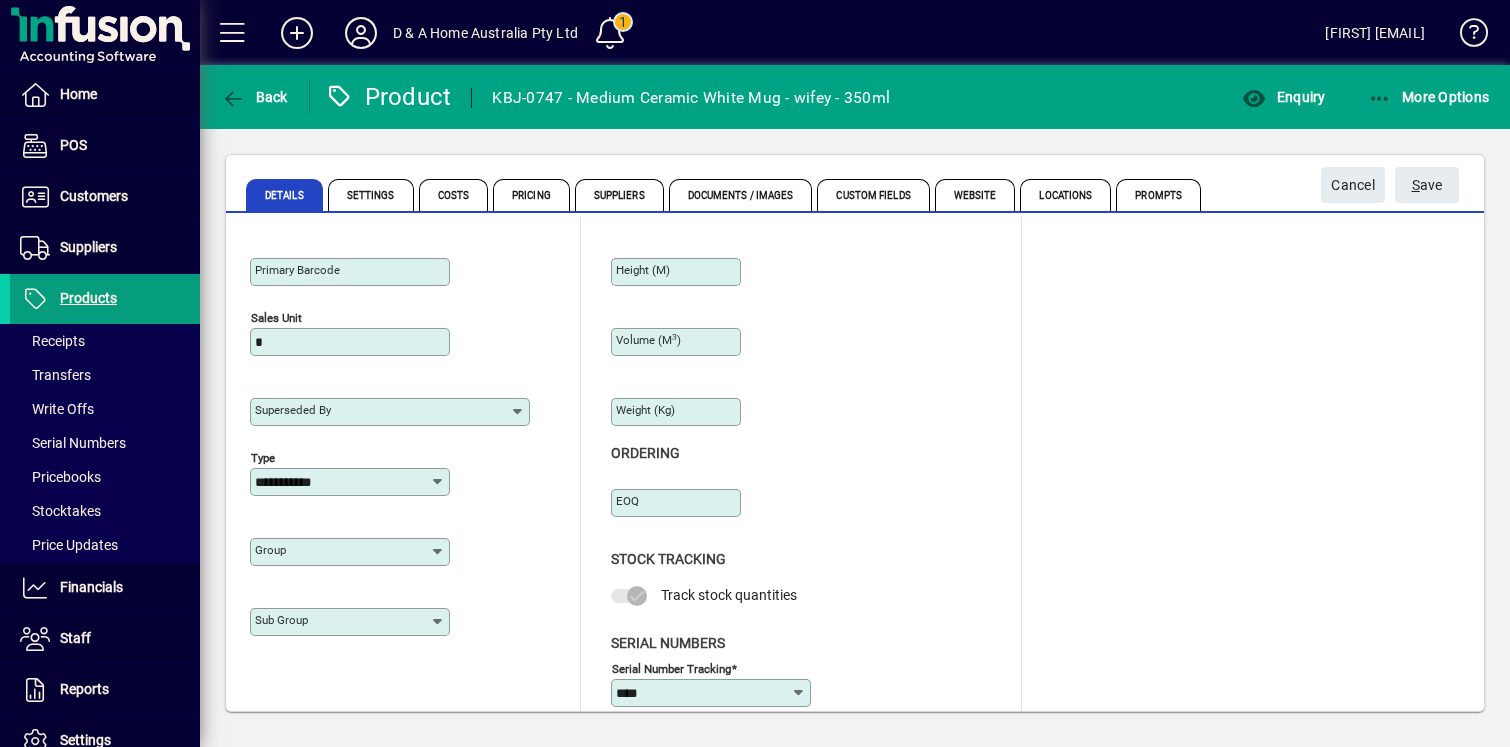 click on "Group" at bounding box center (342, 552) 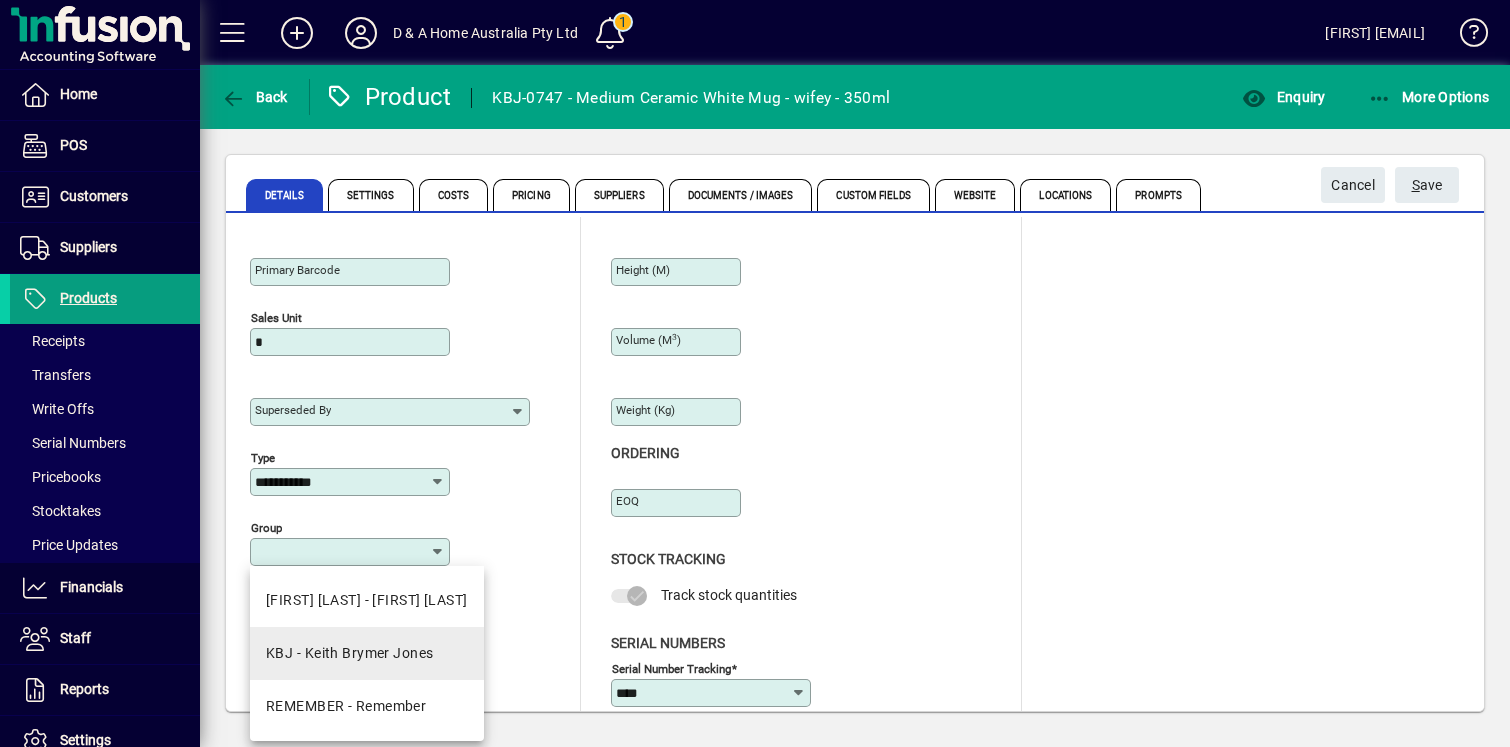 click on "KBJ - Keith Brymer Jones" at bounding box center (350, 653) 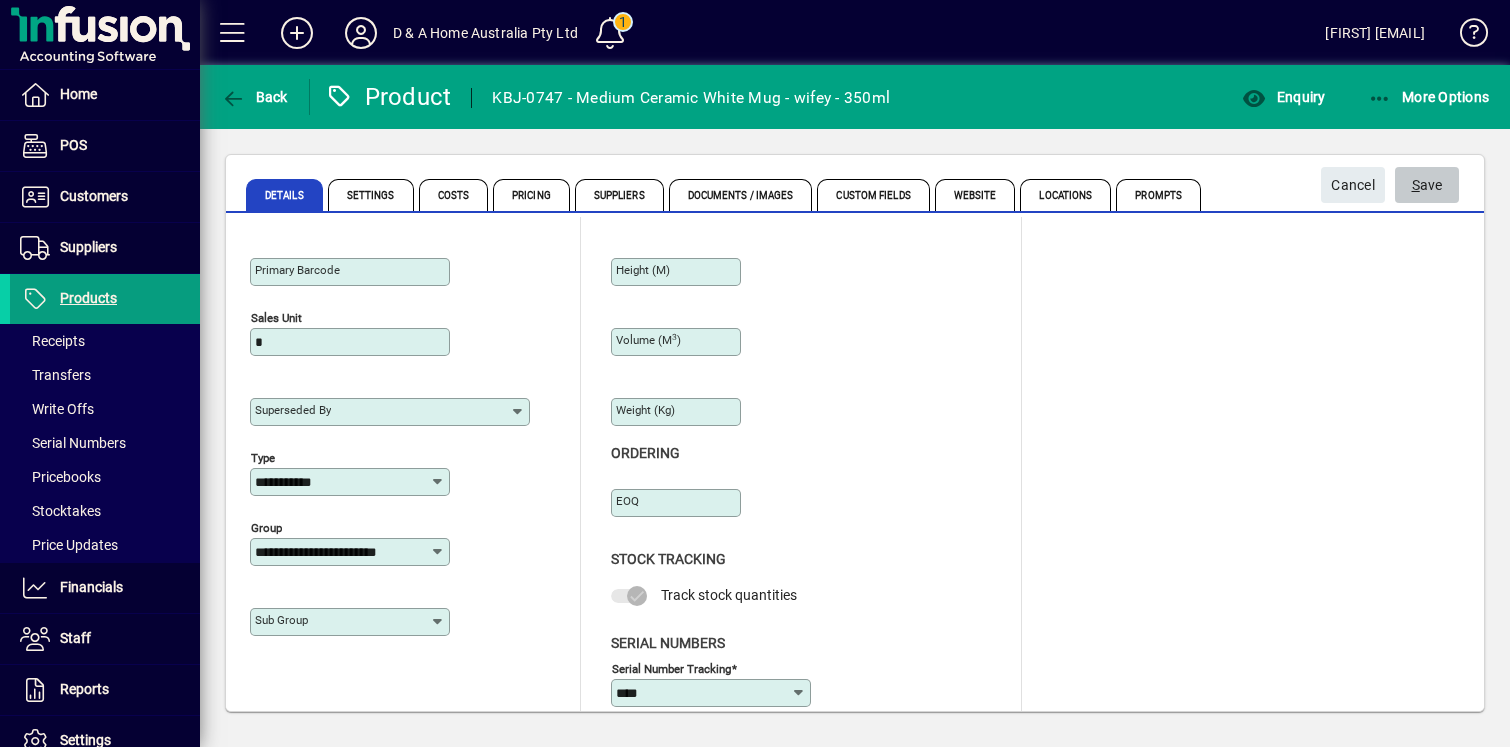 click on "S ave" 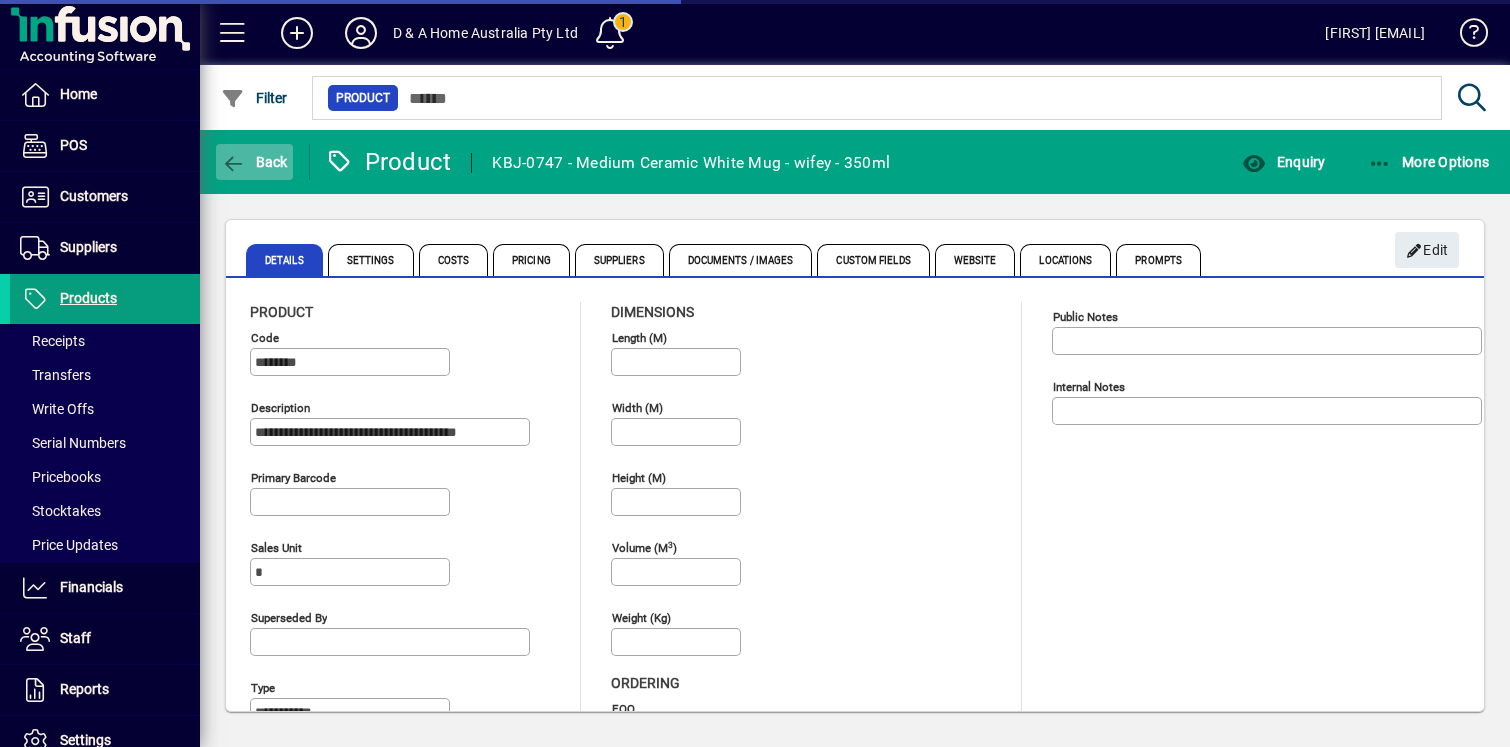 click on "Back" 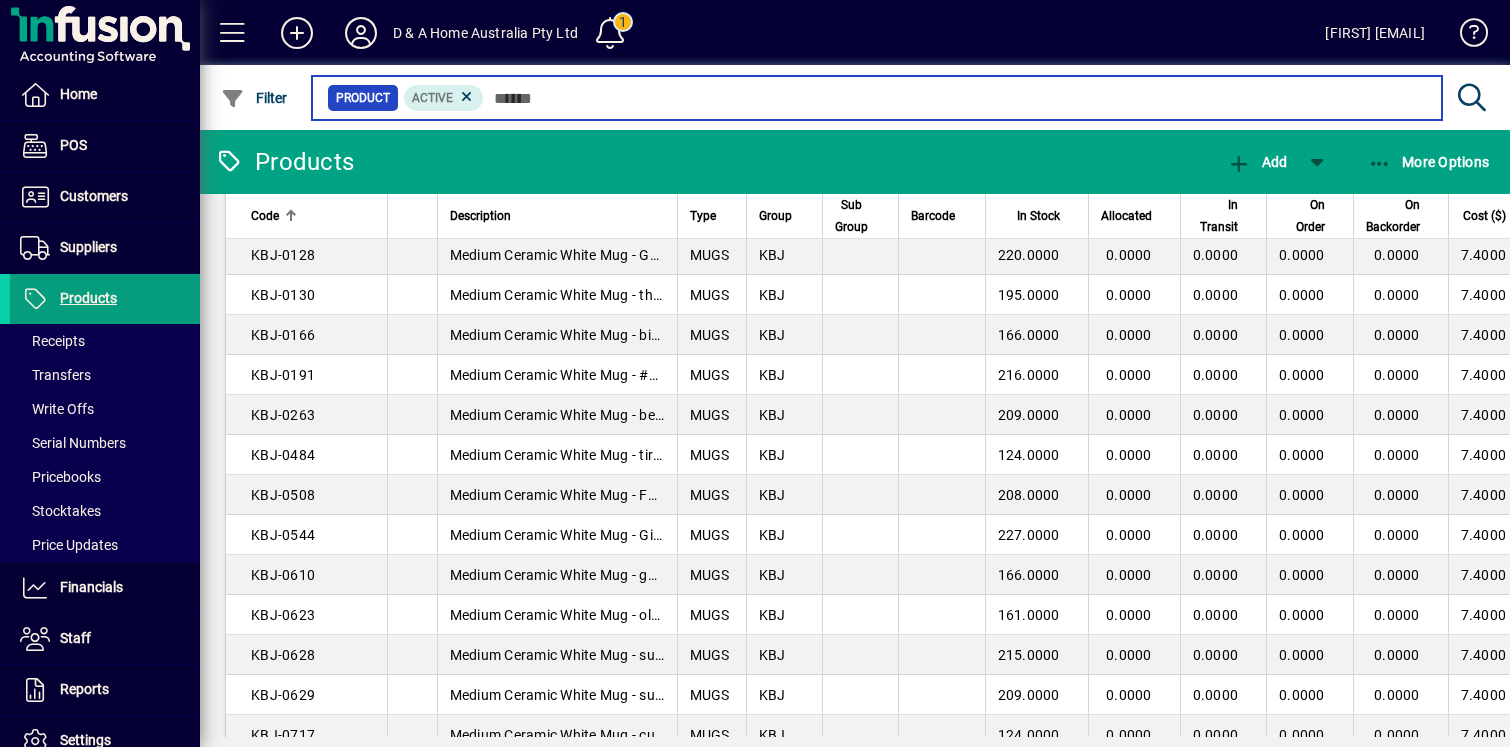 scroll, scrollTop: 478, scrollLeft: 0, axis: vertical 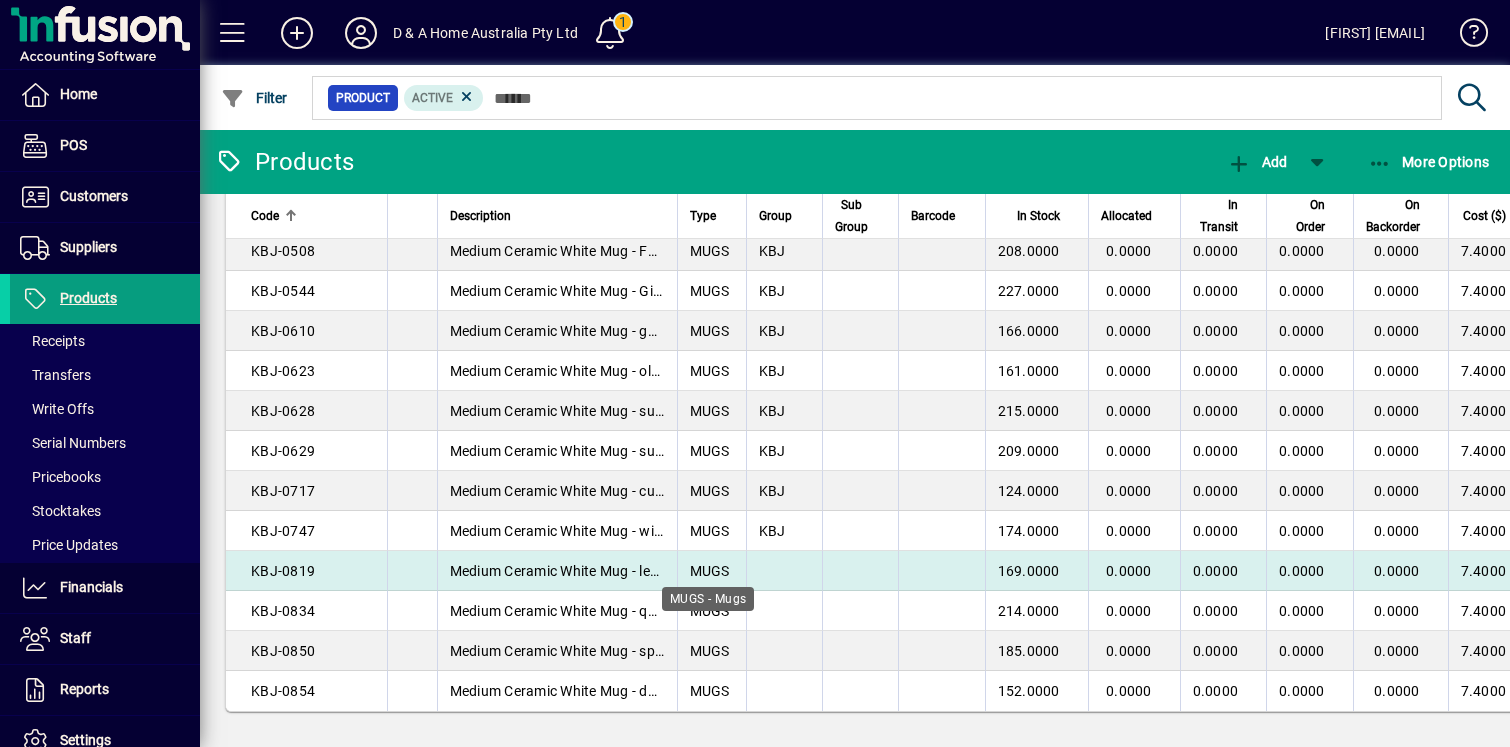 click at bounding box center (784, 571) 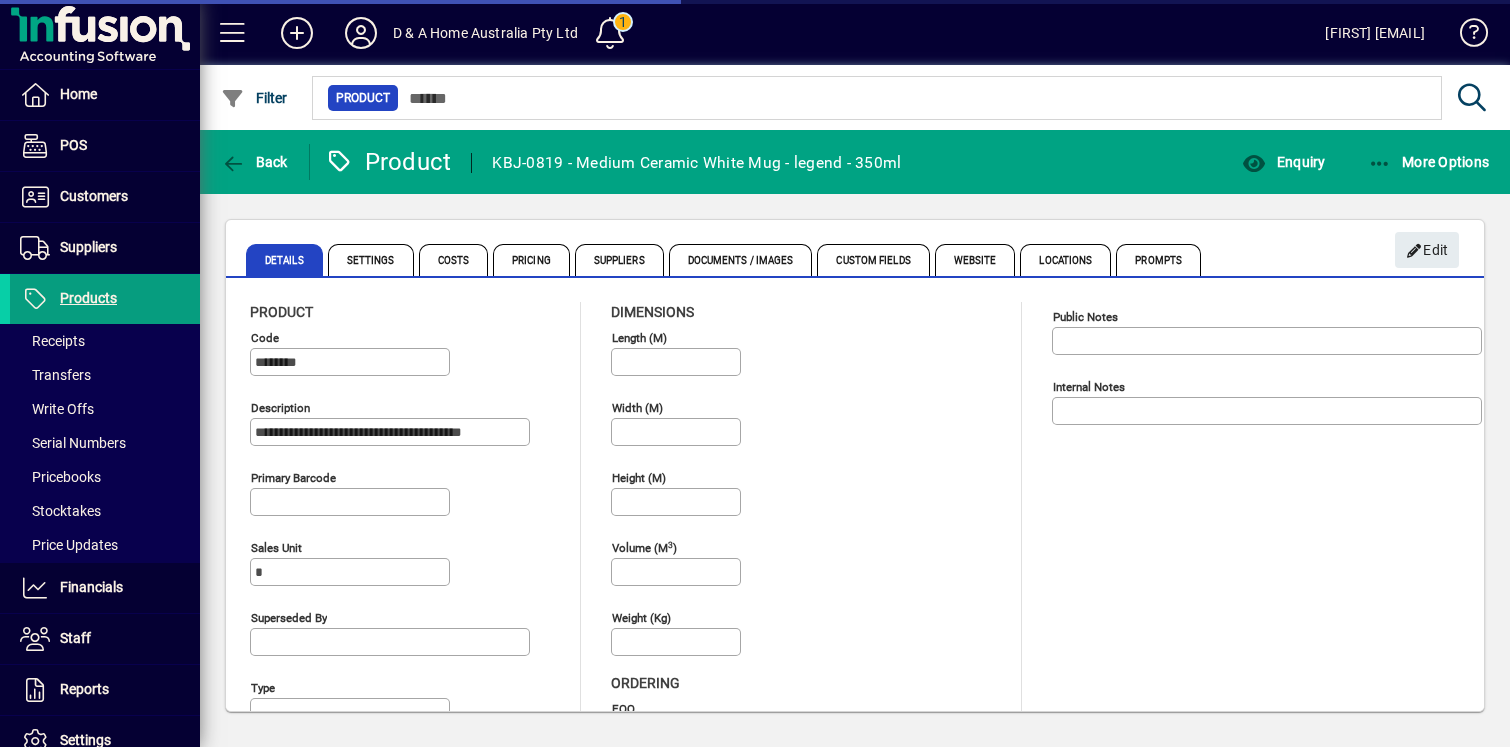 type on "**********" 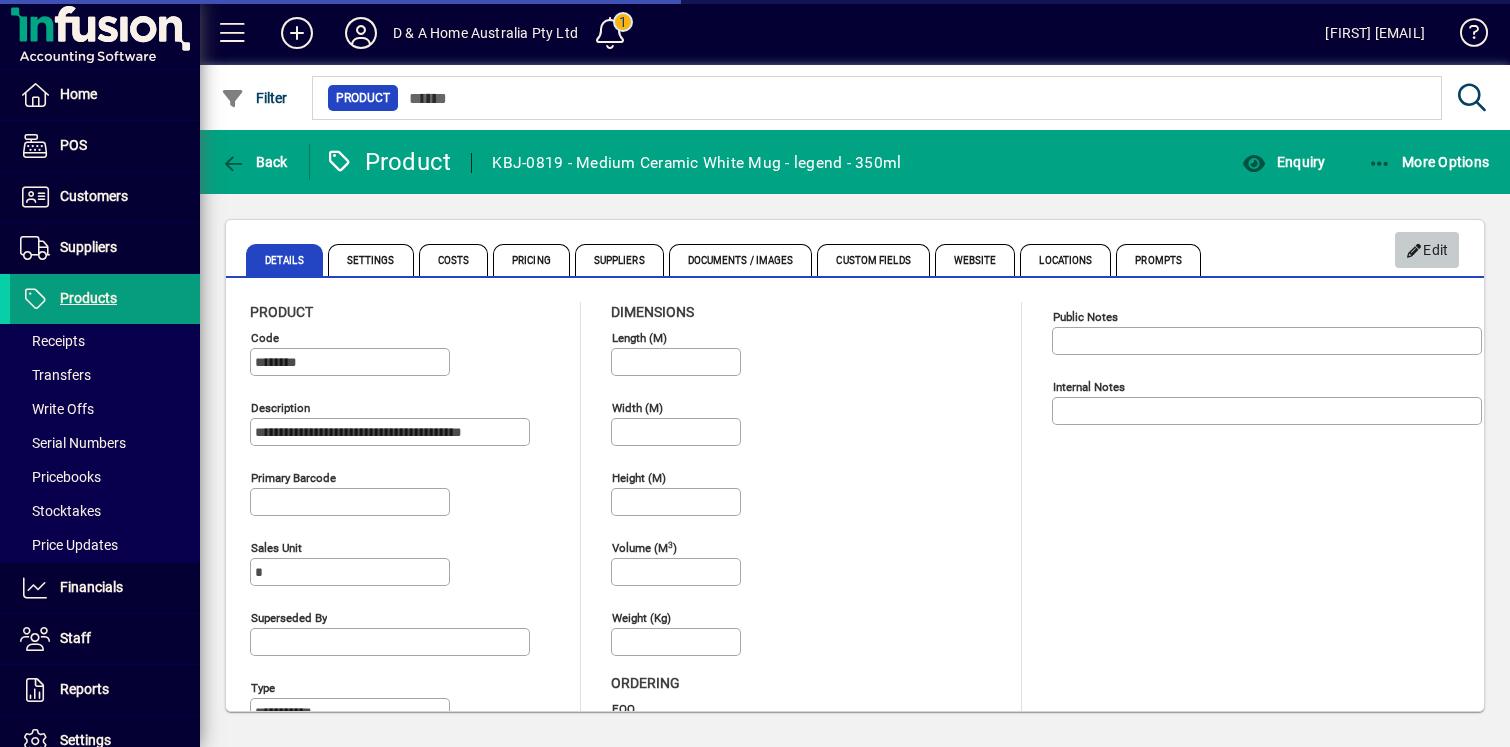 click 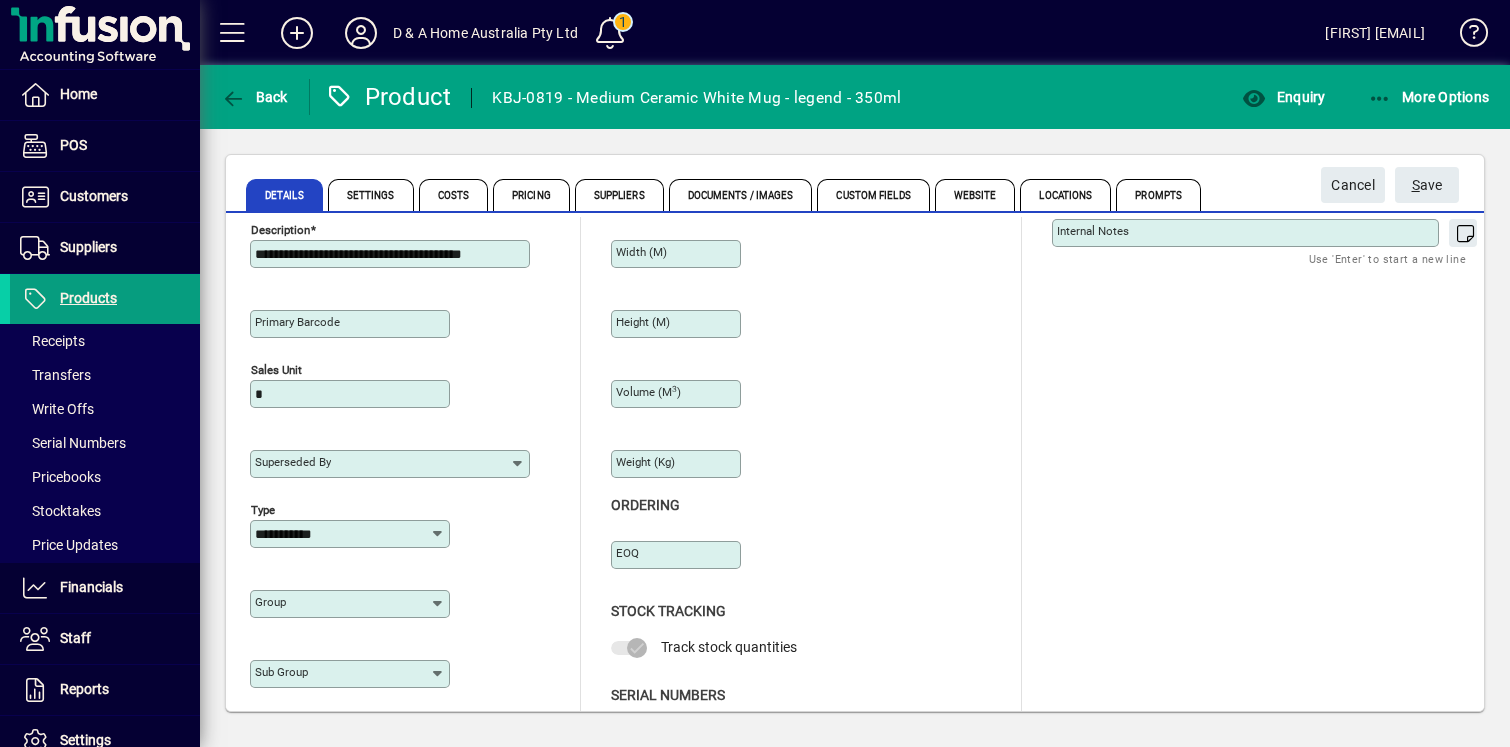 scroll, scrollTop: 162, scrollLeft: 0, axis: vertical 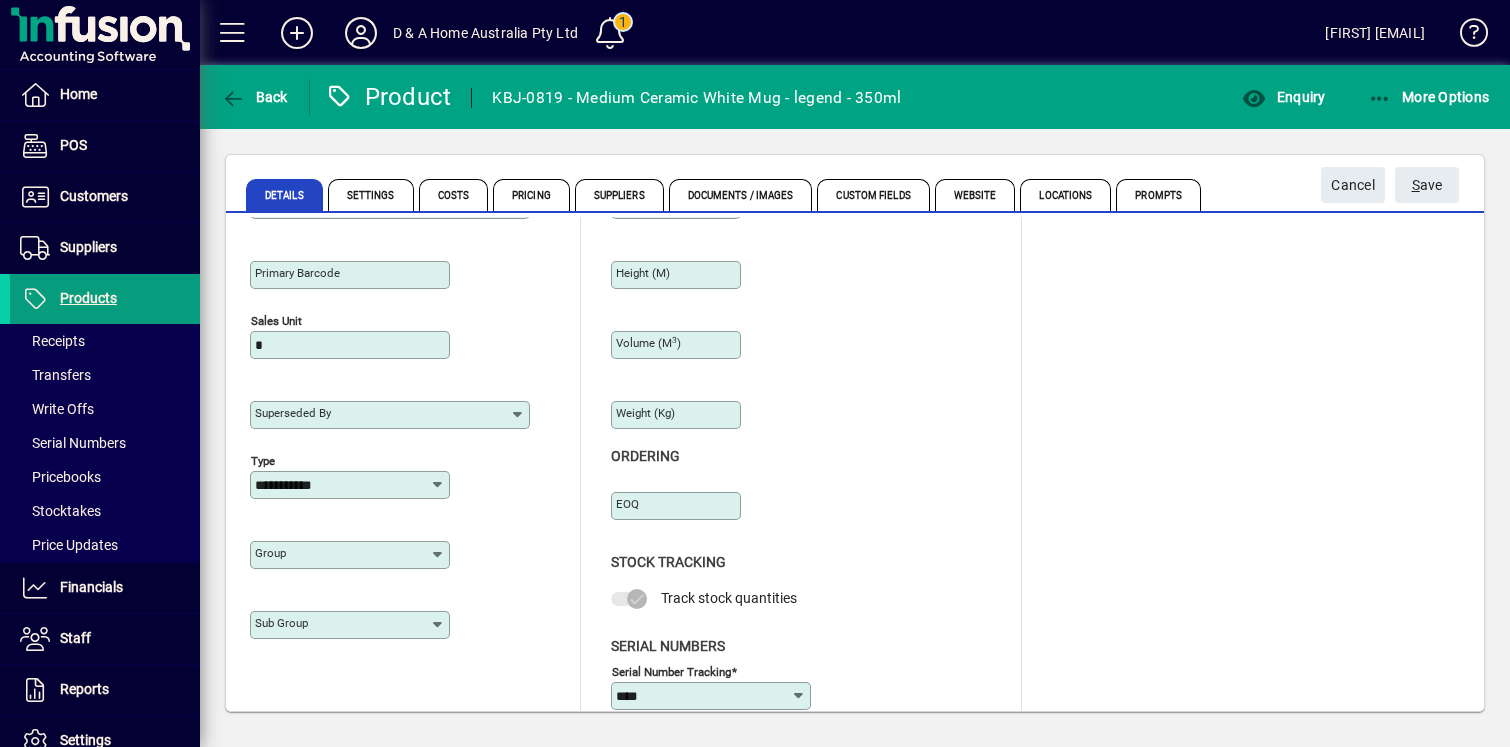 click on "Group" at bounding box center [342, 555] 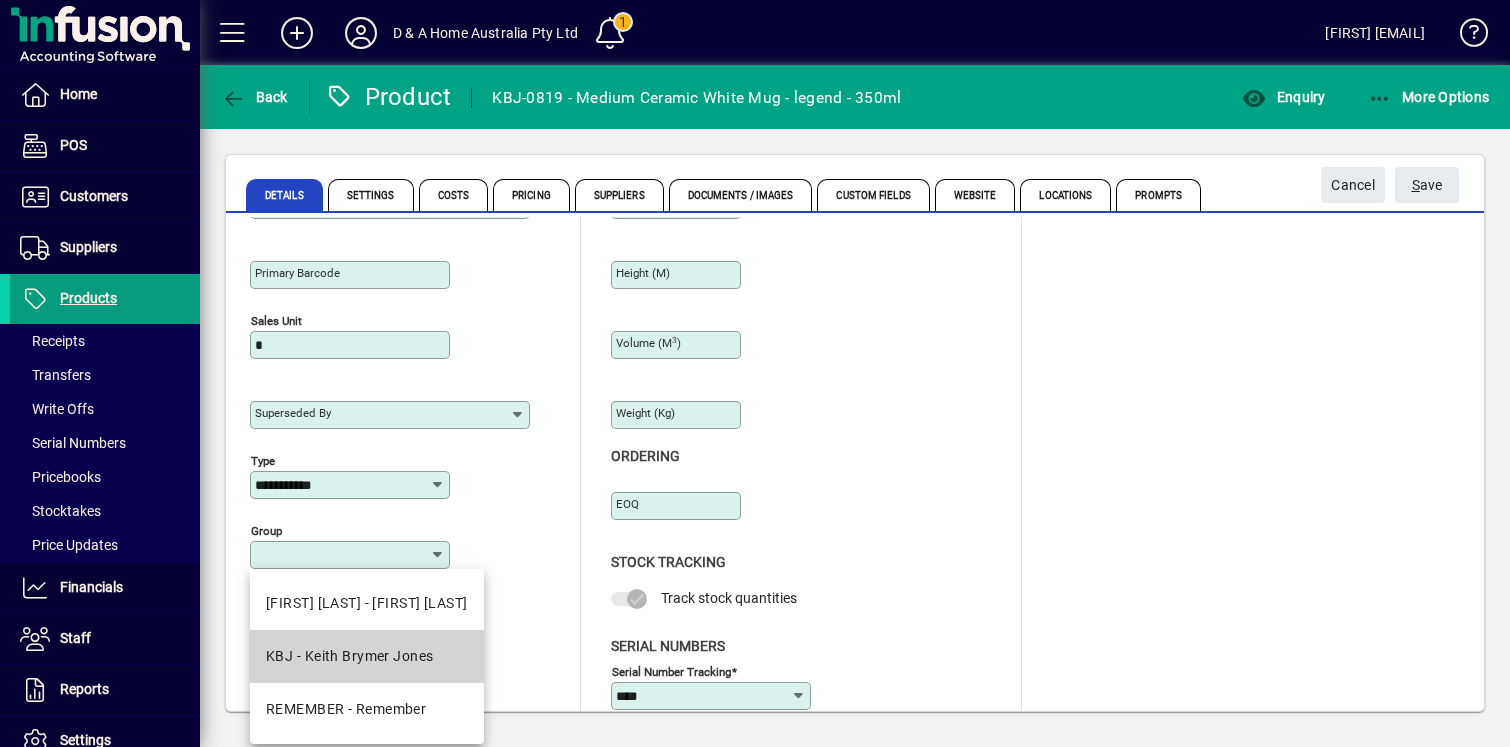 click on "KBJ - Keith Brymer Jones" at bounding box center (367, 656) 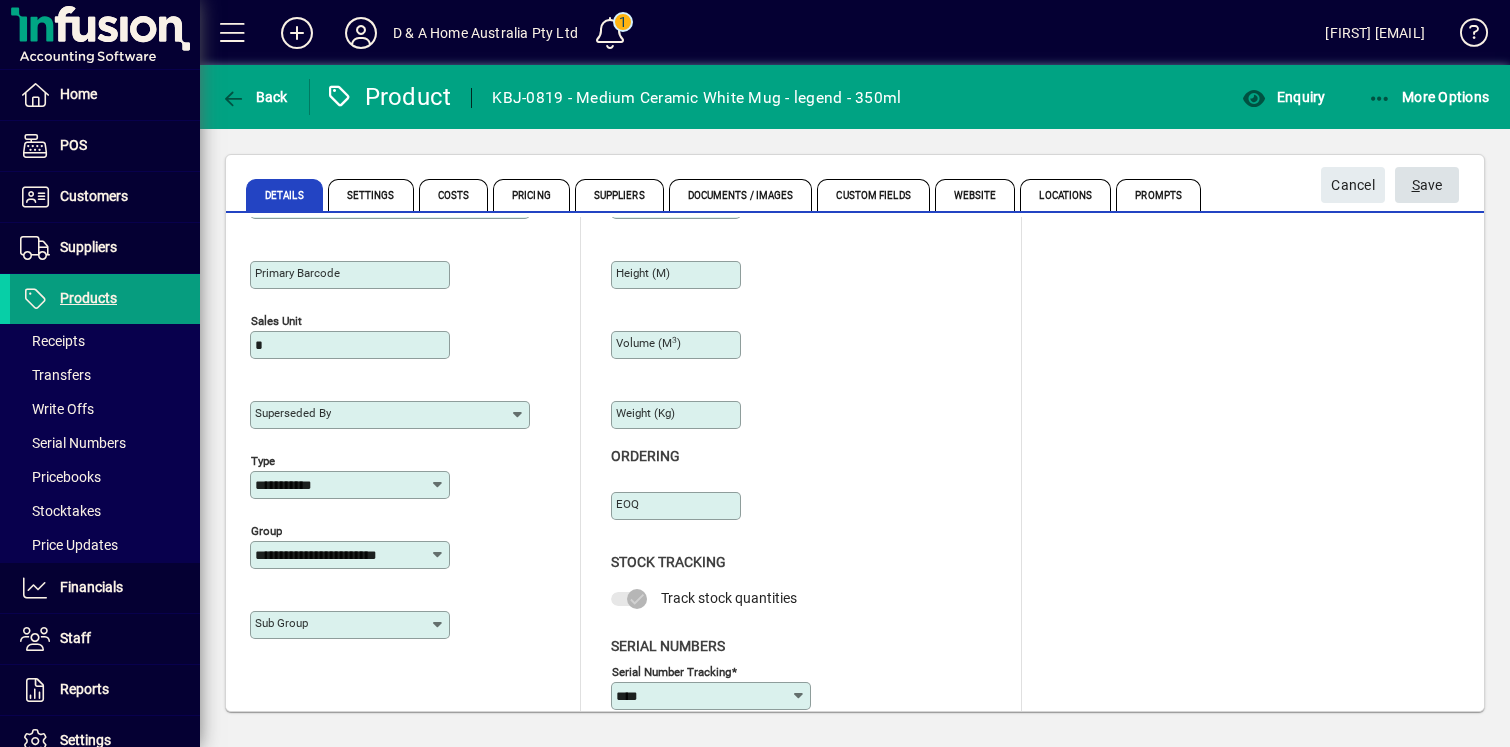 click on "S ave" 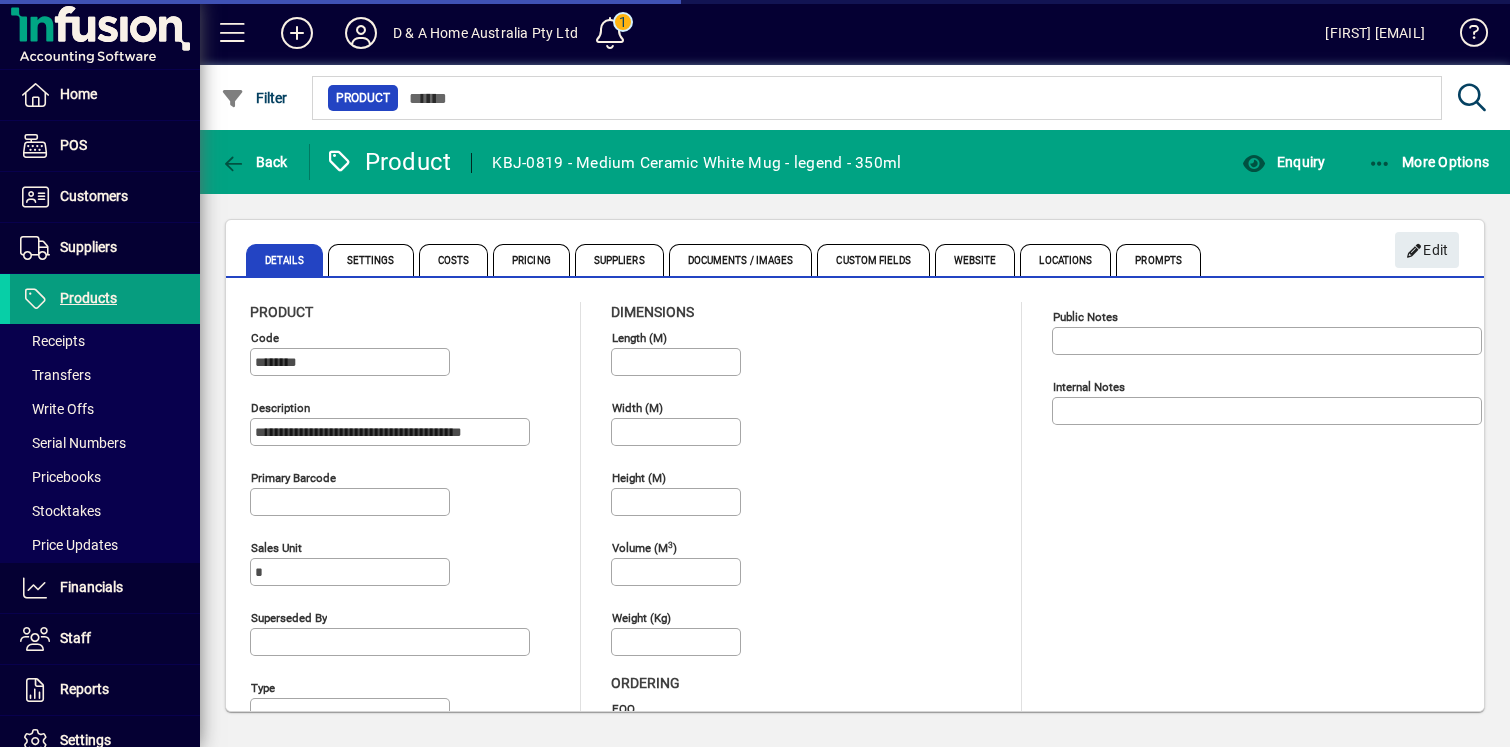 type on "**********" 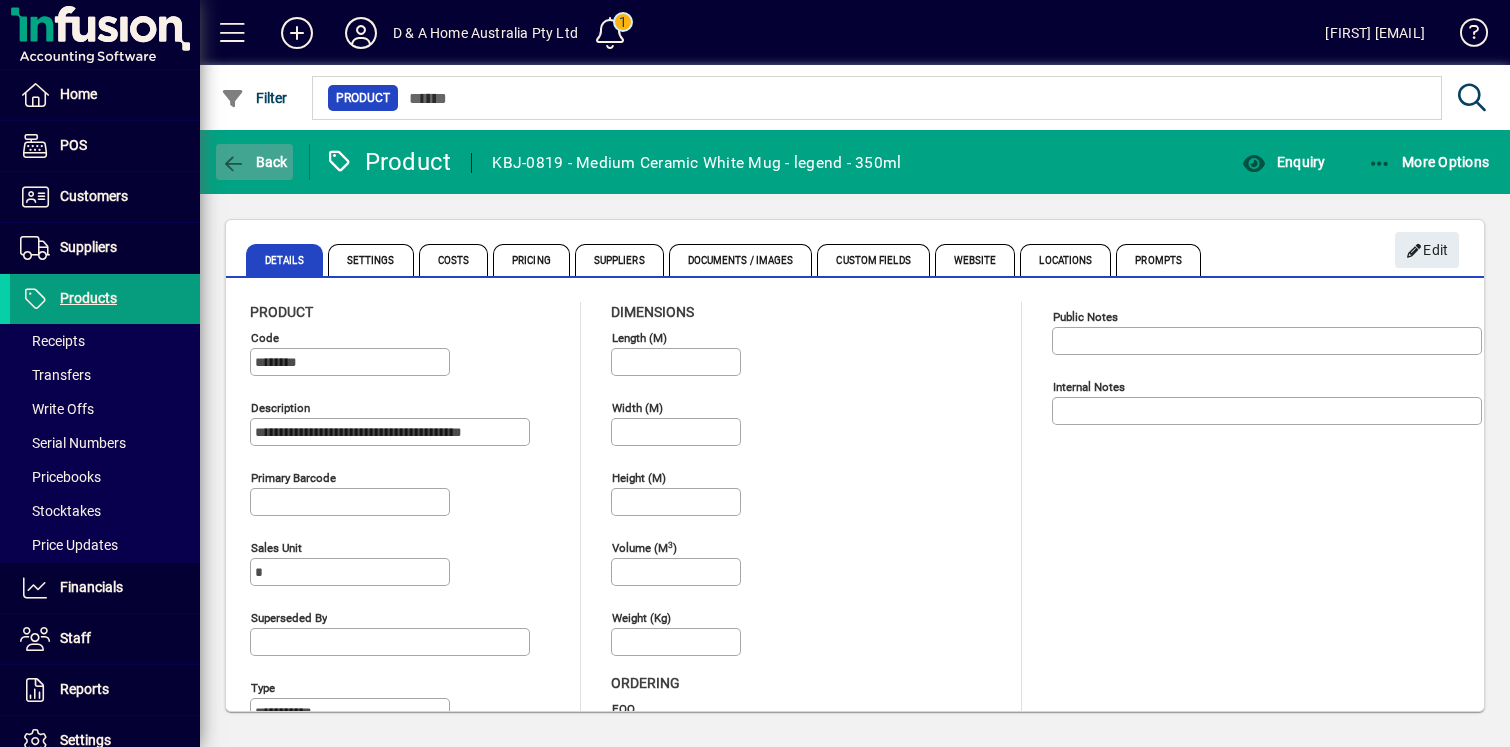 click on "Back" 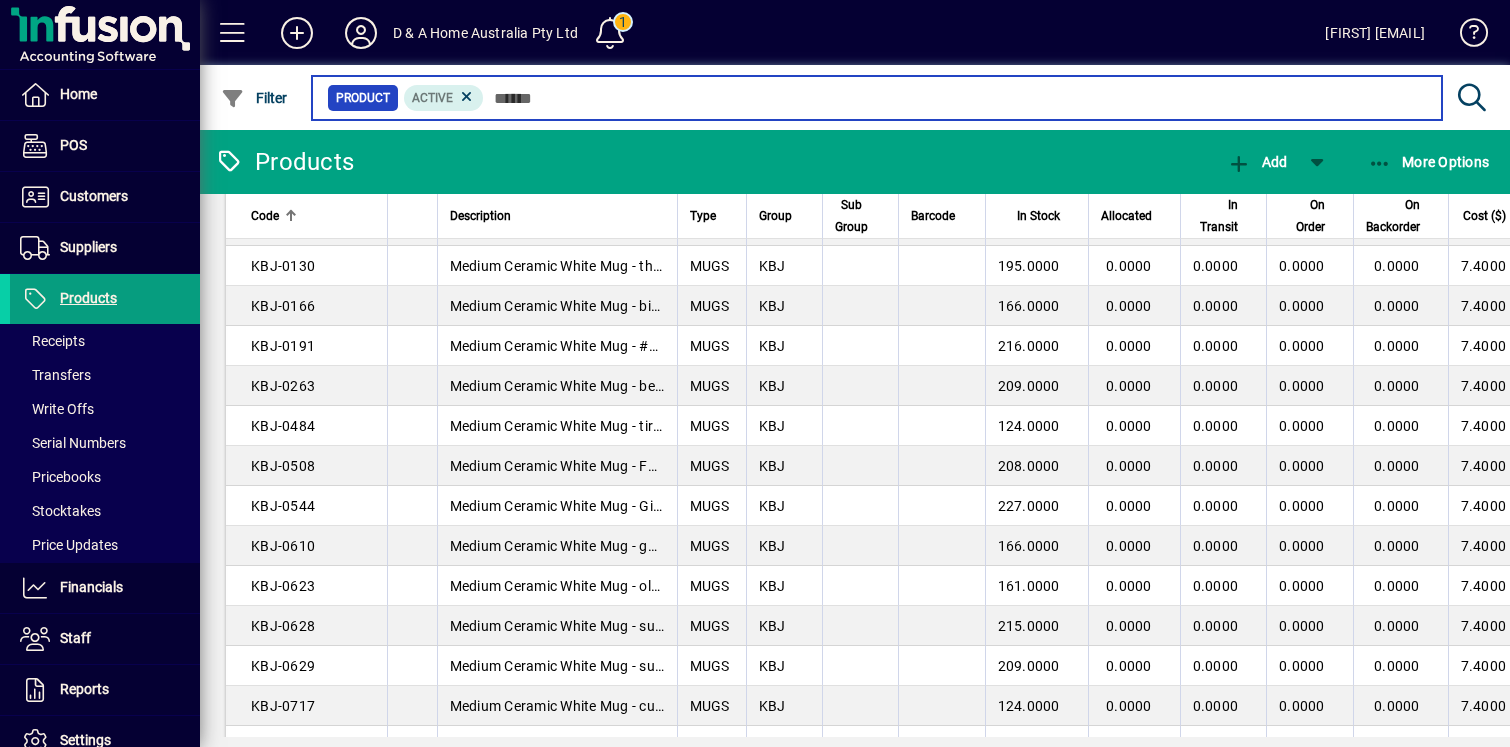 scroll, scrollTop: 478, scrollLeft: 0, axis: vertical 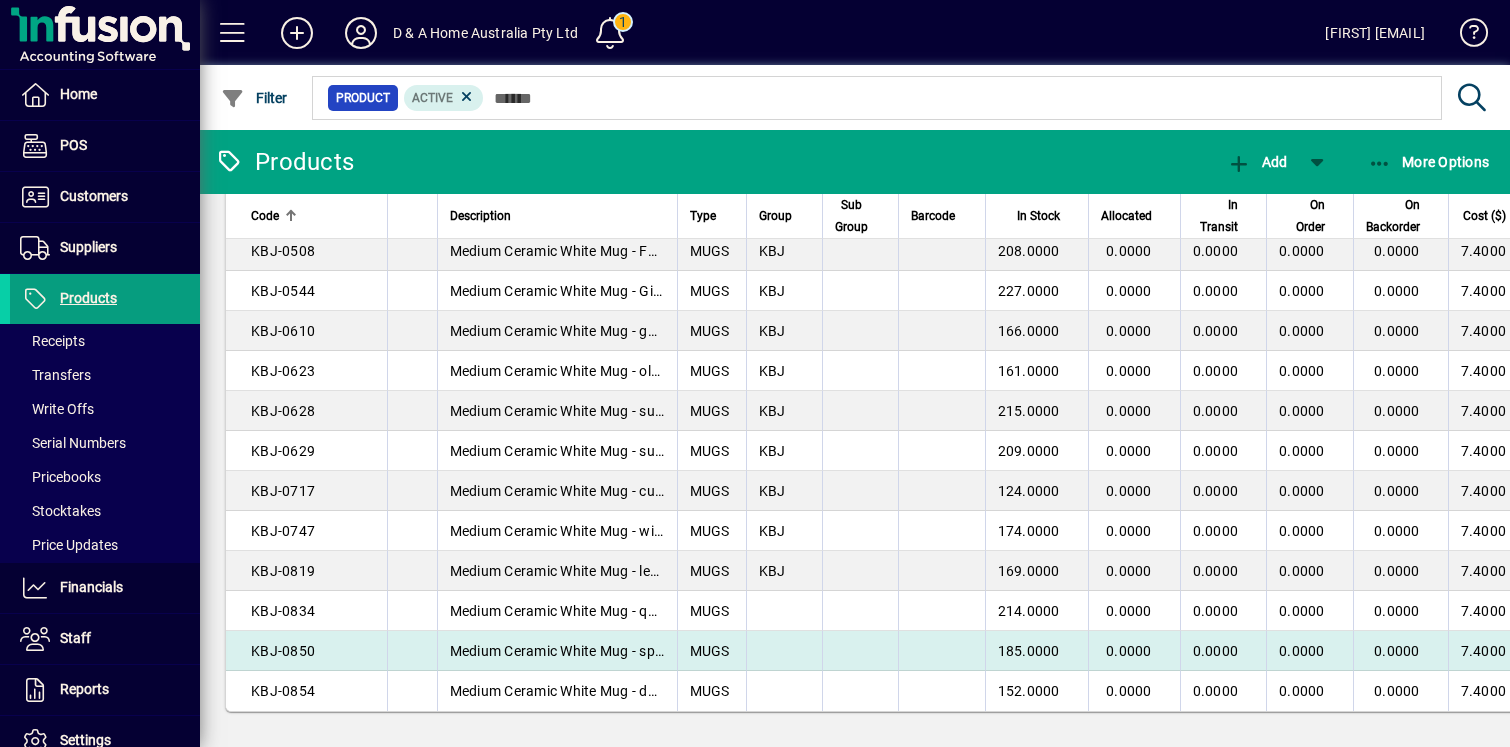 click at bounding box center (784, 651) 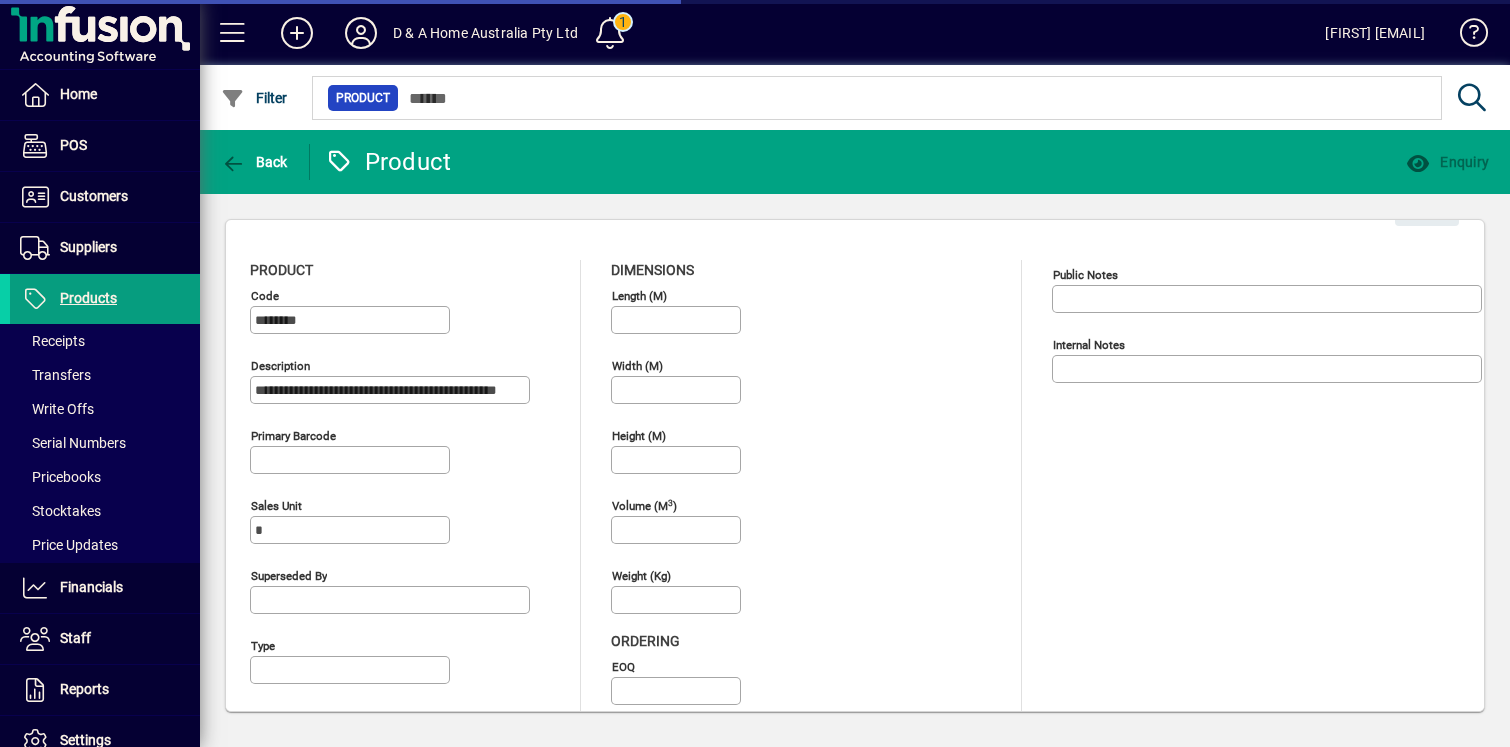 type on "****" 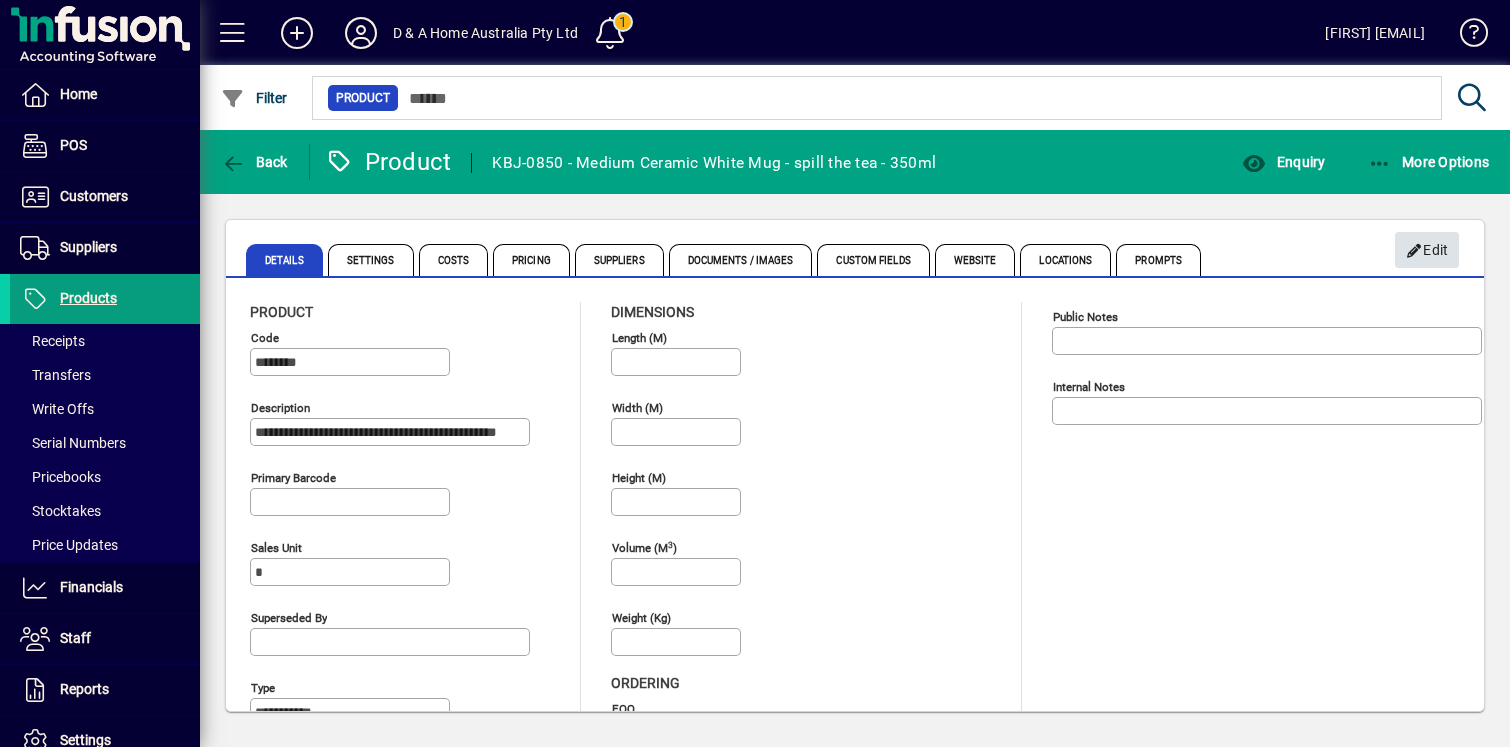 click 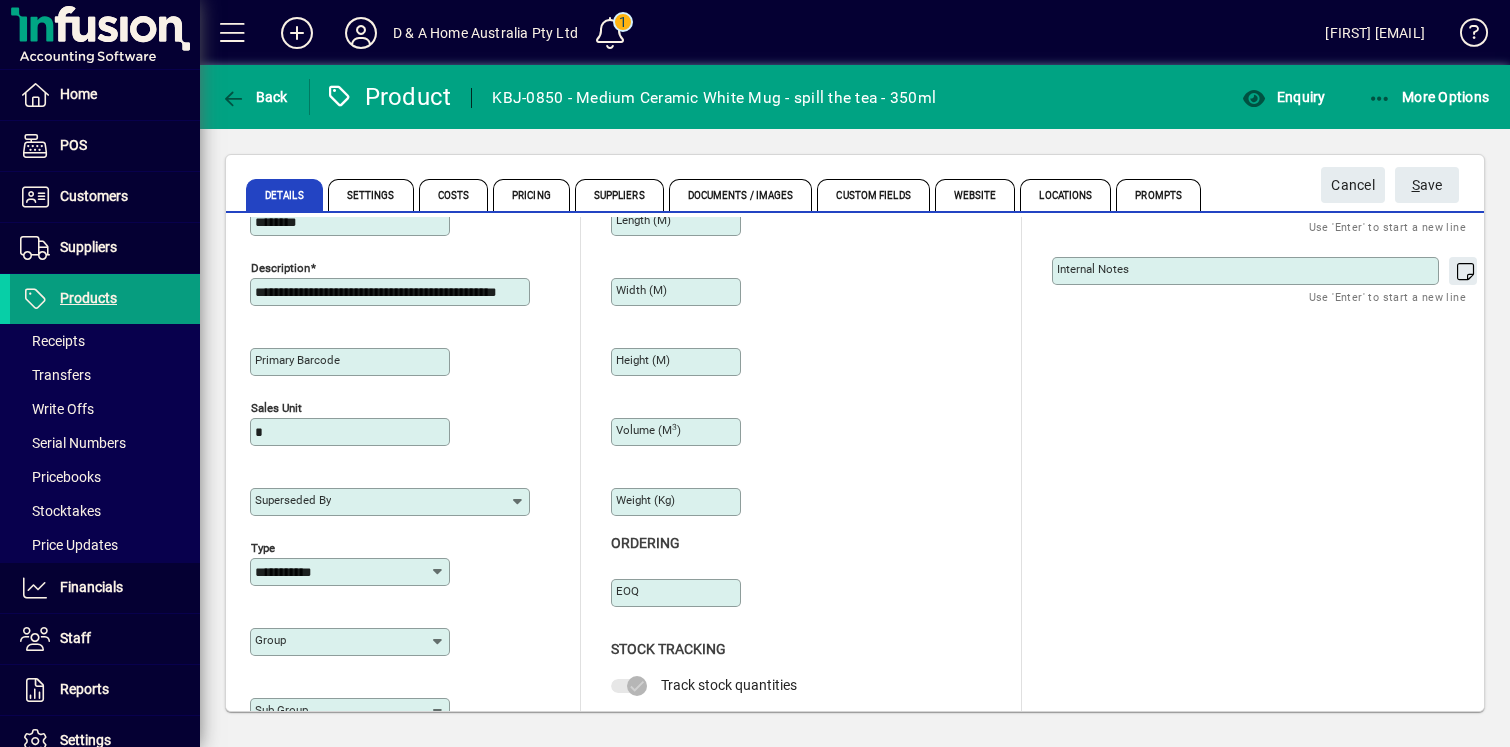 scroll, scrollTop: 81, scrollLeft: 0, axis: vertical 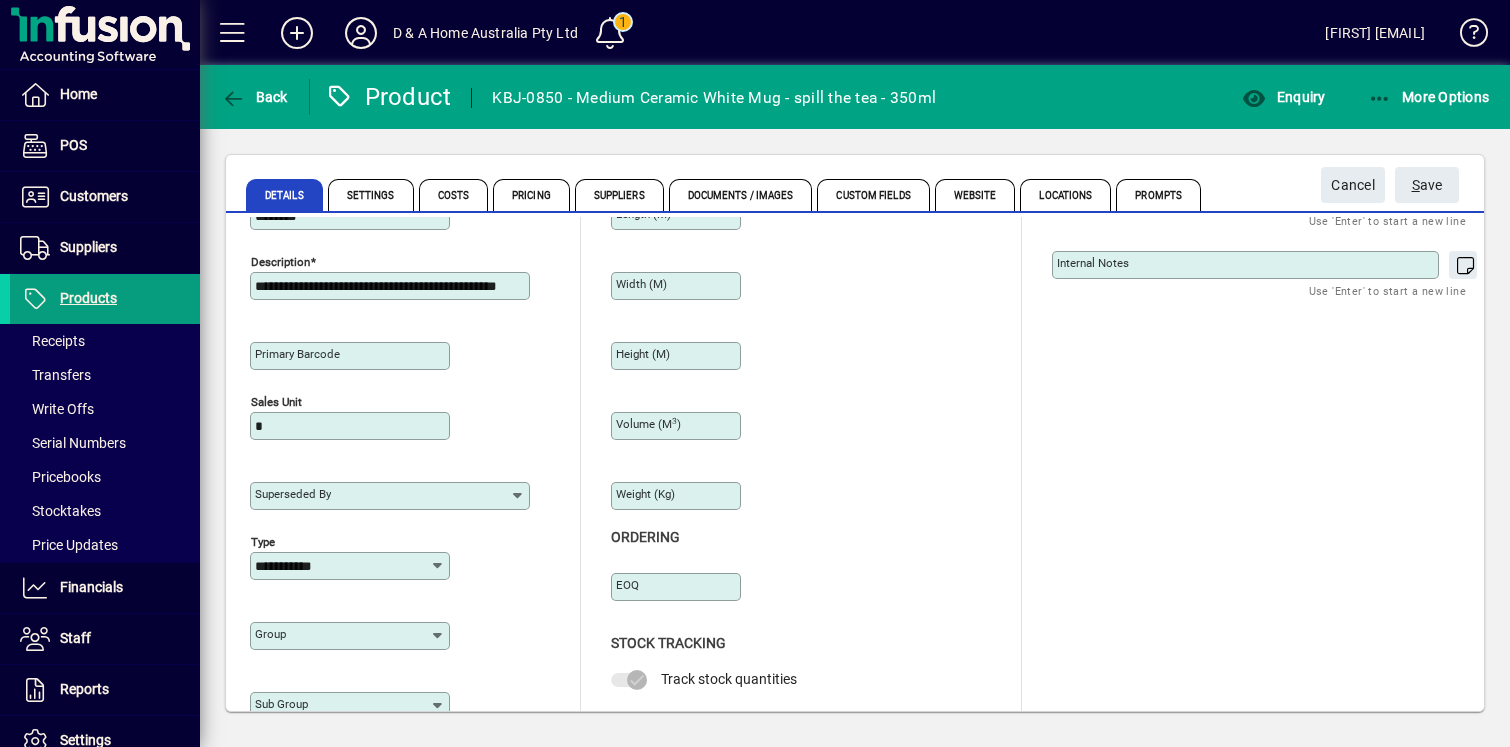click on "Group" 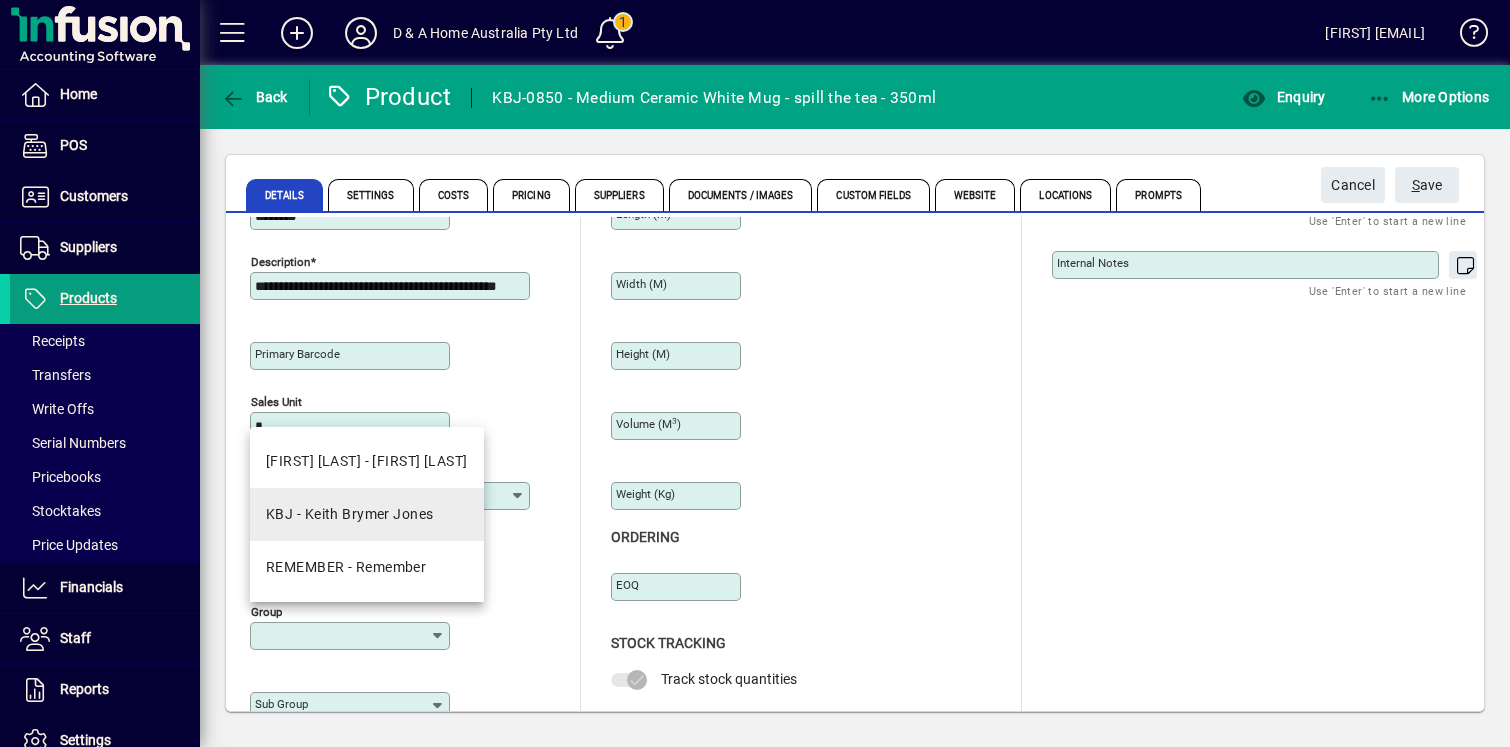 click on "KBJ - Keith Brymer Jones" at bounding box center (367, 514) 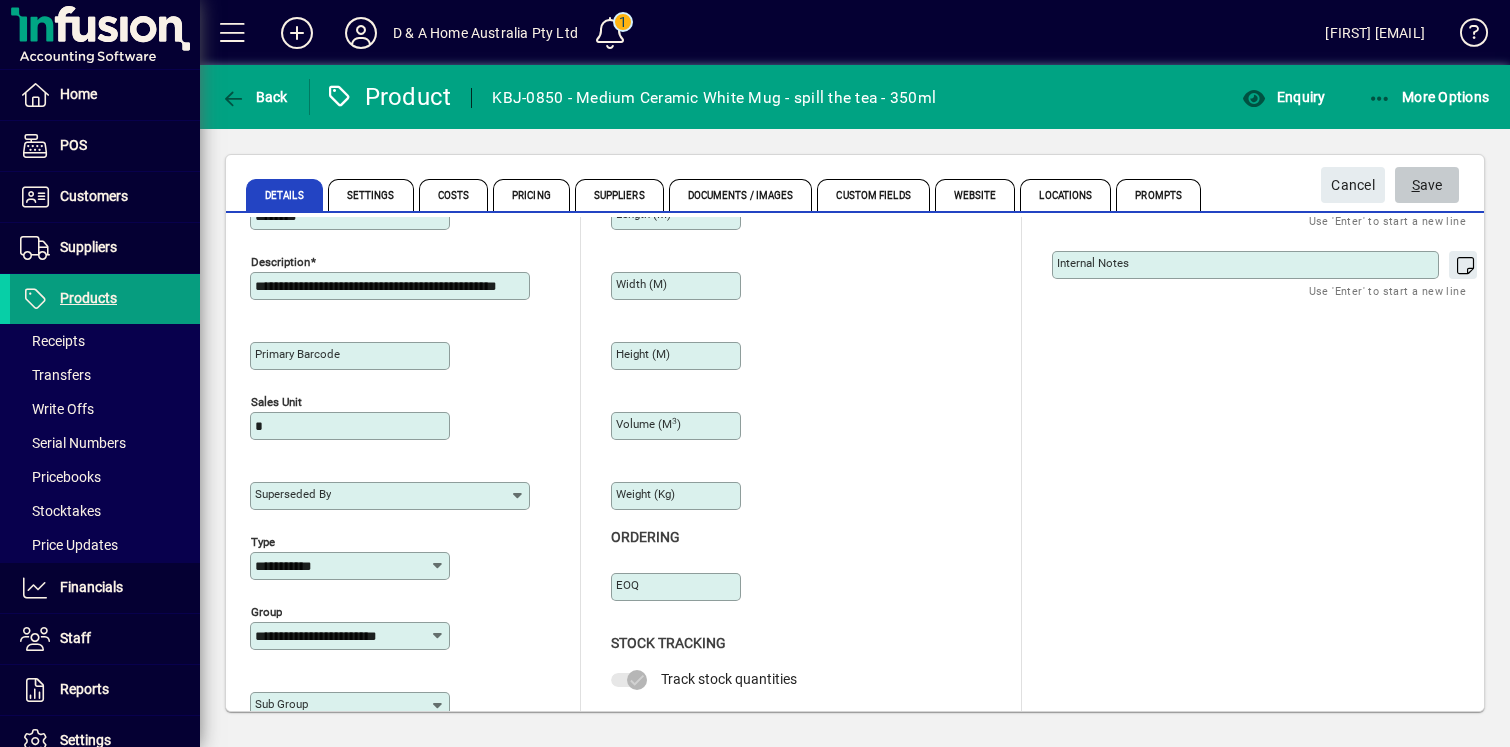 click on "S ave" 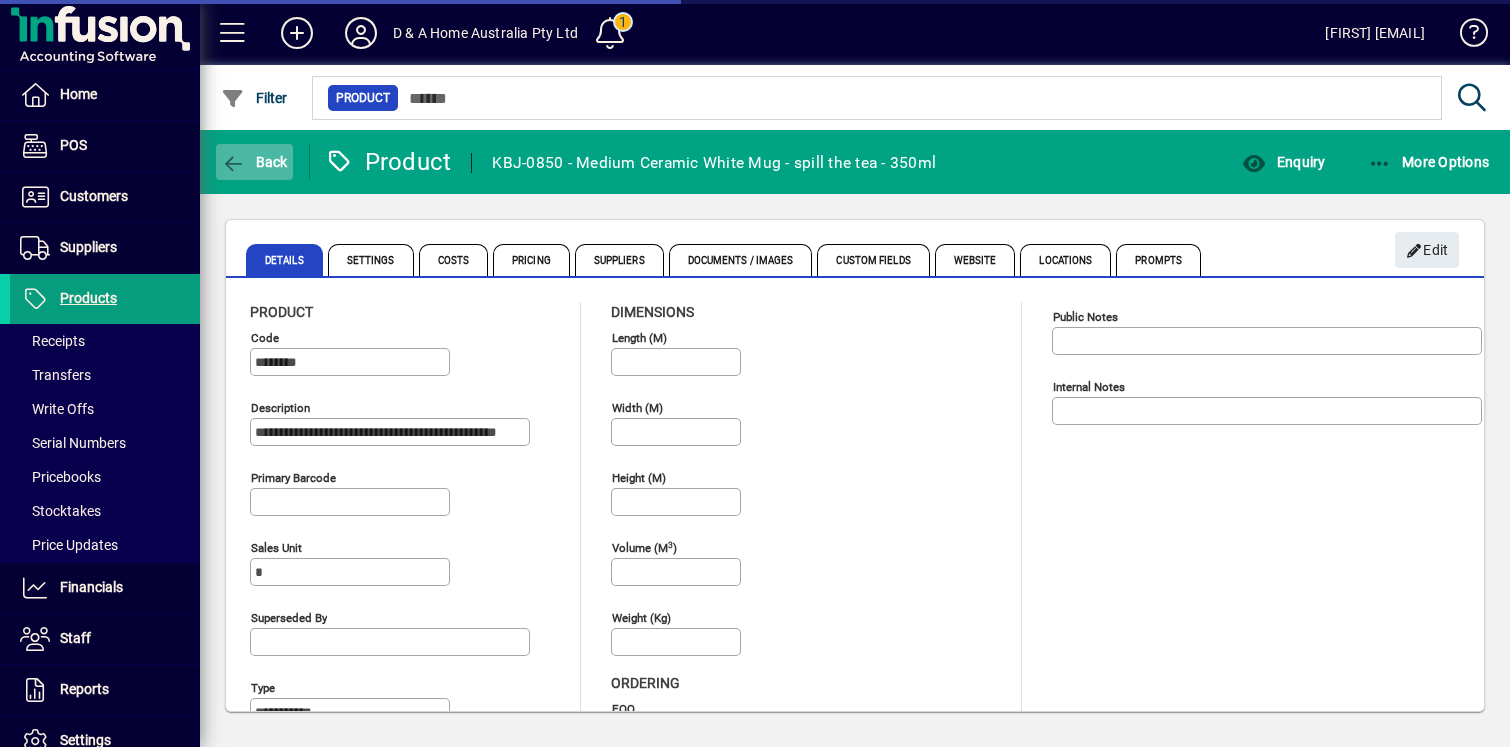 click on "Back" 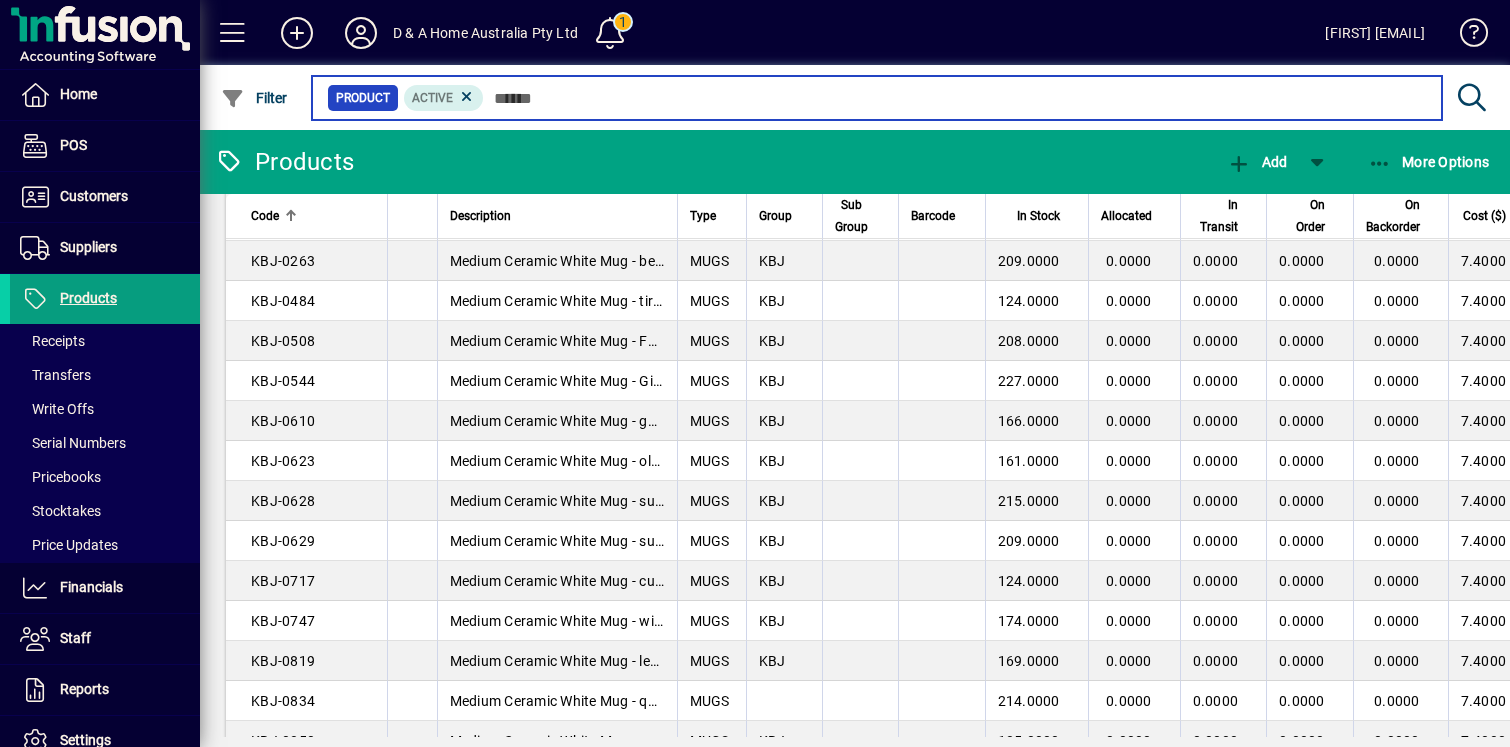 scroll, scrollTop: 478, scrollLeft: 0, axis: vertical 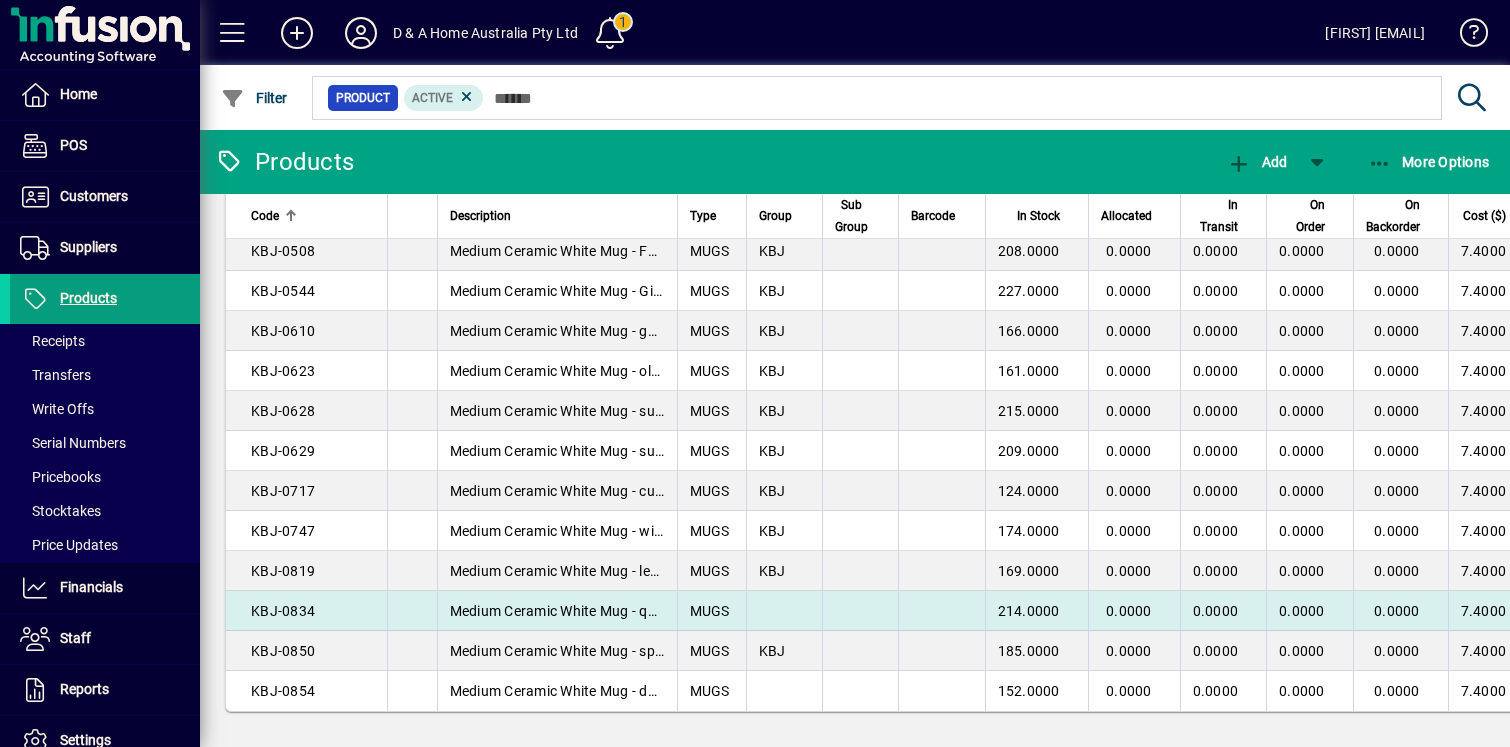 click at bounding box center [784, 611] 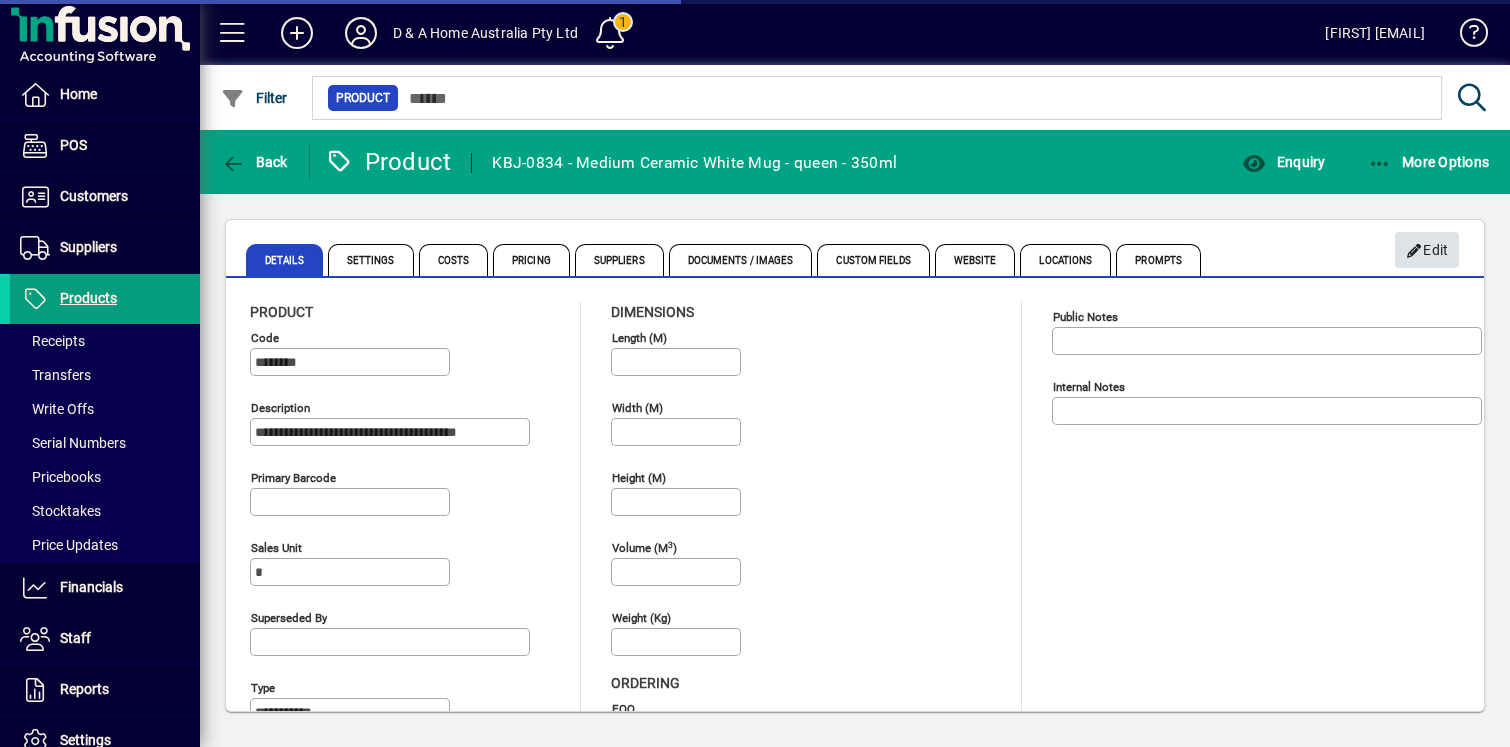 click on "Edit" 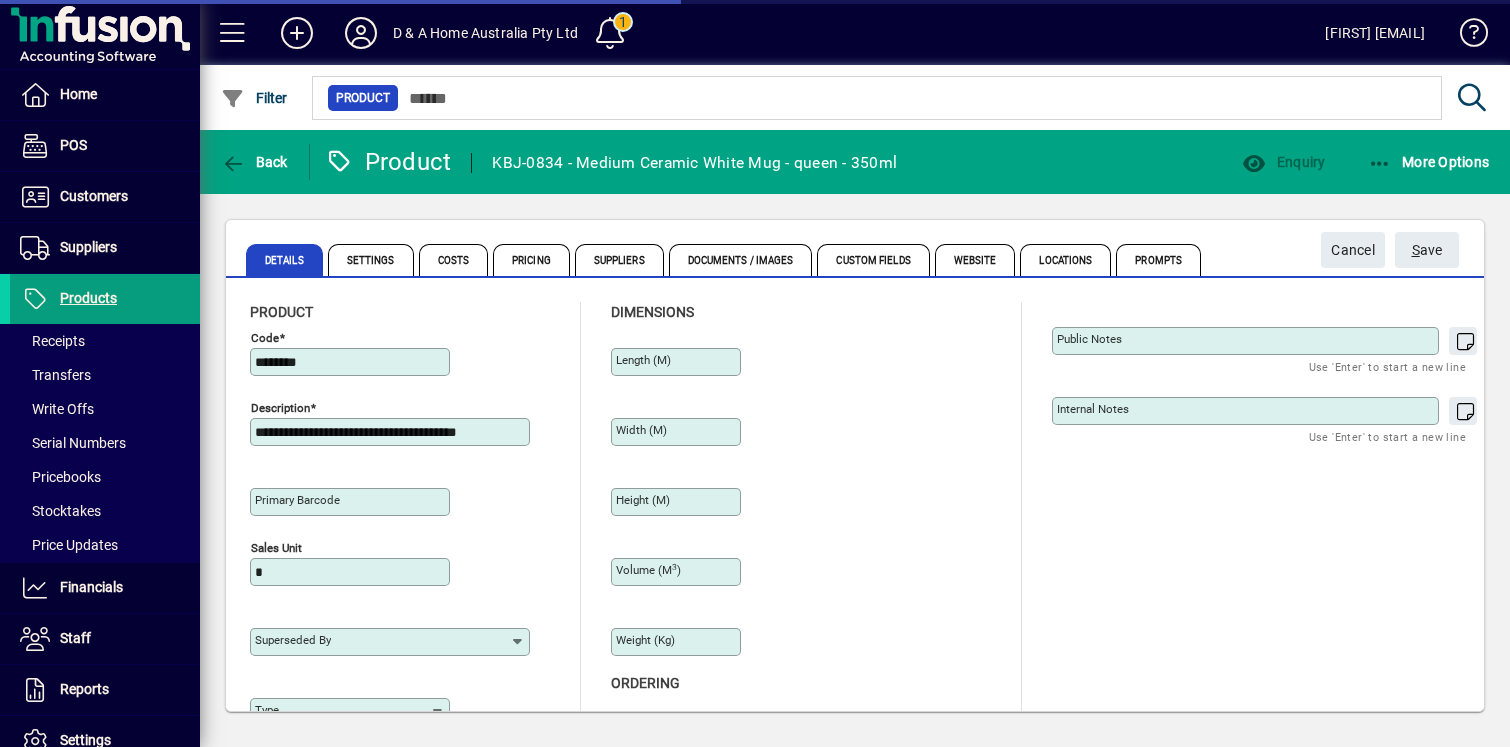 type on "**********" 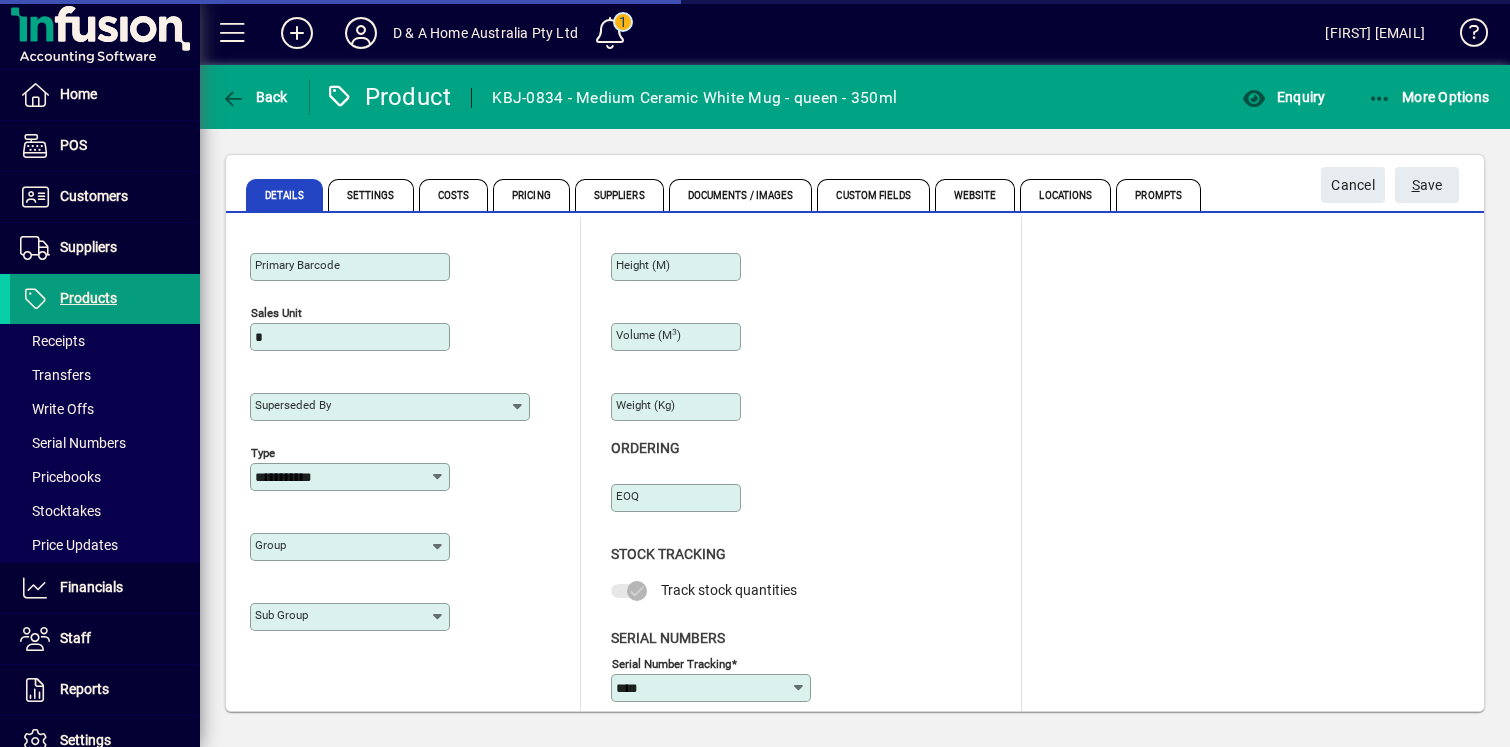 scroll, scrollTop: 187, scrollLeft: 0, axis: vertical 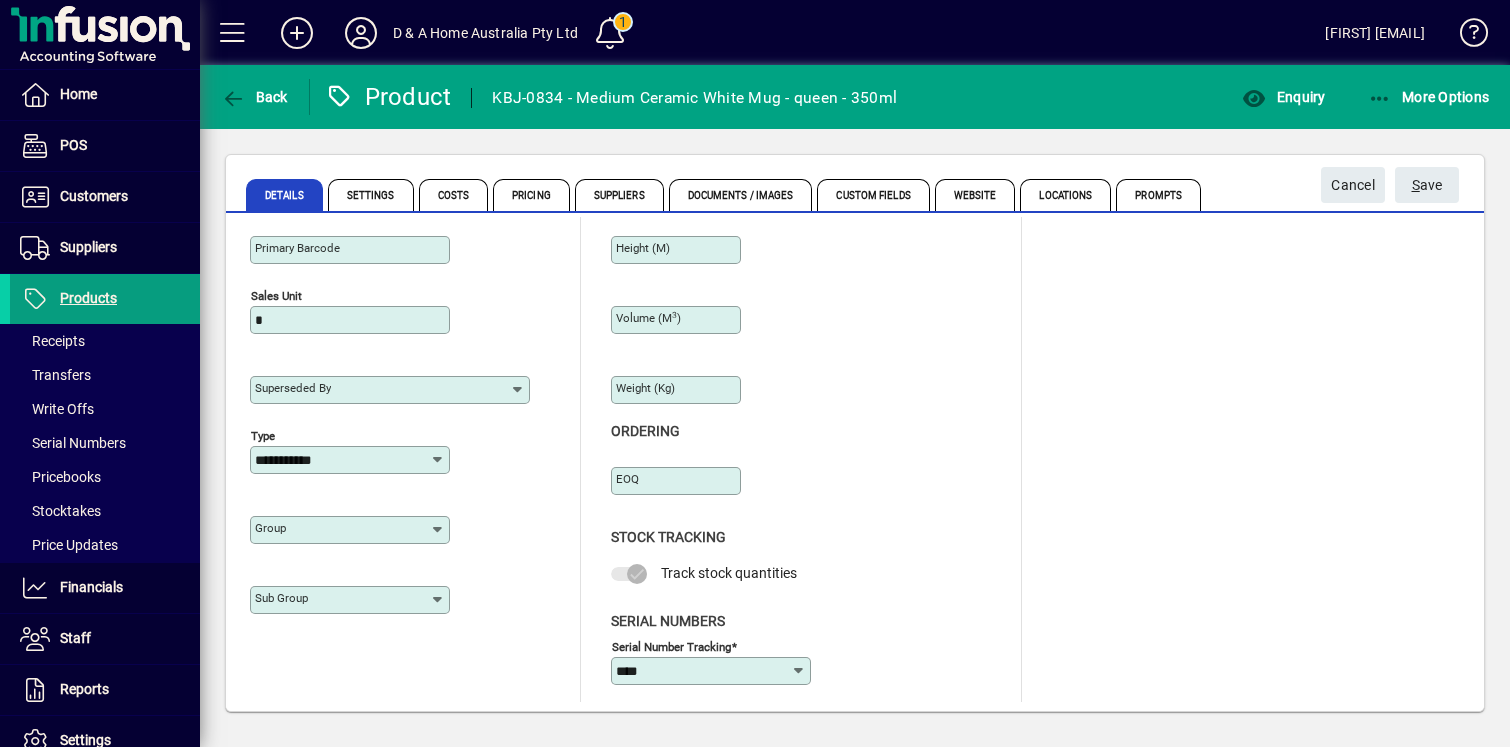 click on "Group" 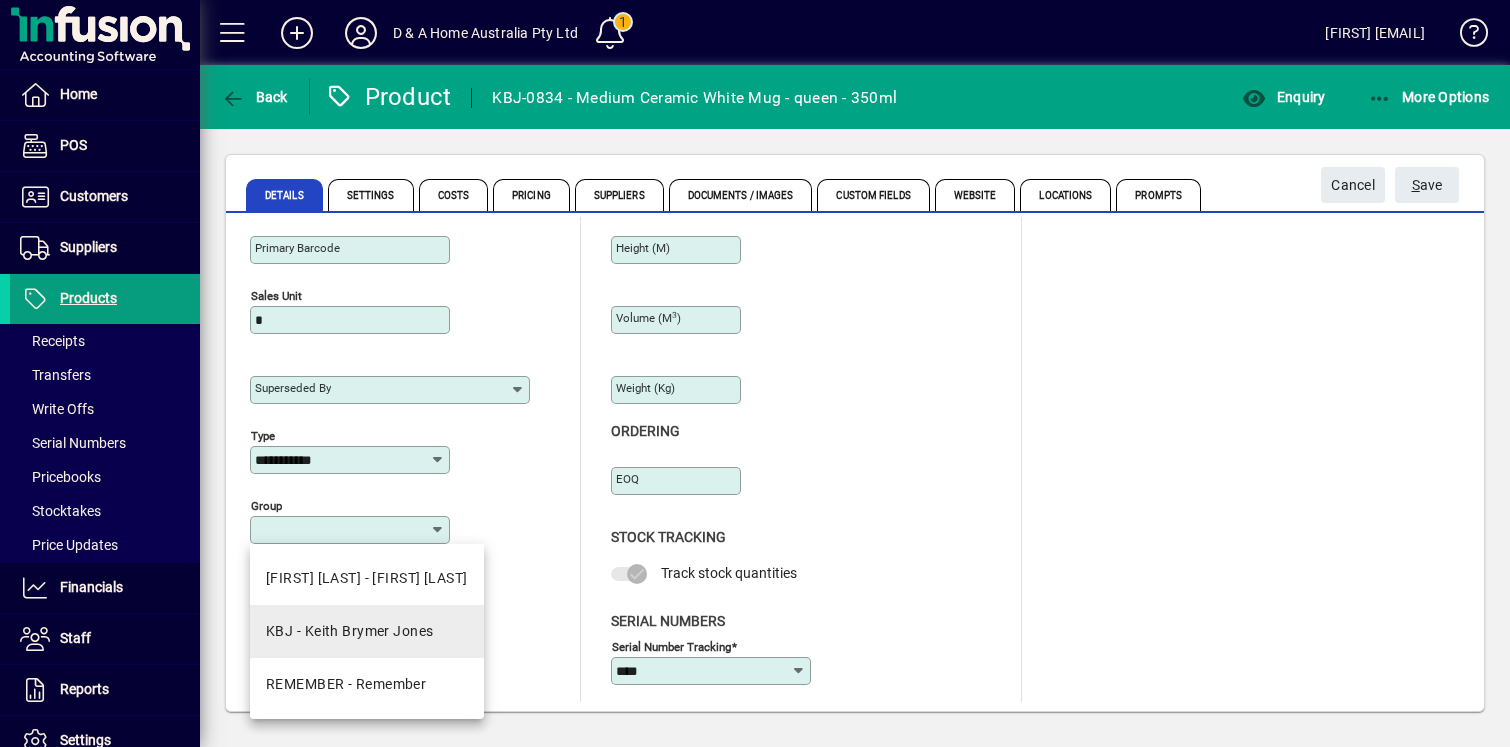 click on "KBJ - Keith Brymer Jones" at bounding box center (350, 631) 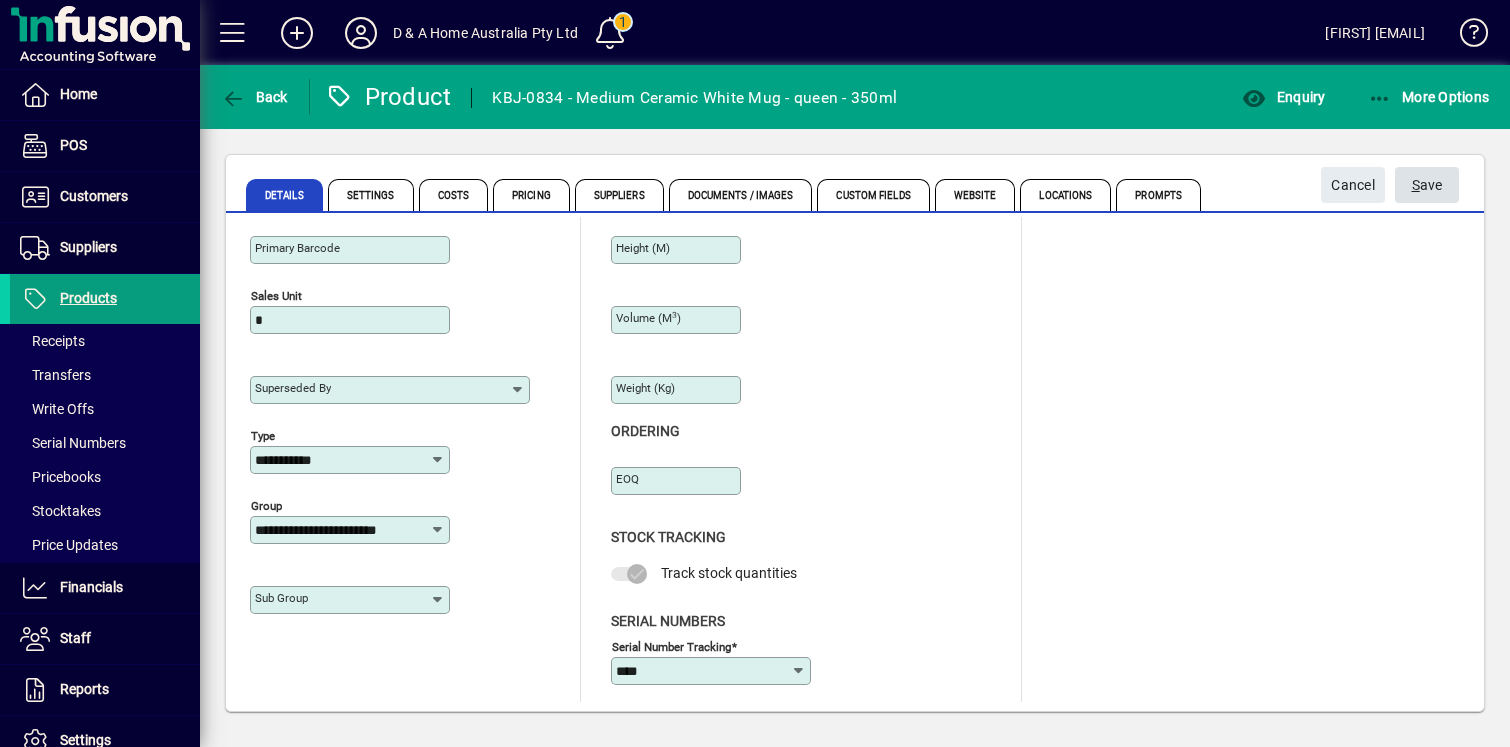click on "S" 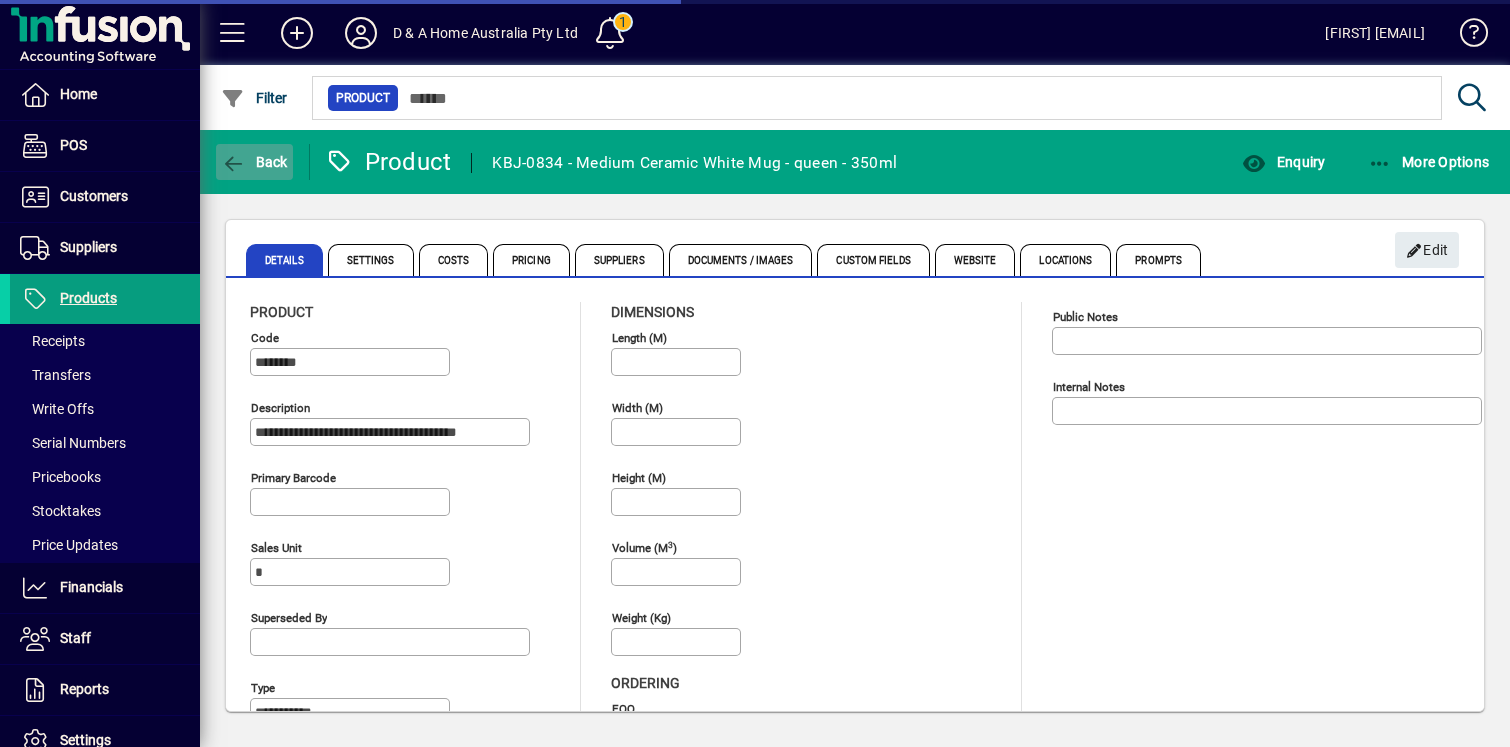 click on "Back" 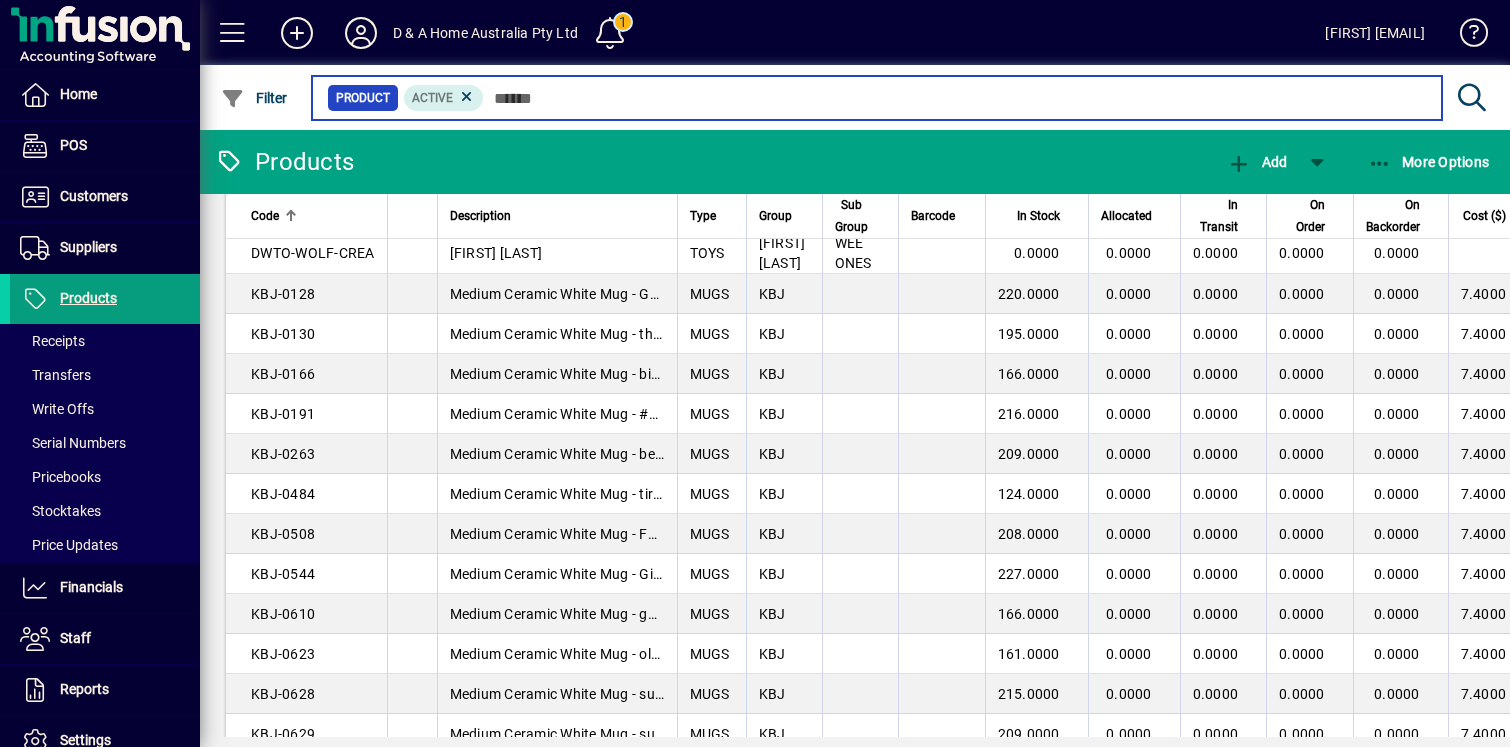 scroll, scrollTop: 478, scrollLeft: 0, axis: vertical 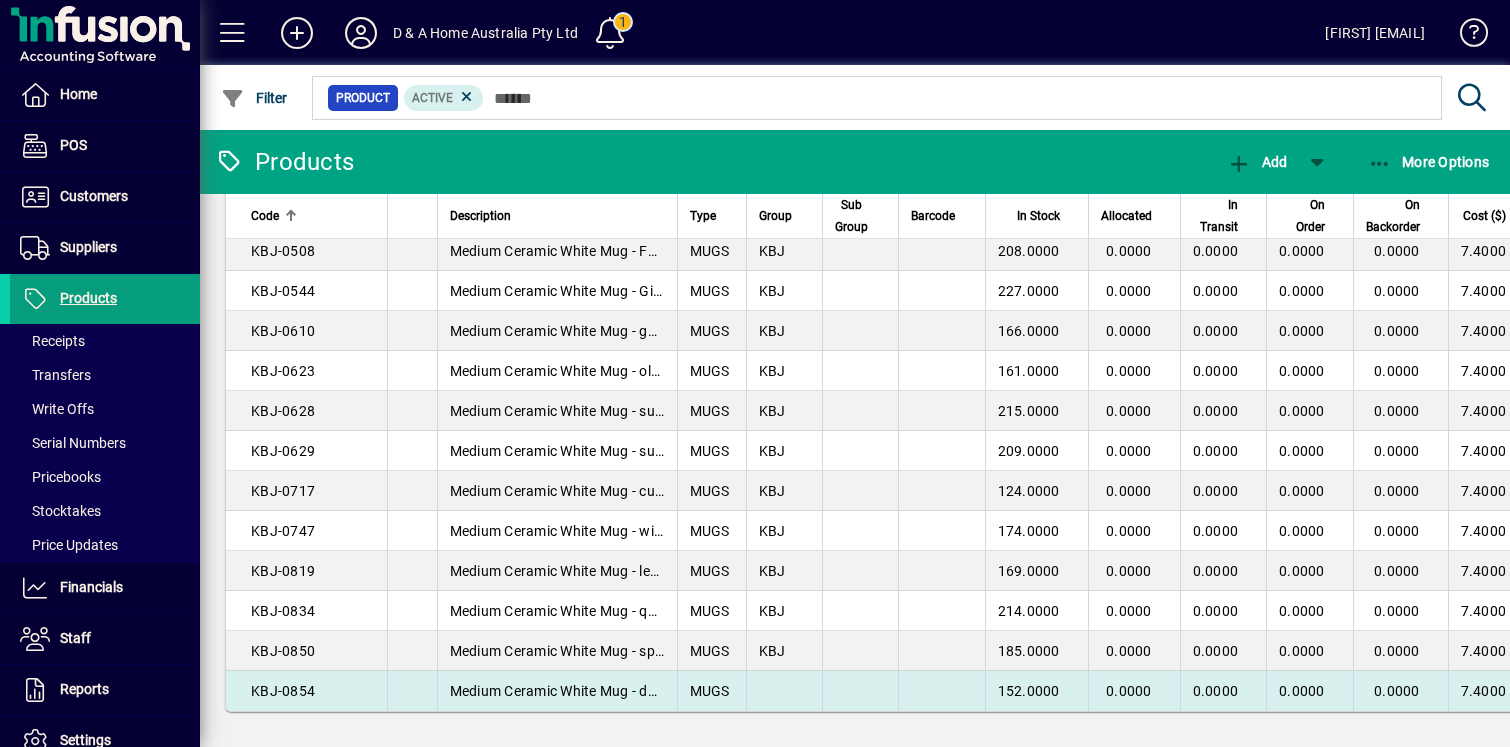 click at bounding box center [784, 691] 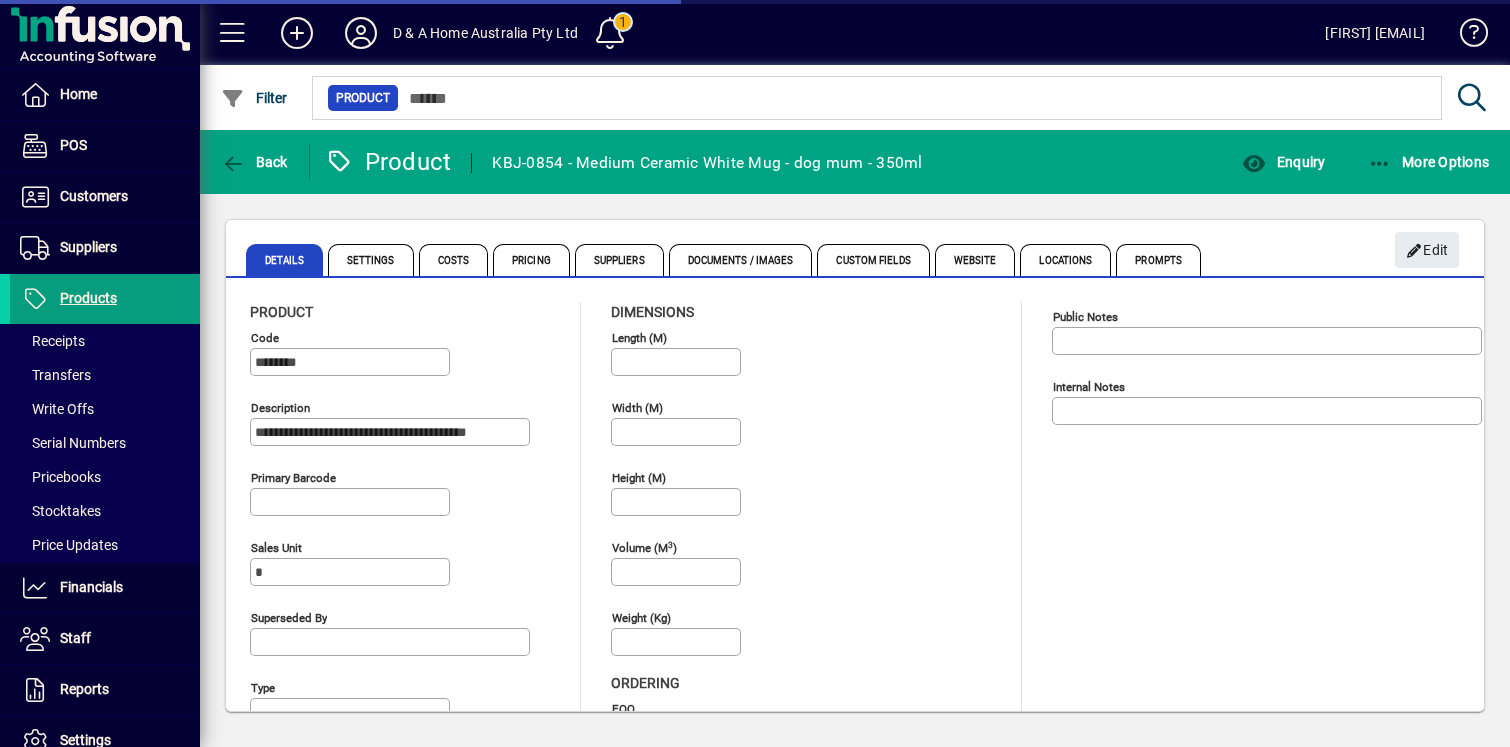type on "****" 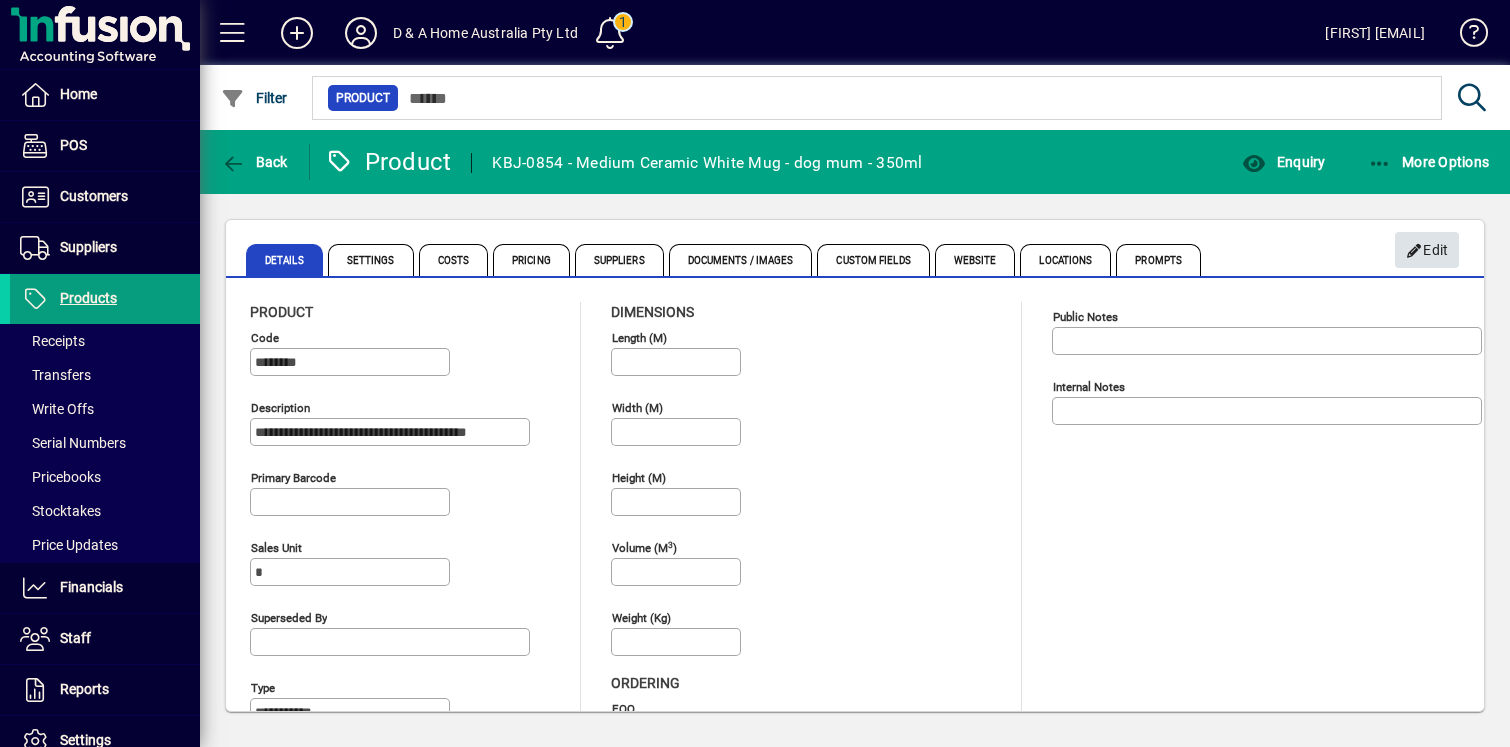 click on "Edit" 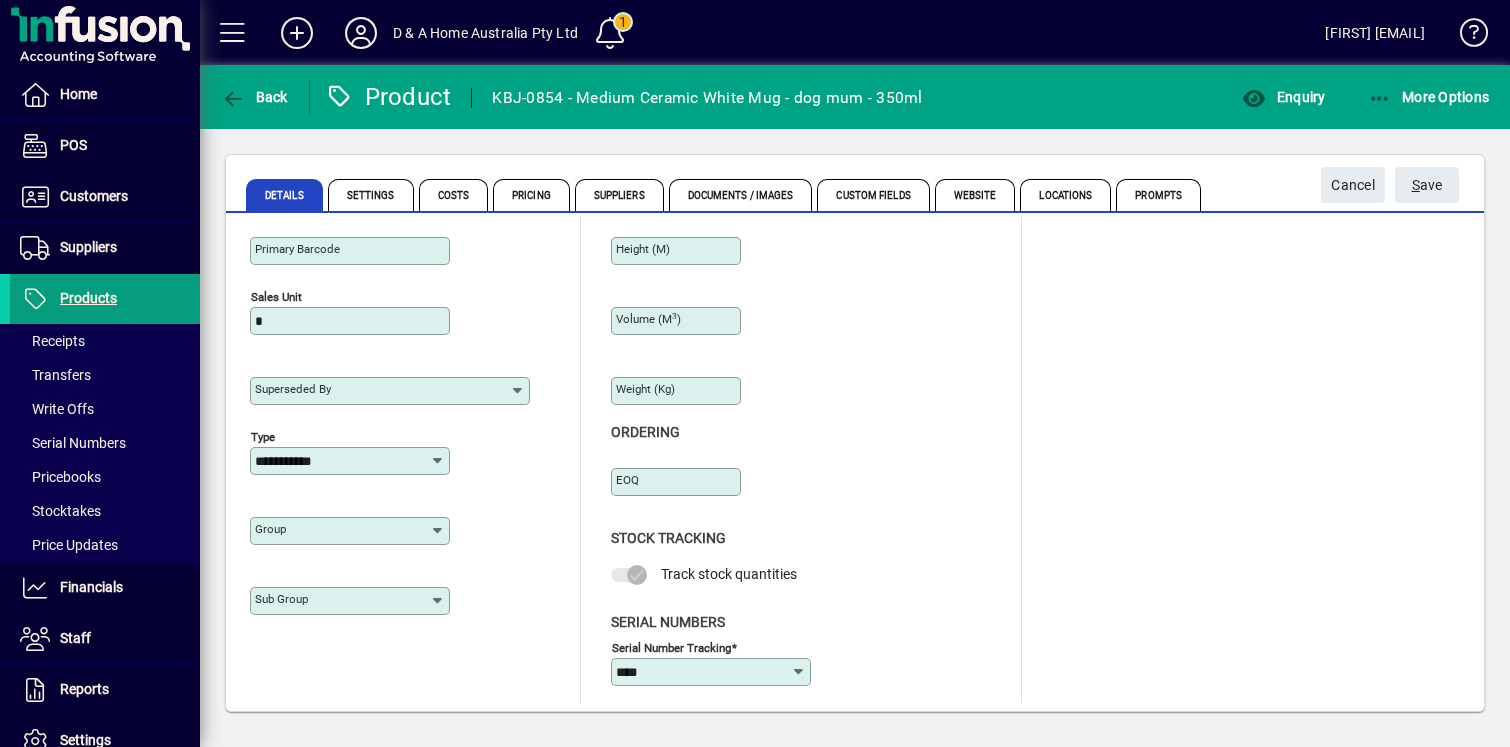 scroll, scrollTop: 187, scrollLeft: 0, axis: vertical 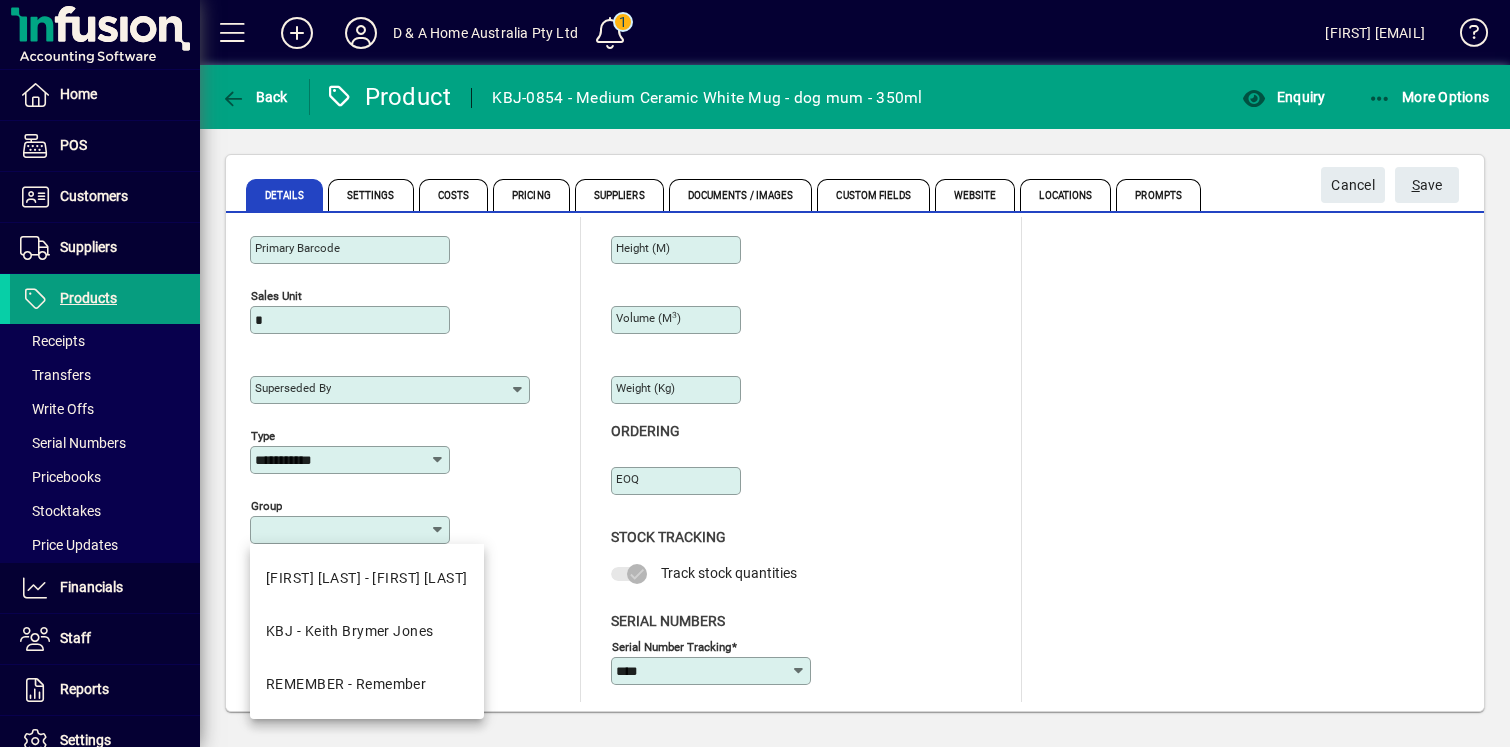 click on "Group" at bounding box center (342, 530) 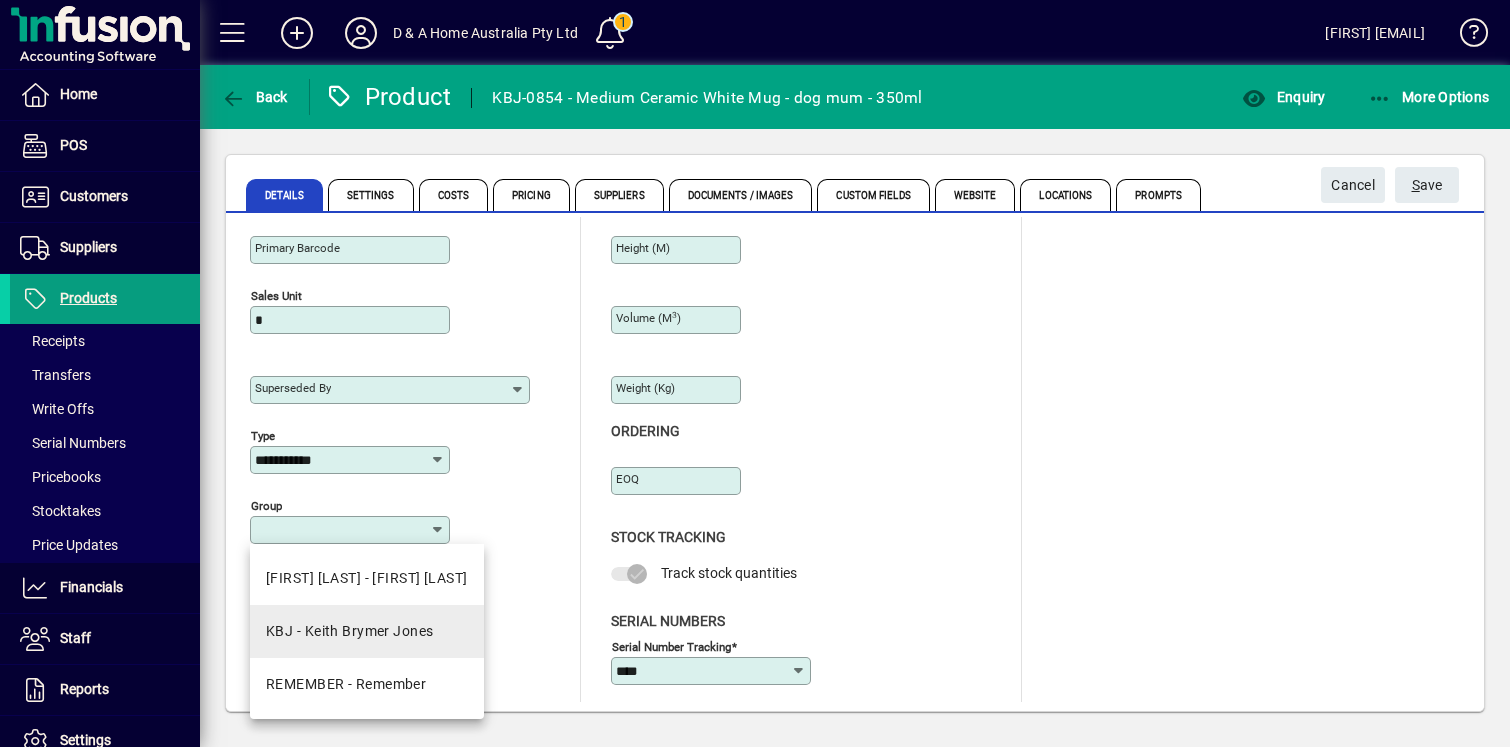 click on "KBJ - Keith Brymer Jones" at bounding box center [367, 631] 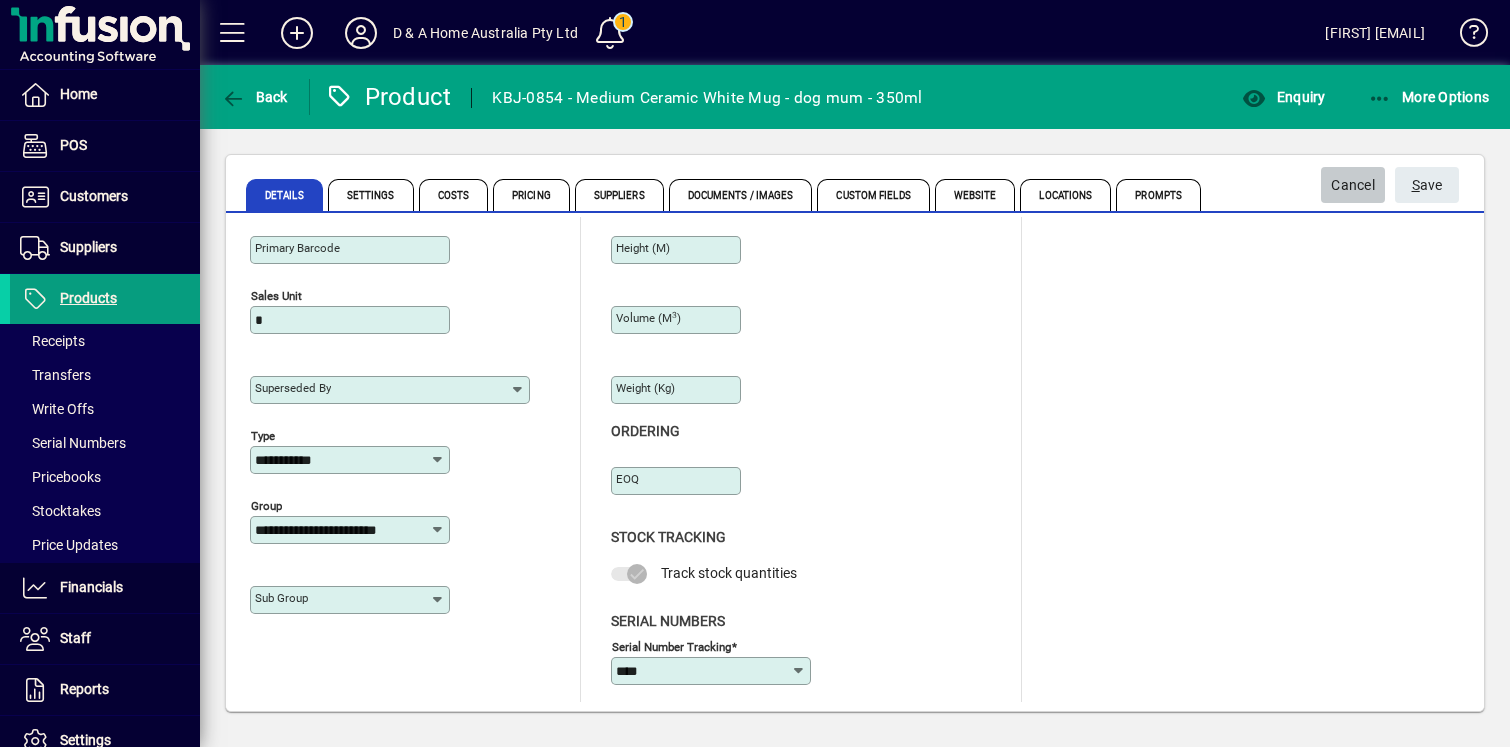click on "Cancel" 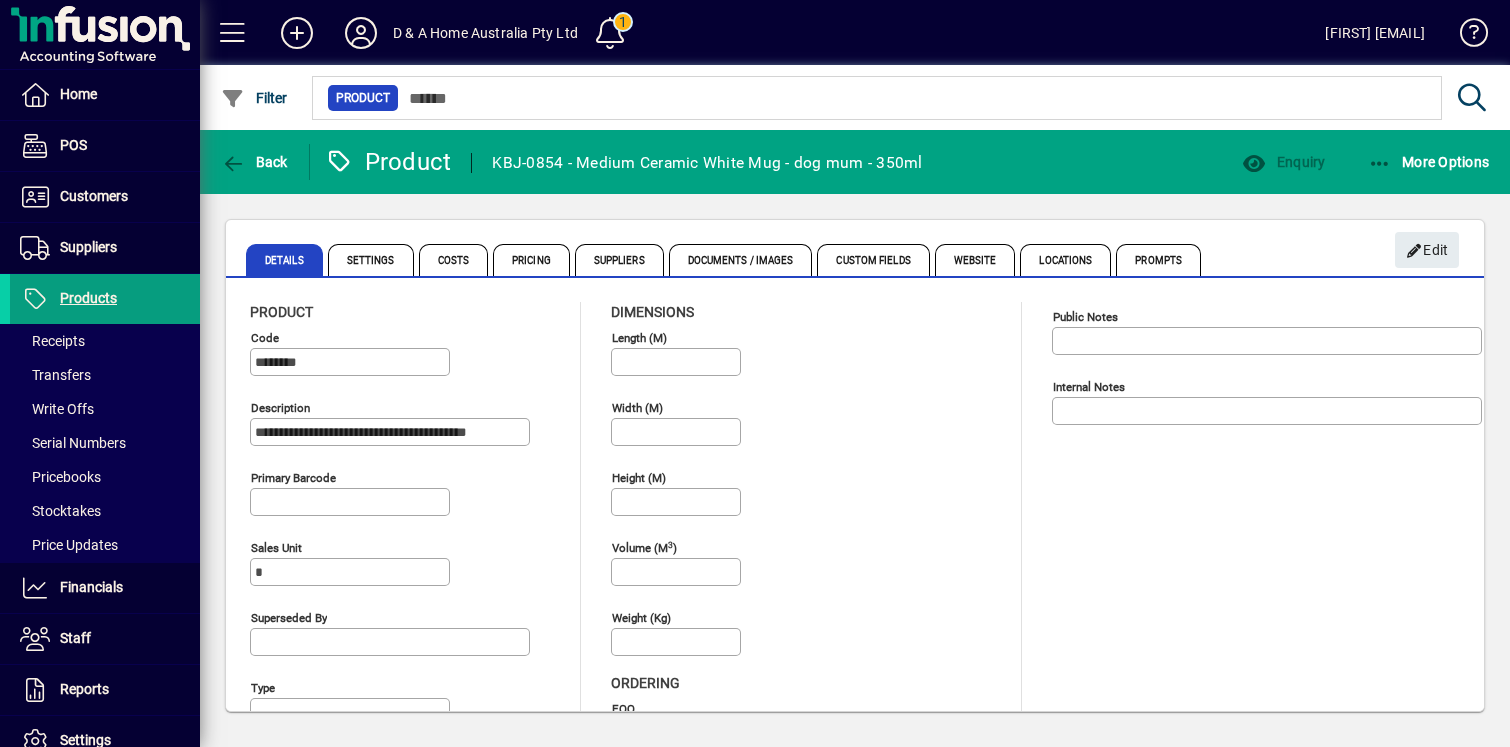 type on "****" 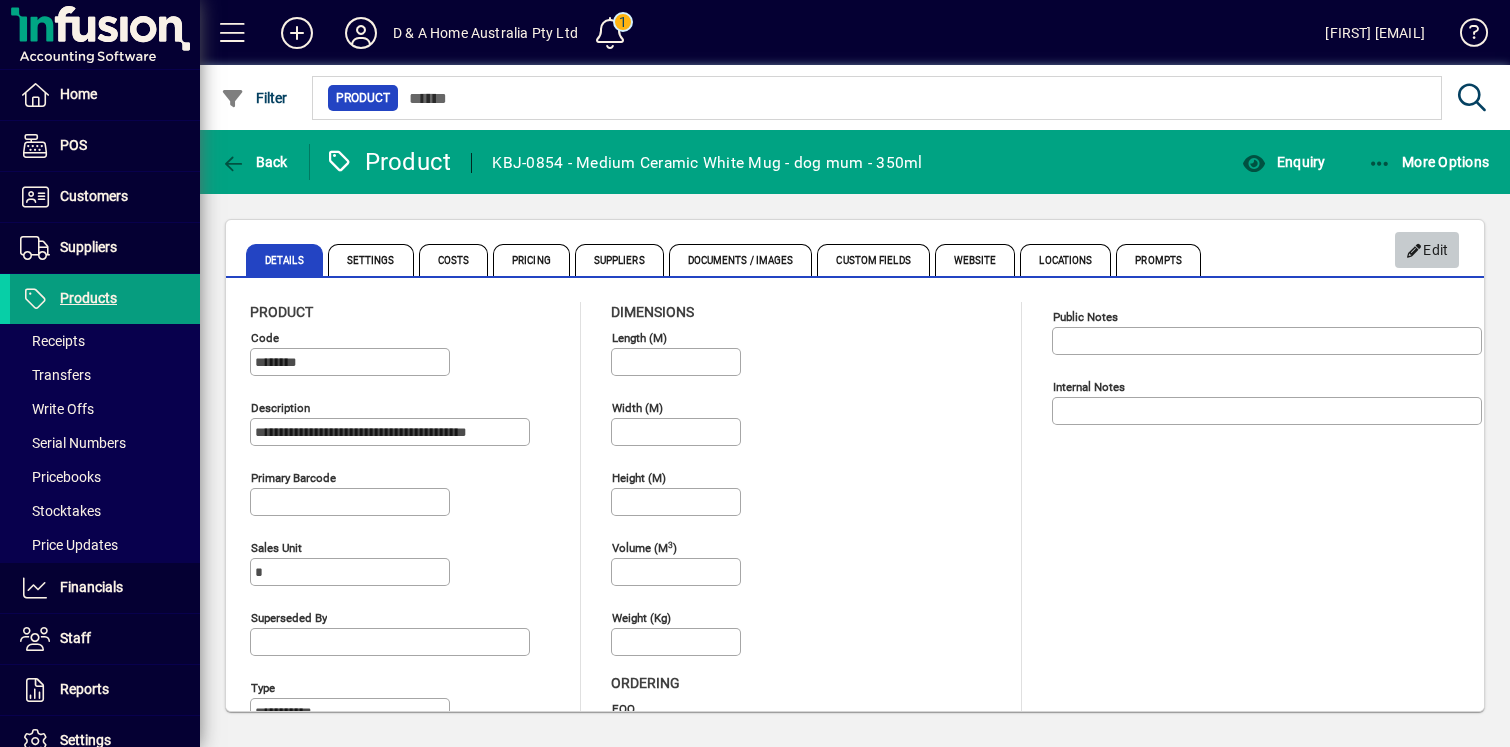 click on "Edit" 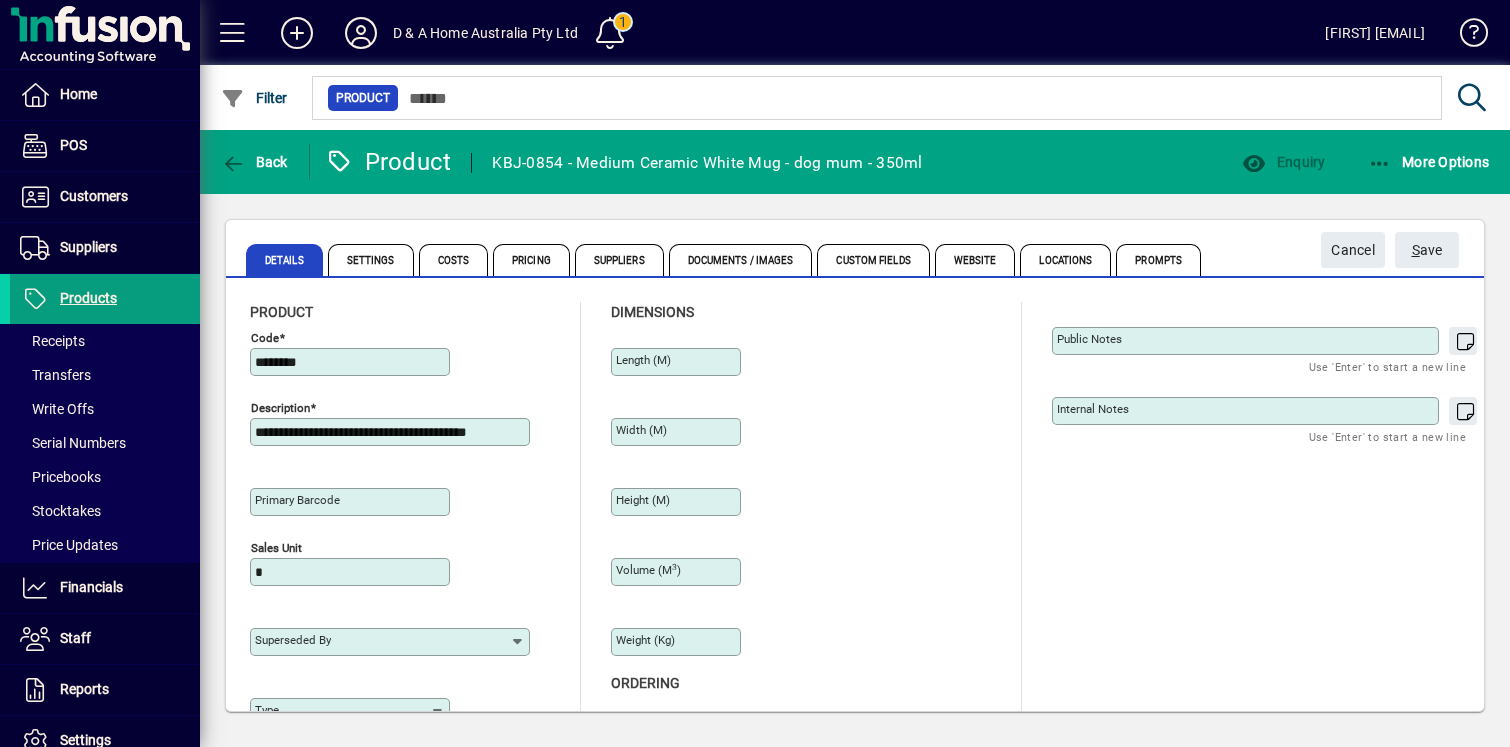 type on "**********" 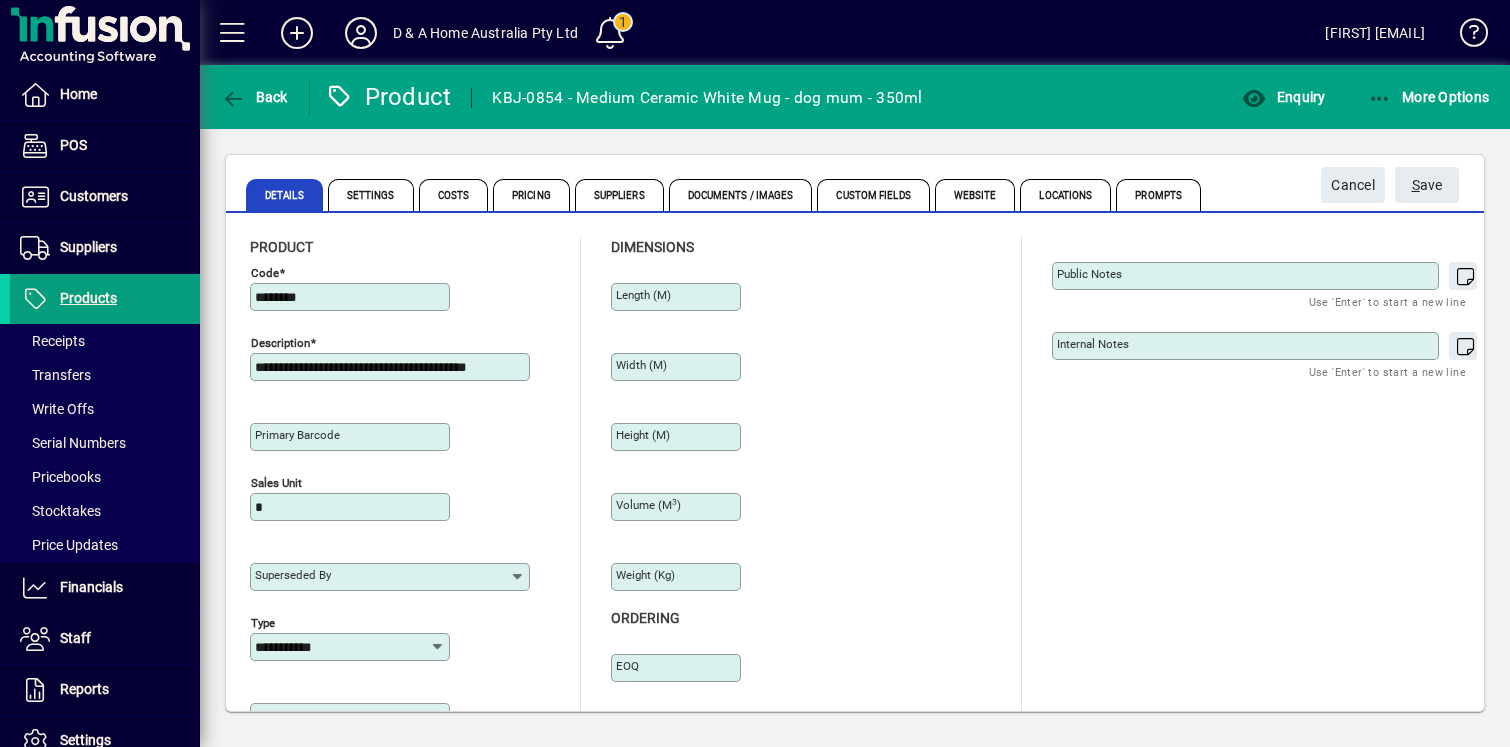 scroll, scrollTop: 187, scrollLeft: 0, axis: vertical 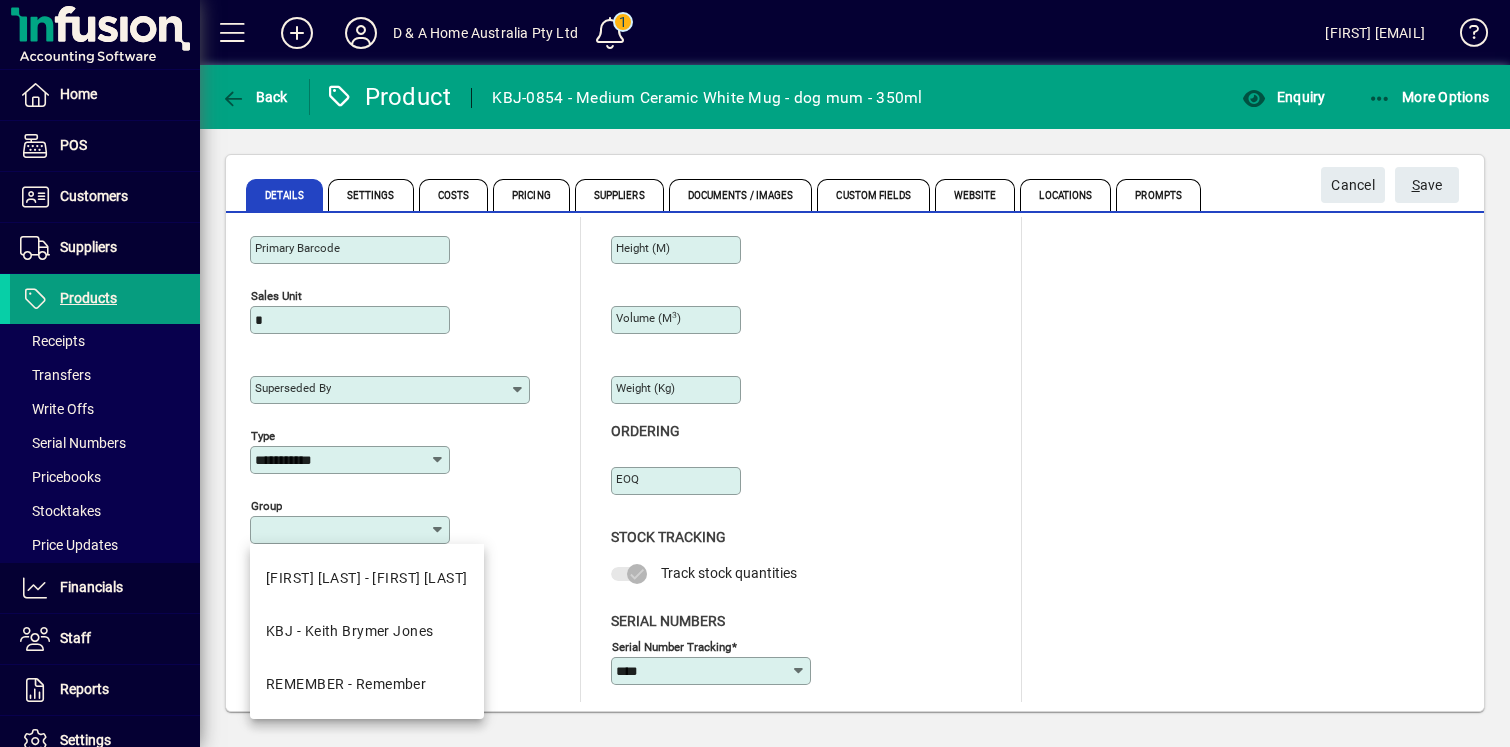 click on "Group" at bounding box center [342, 530] 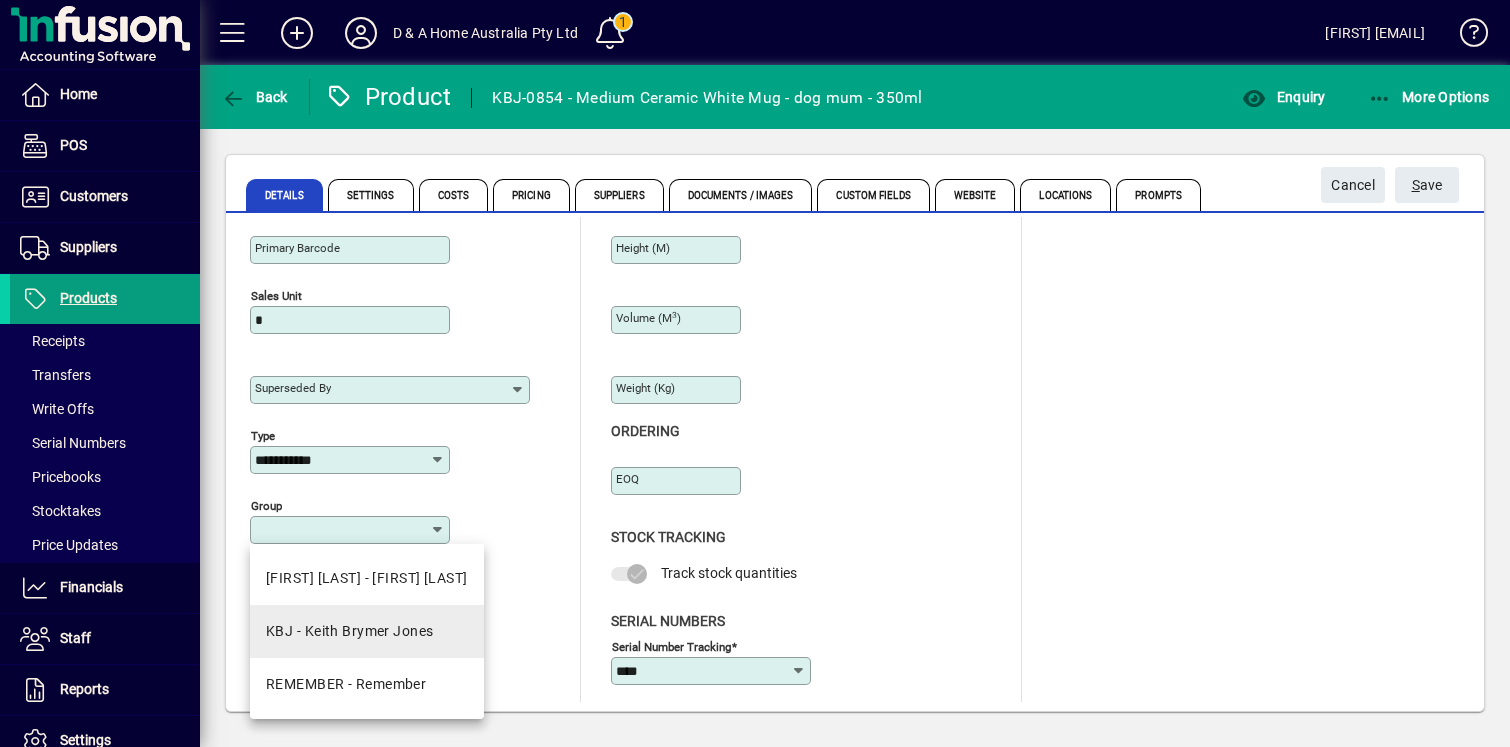 click on "KBJ - Keith Brymer Jones" at bounding box center (367, 631) 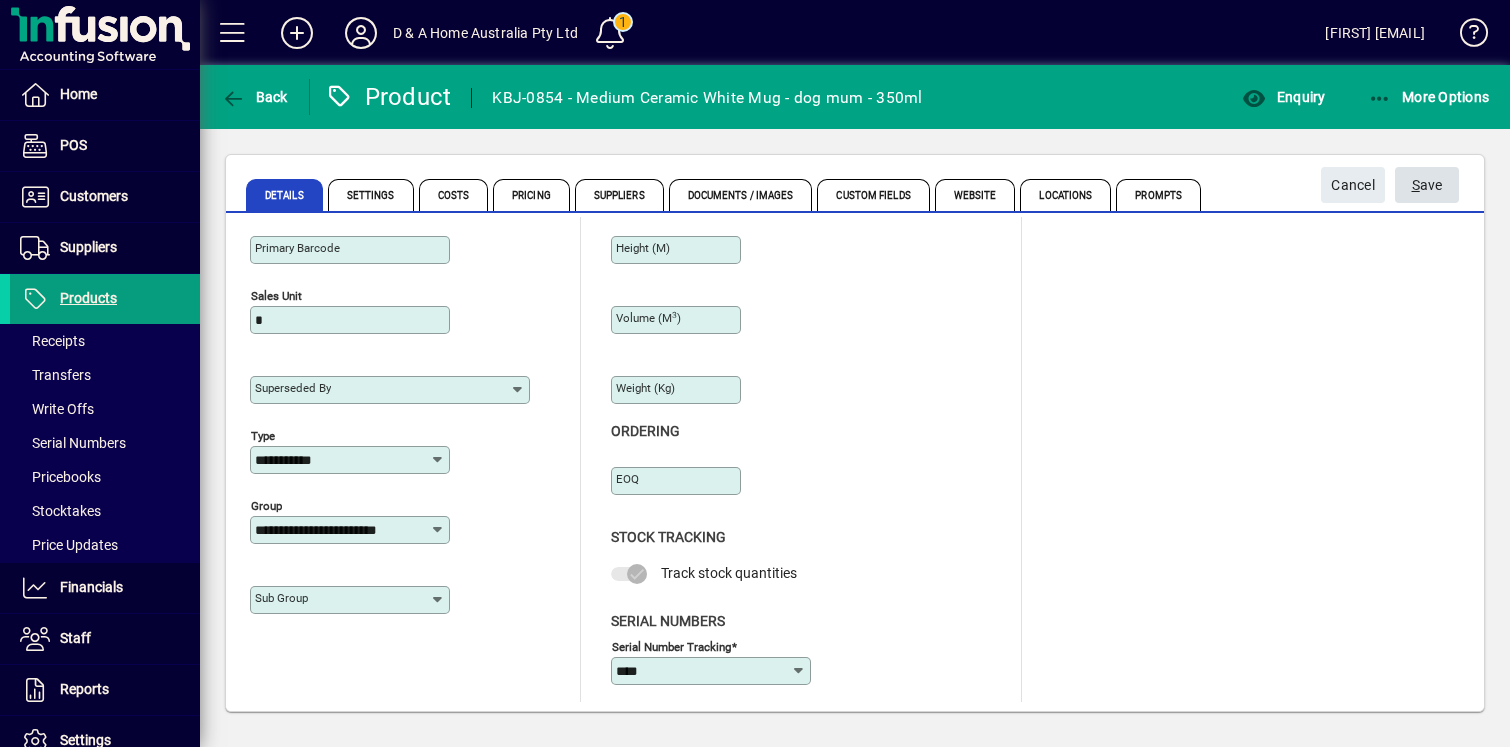 click on "S ave" 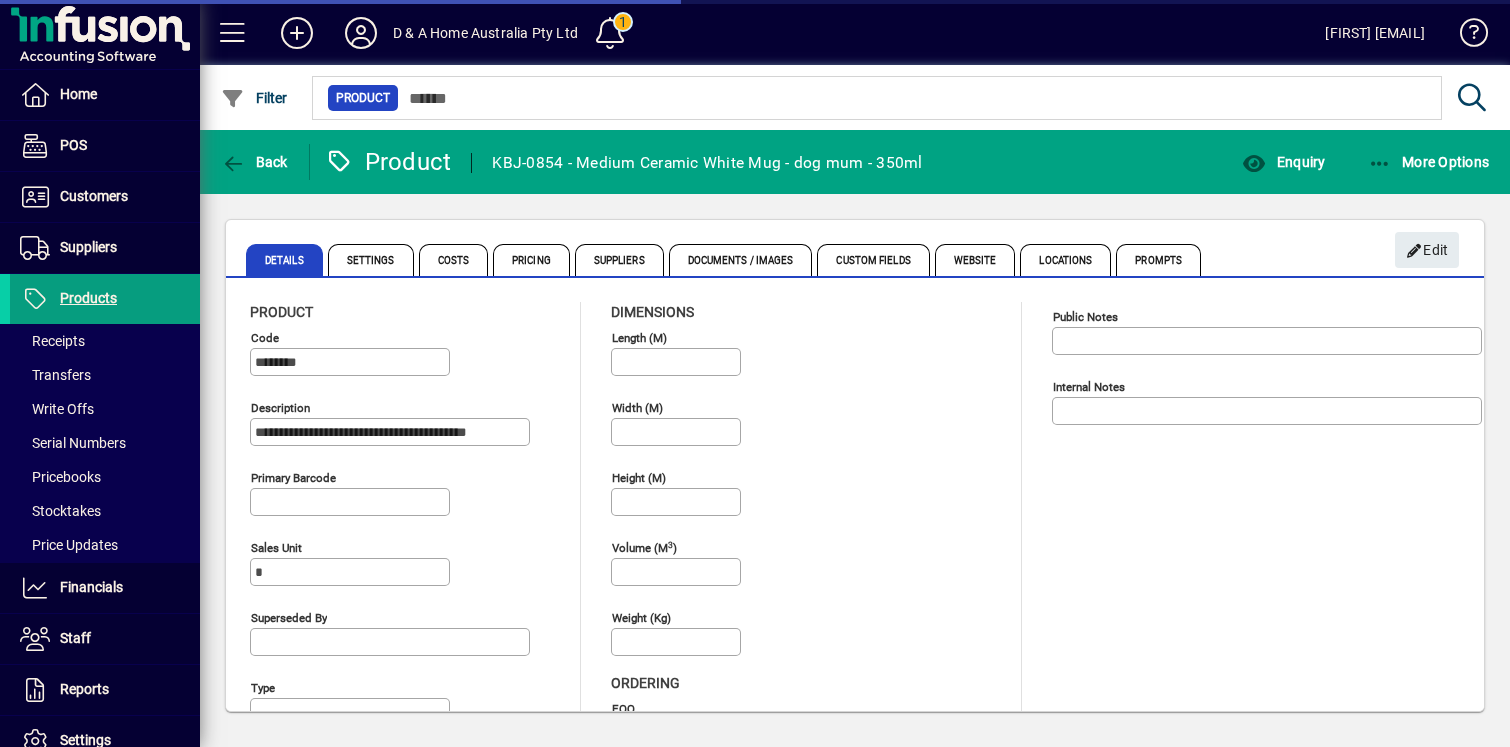 type on "**********" 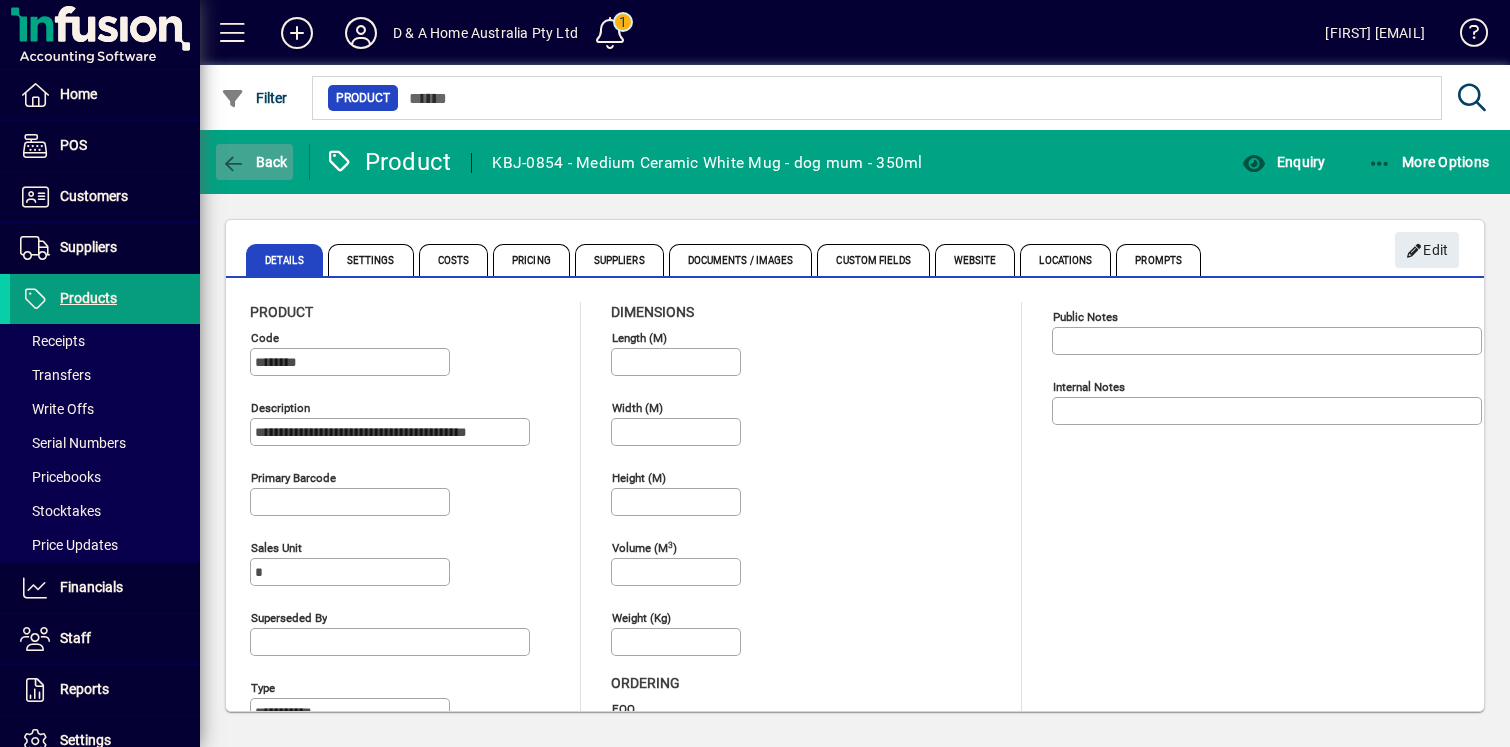 click 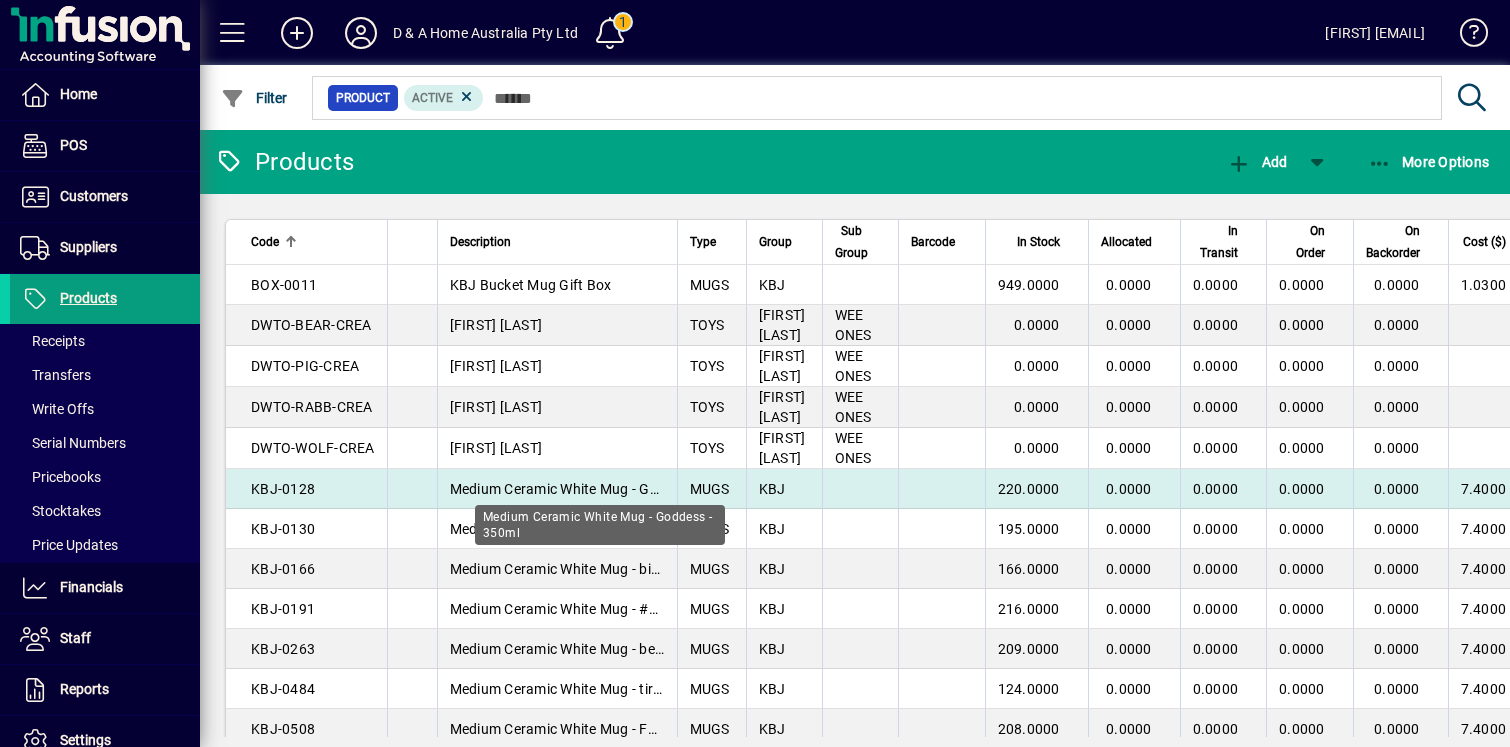 click on "Medium Ceramic White Mug - Goddess - 350ml" at bounding box center (599, 489) 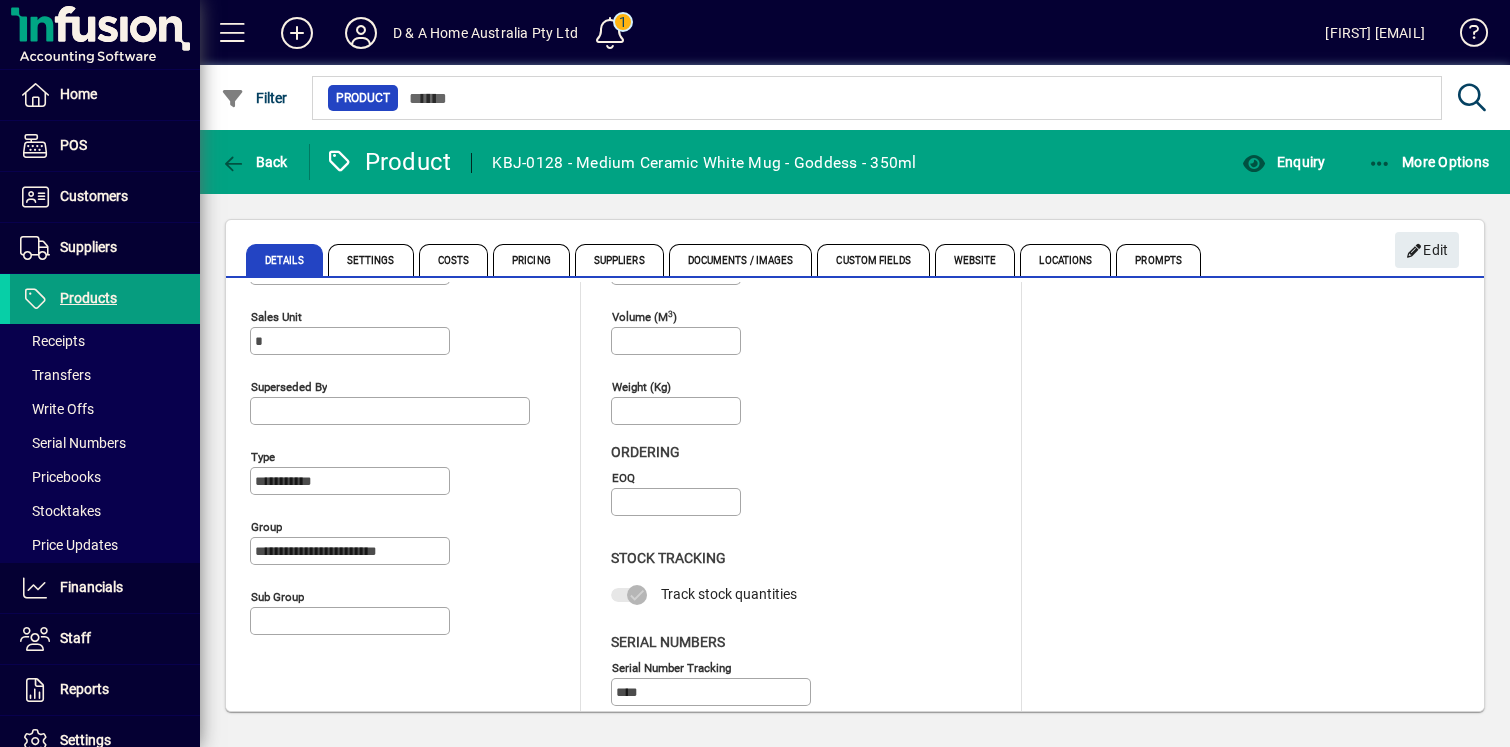scroll, scrollTop: 252, scrollLeft: 0, axis: vertical 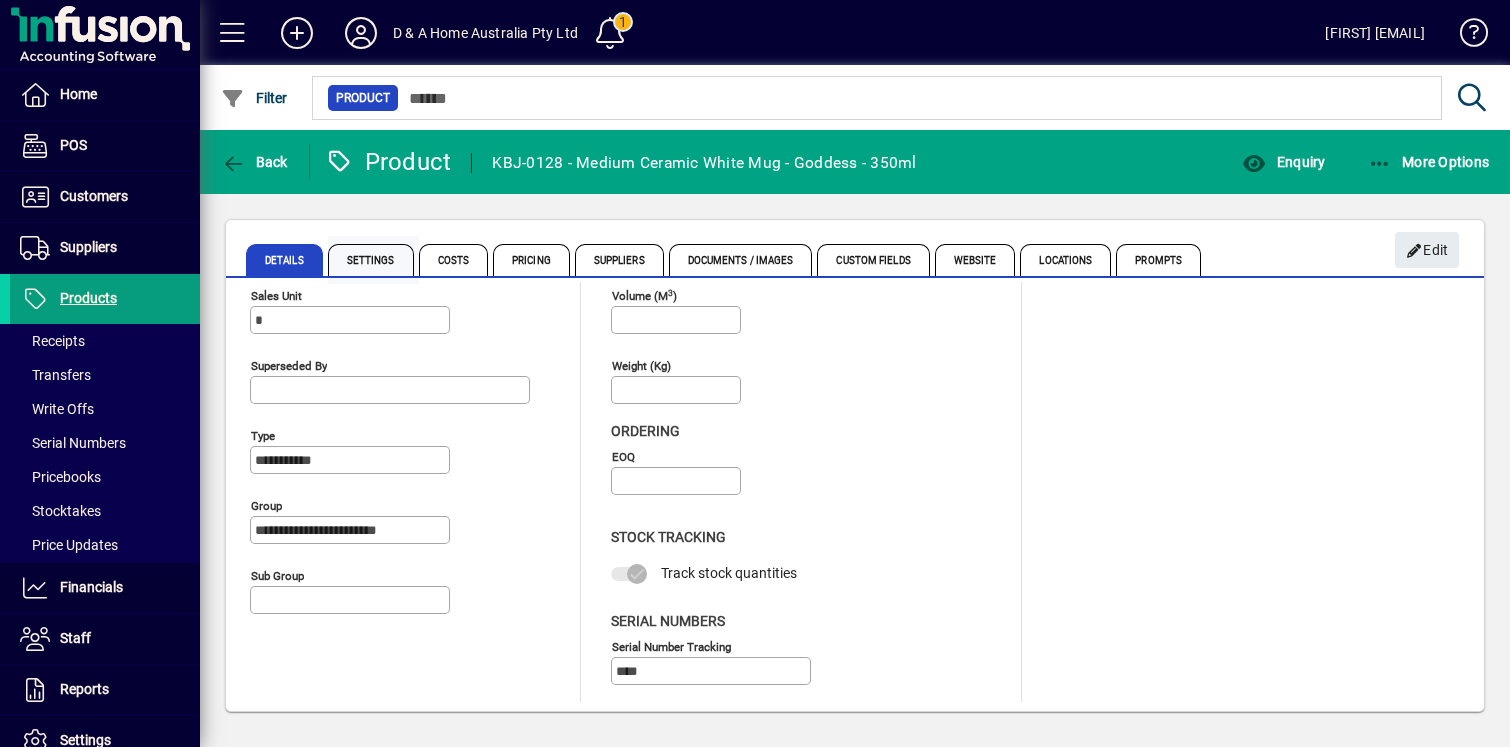 click on "Settings" at bounding box center (371, 260) 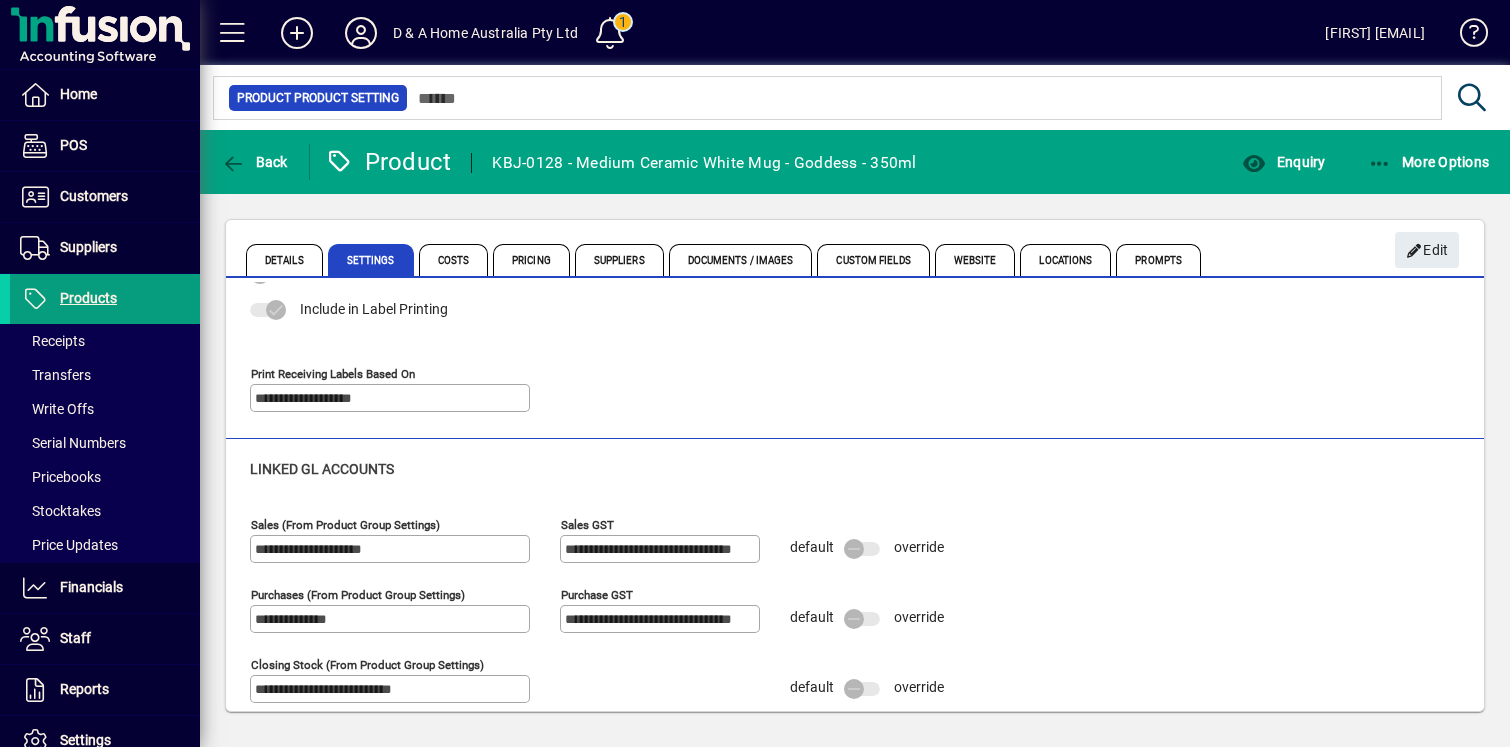 scroll, scrollTop: 213, scrollLeft: 0, axis: vertical 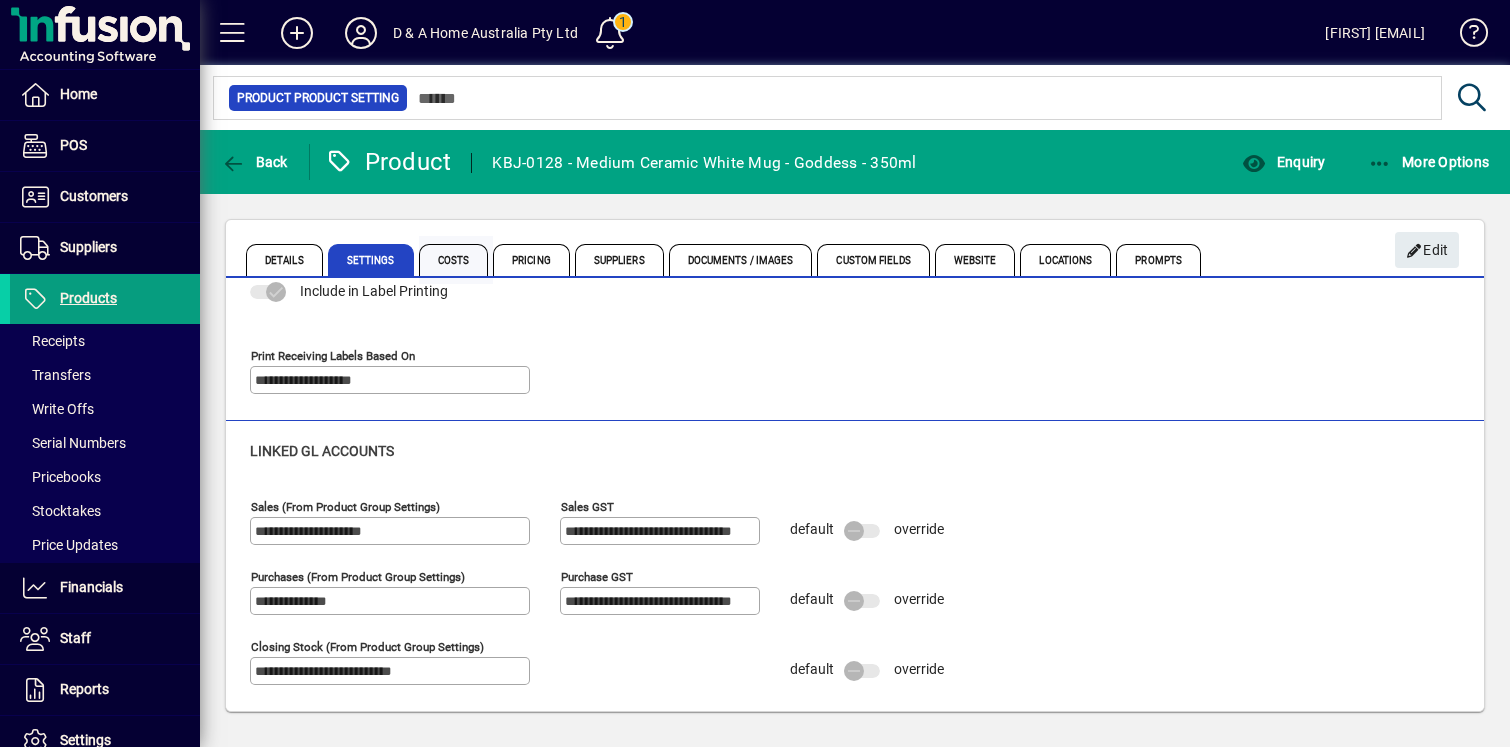 click on "Costs" at bounding box center [454, 260] 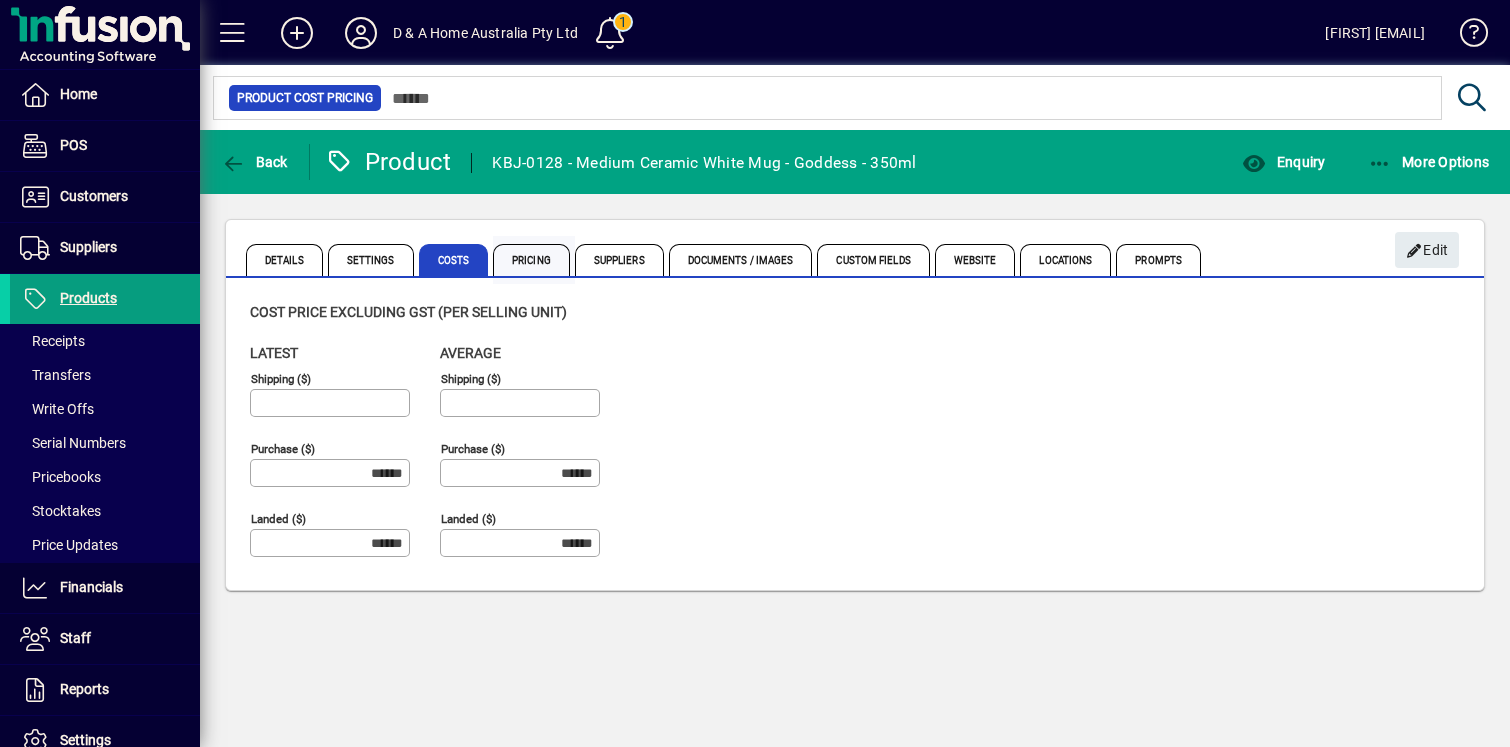 click on "Pricing" at bounding box center (531, 260) 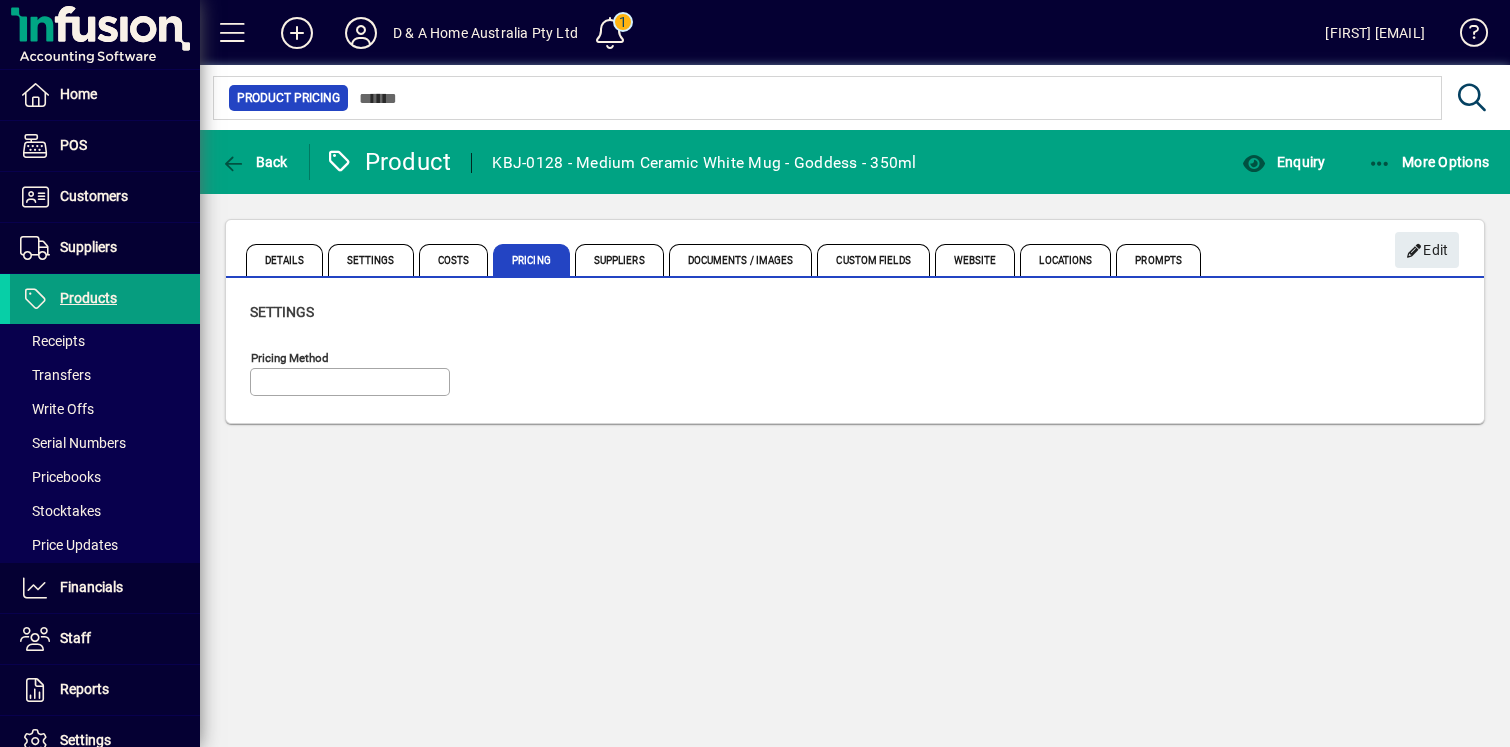 type on "**********" 